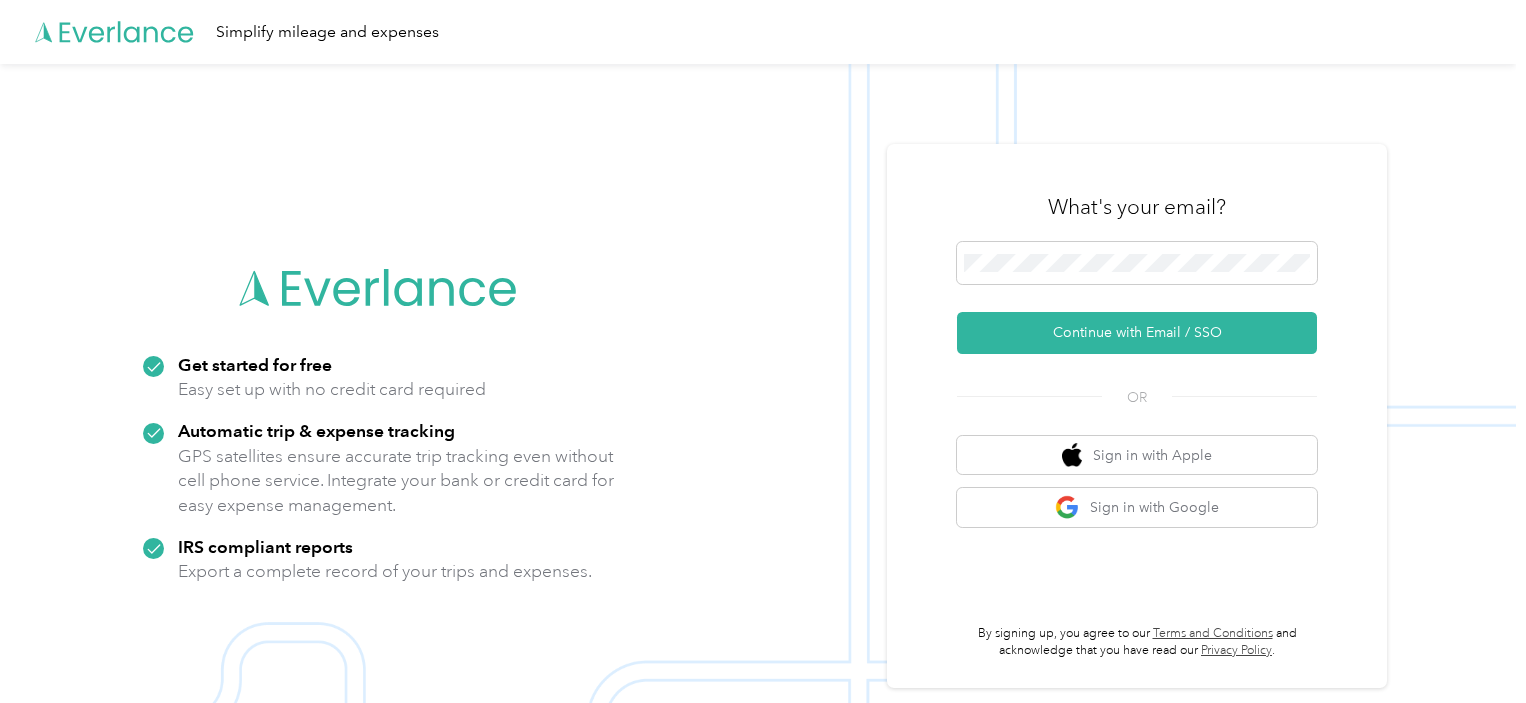 scroll, scrollTop: 0, scrollLeft: 0, axis: both 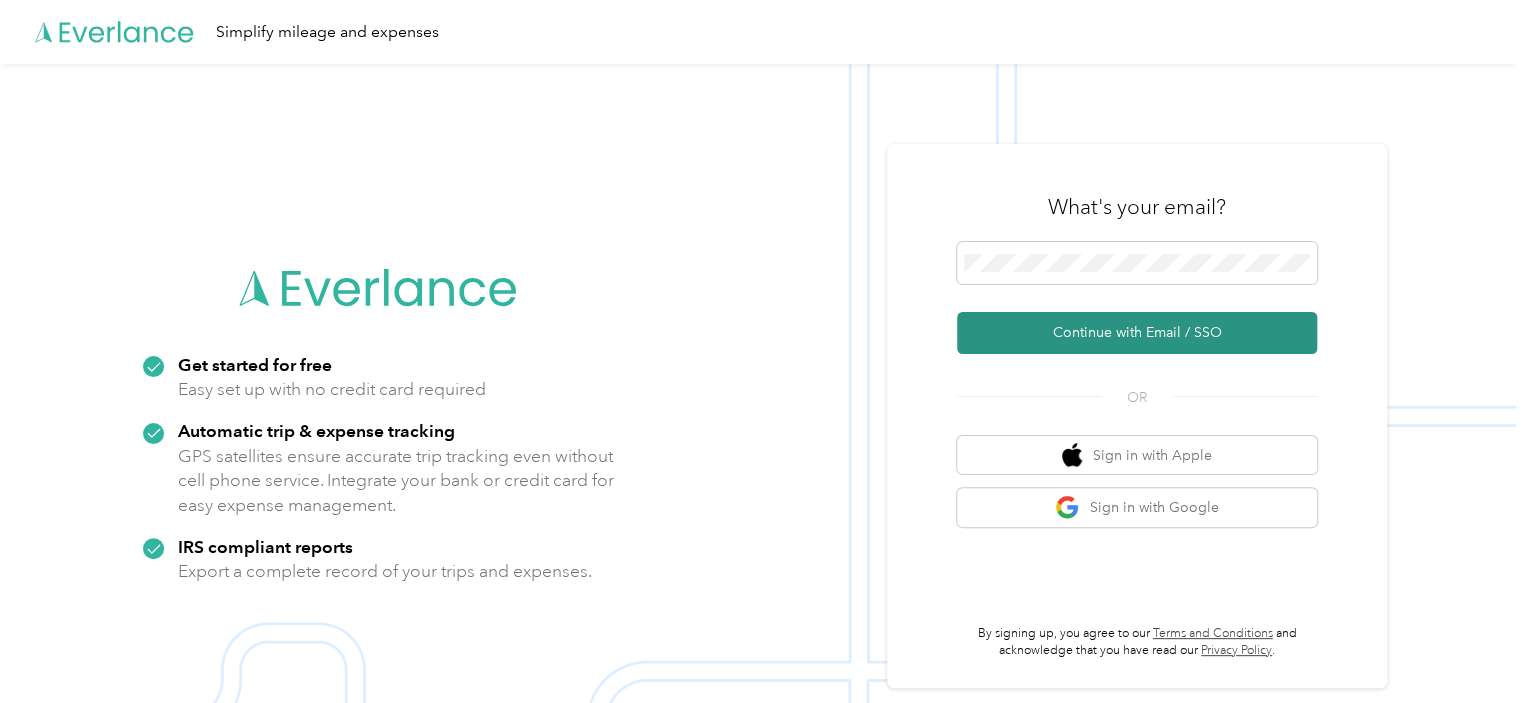 click on "Continue with Email / SSO" at bounding box center (1137, 333) 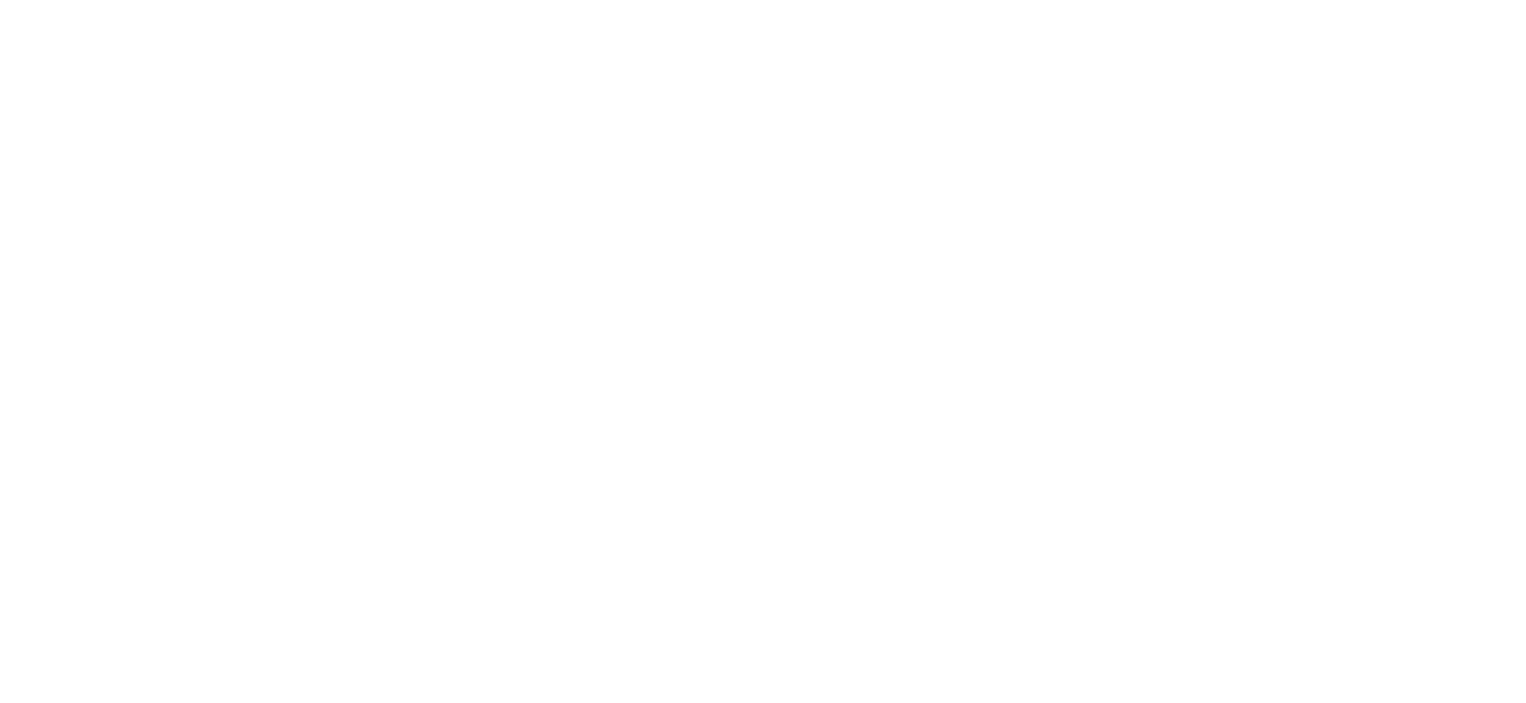 scroll, scrollTop: 0, scrollLeft: 0, axis: both 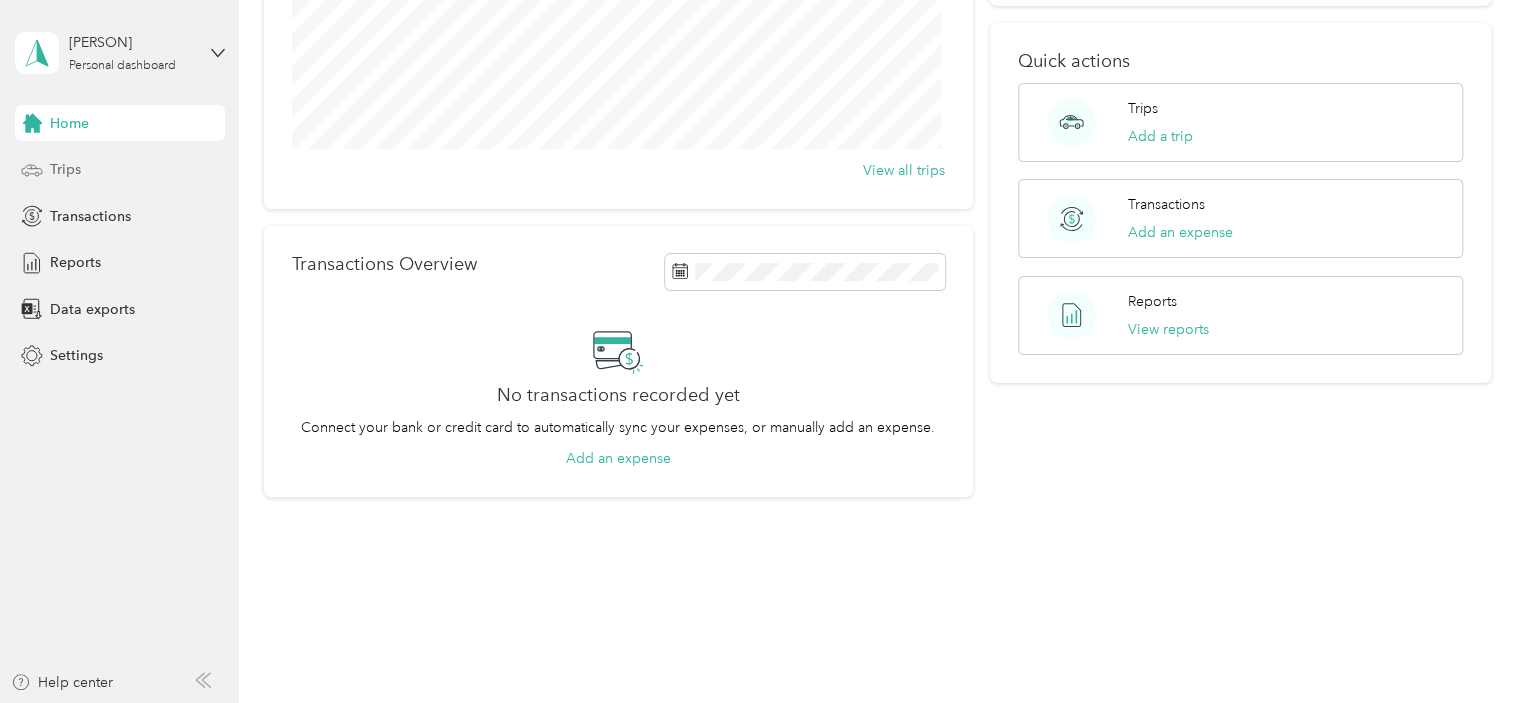 click on "Trips" at bounding box center [65, 169] 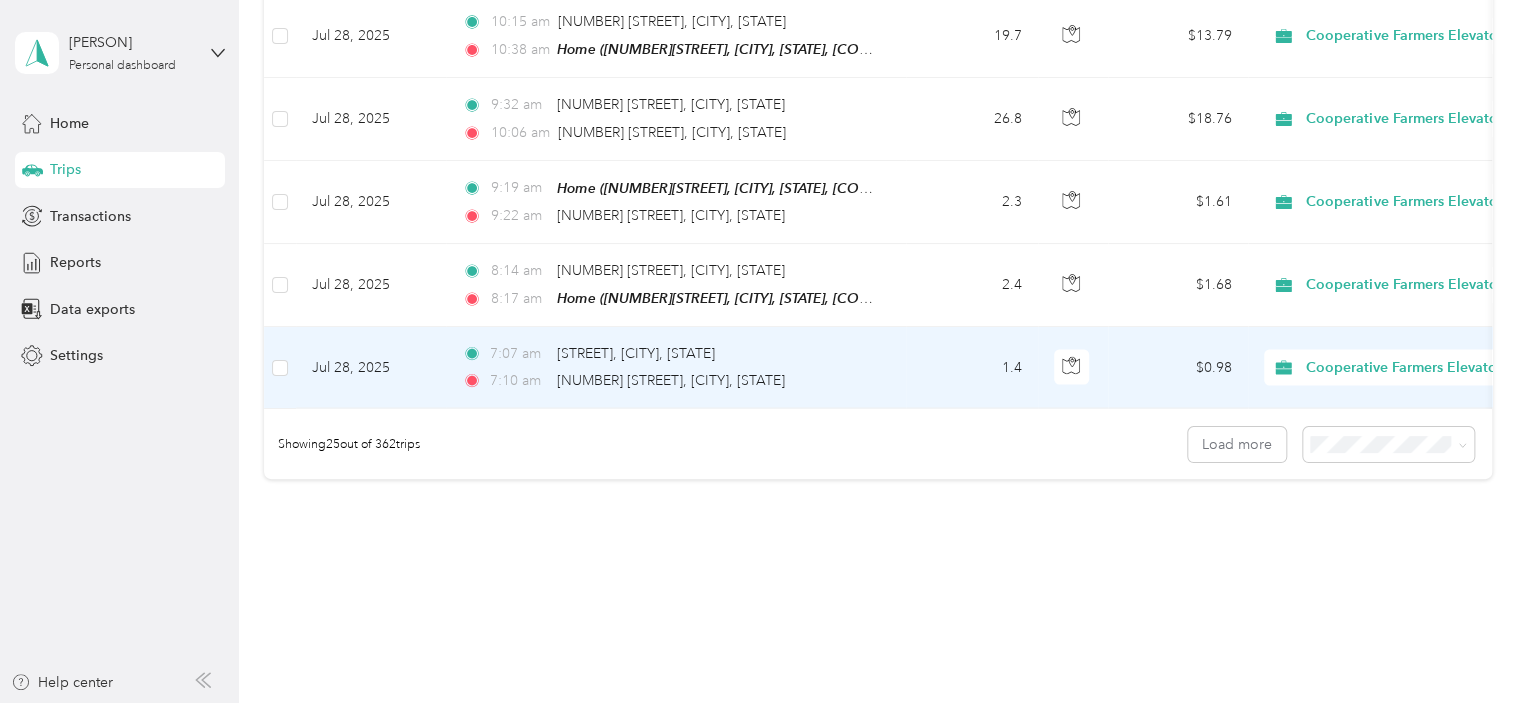 scroll, scrollTop: 2046, scrollLeft: 0, axis: vertical 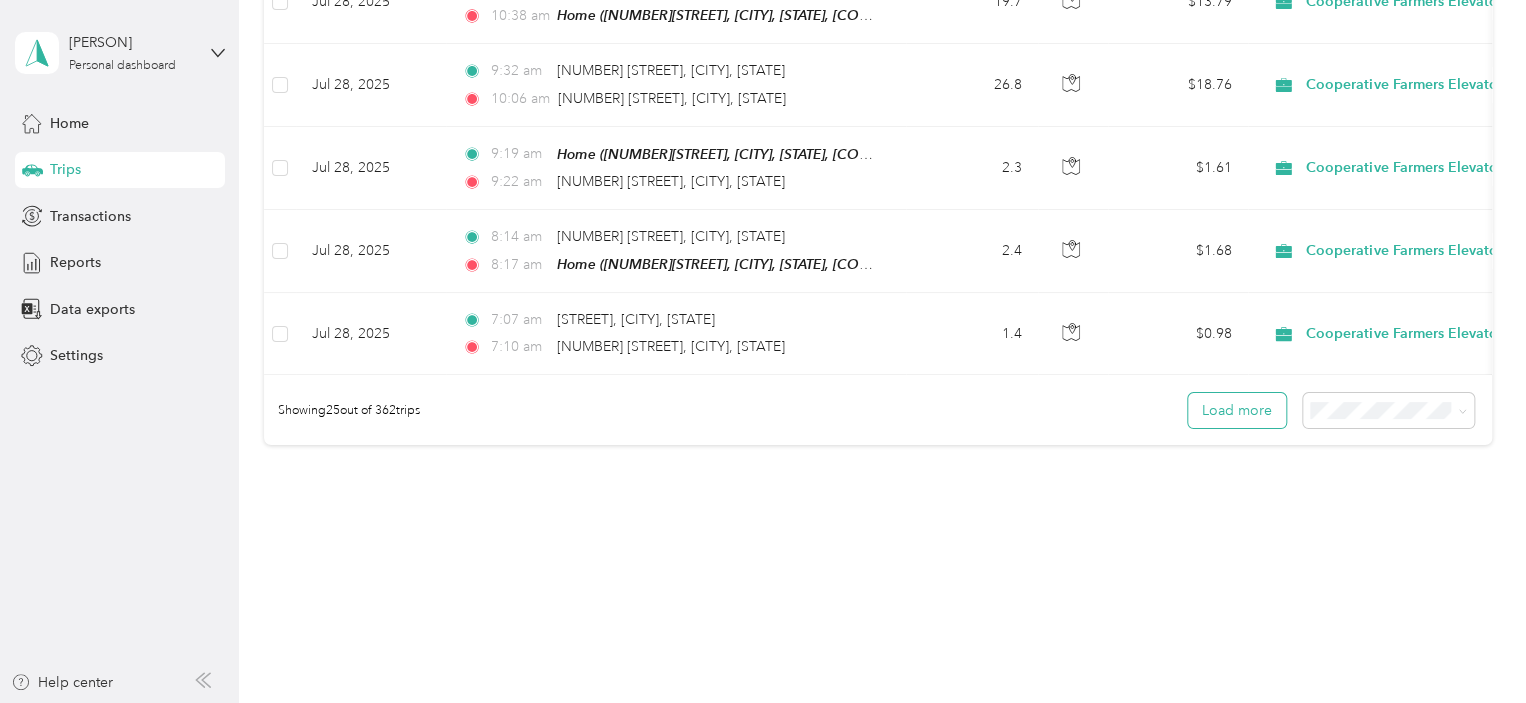 click on "Load more" at bounding box center (1237, 410) 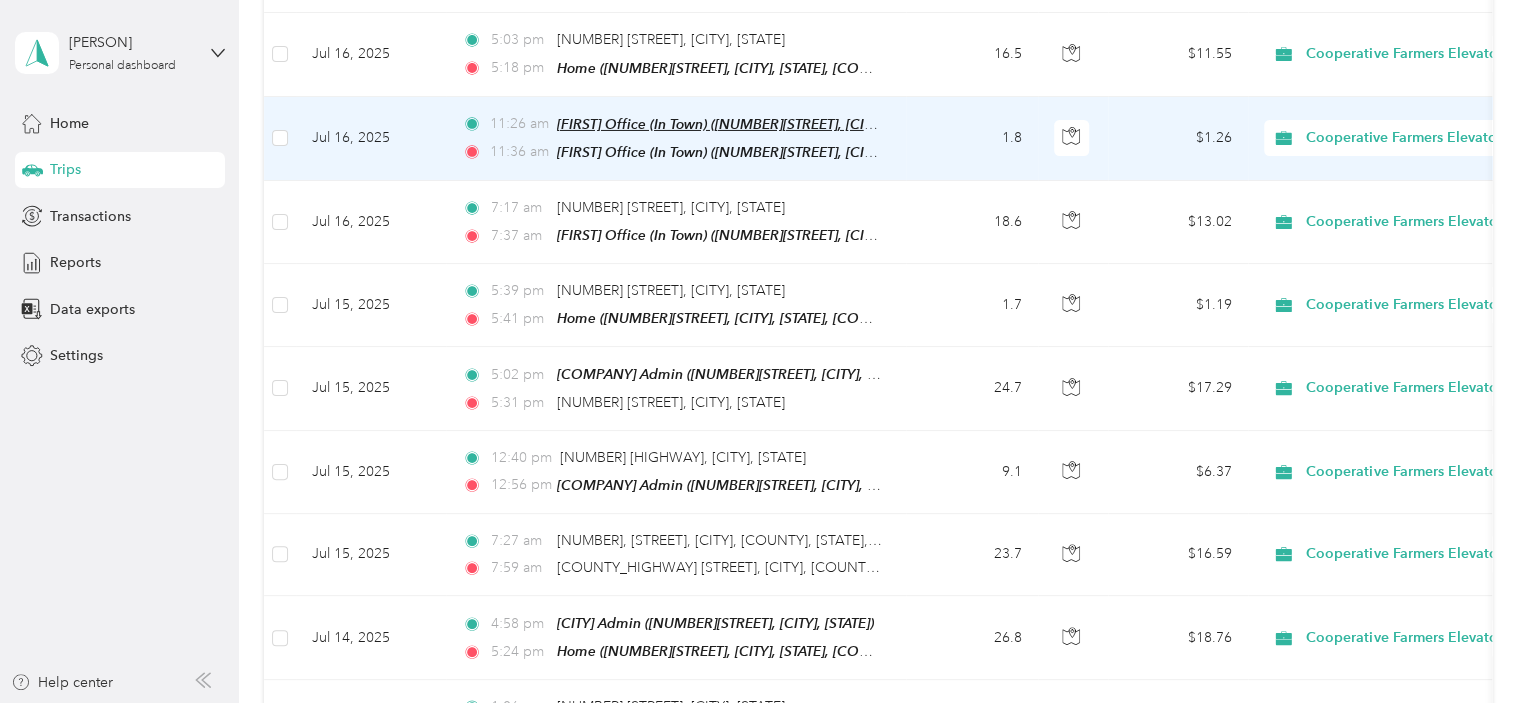 scroll, scrollTop: 4097, scrollLeft: 0, axis: vertical 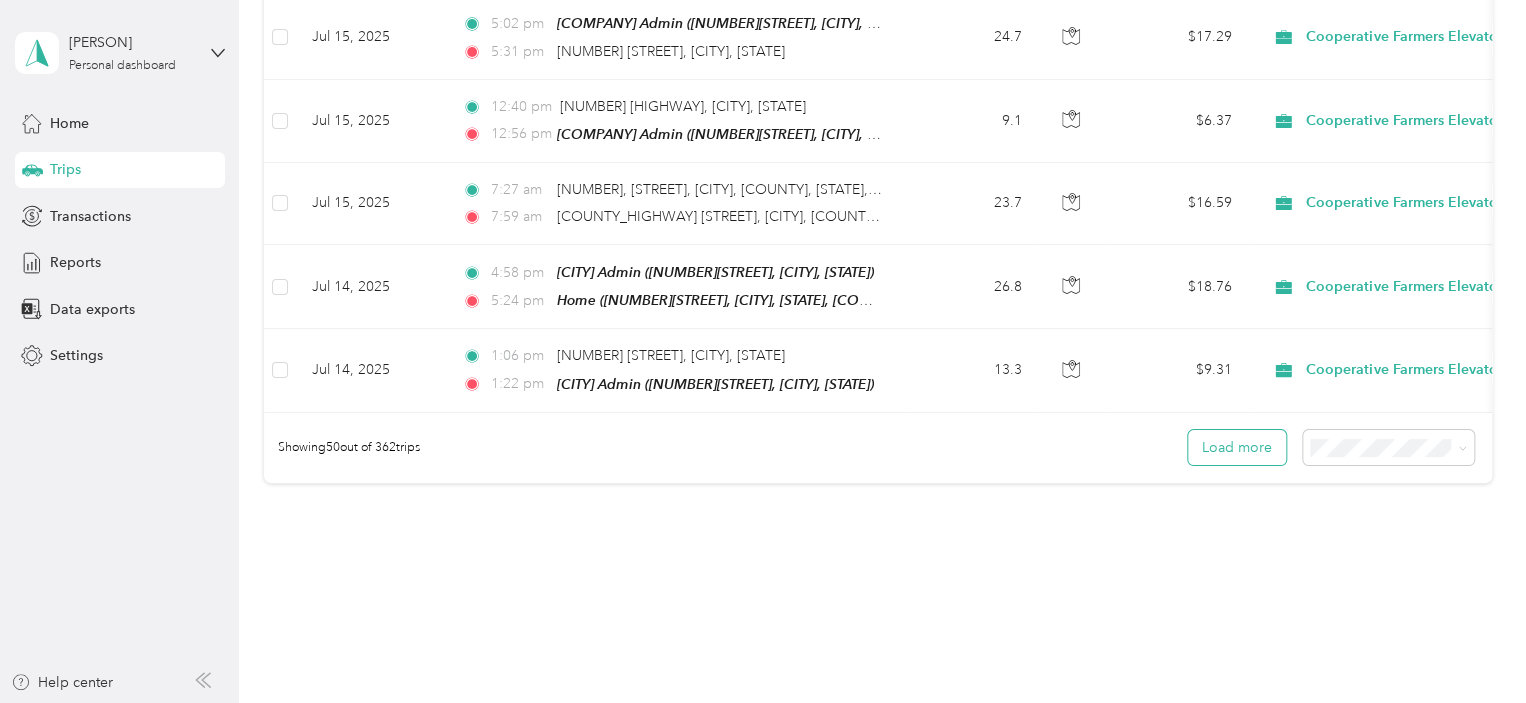 click on "Load more" at bounding box center [1237, 447] 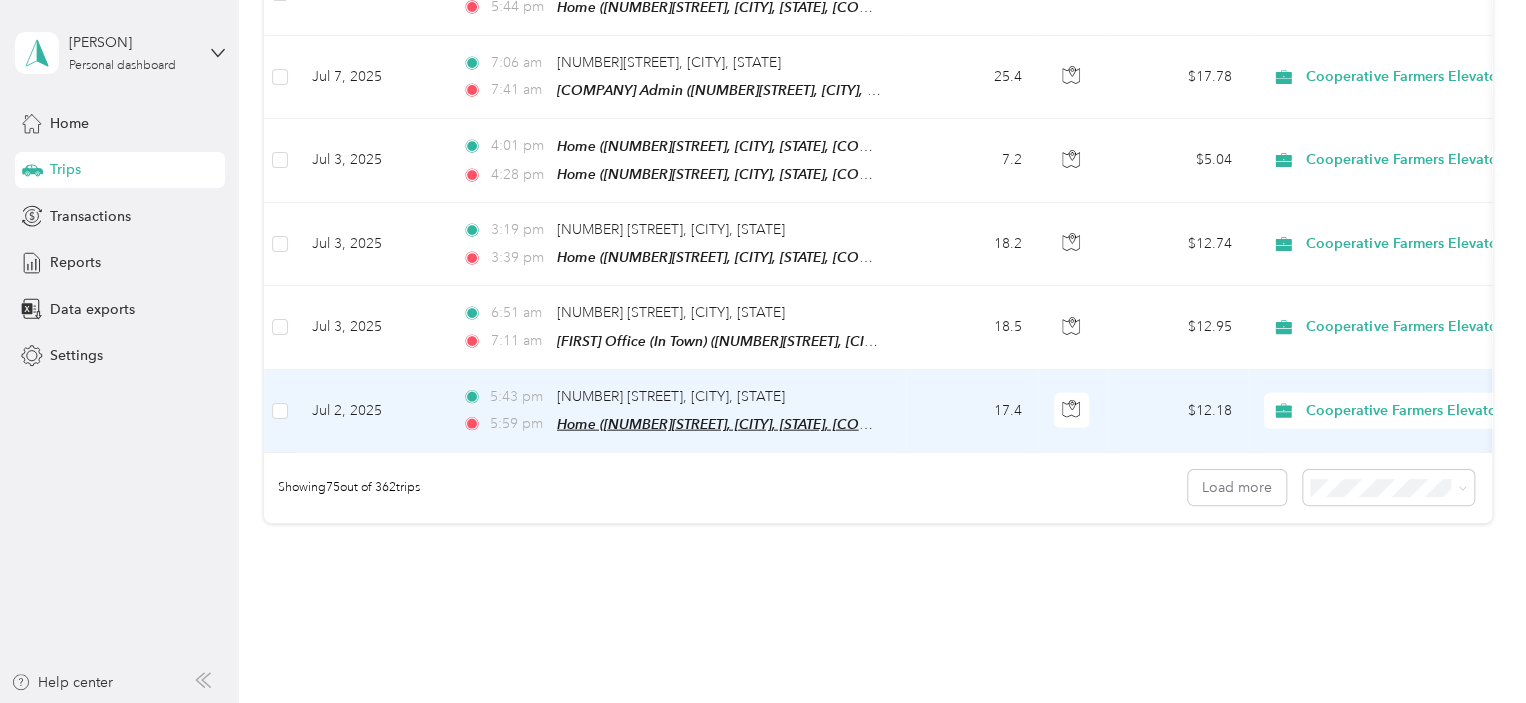 scroll, scrollTop: 6148, scrollLeft: 0, axis: vertical 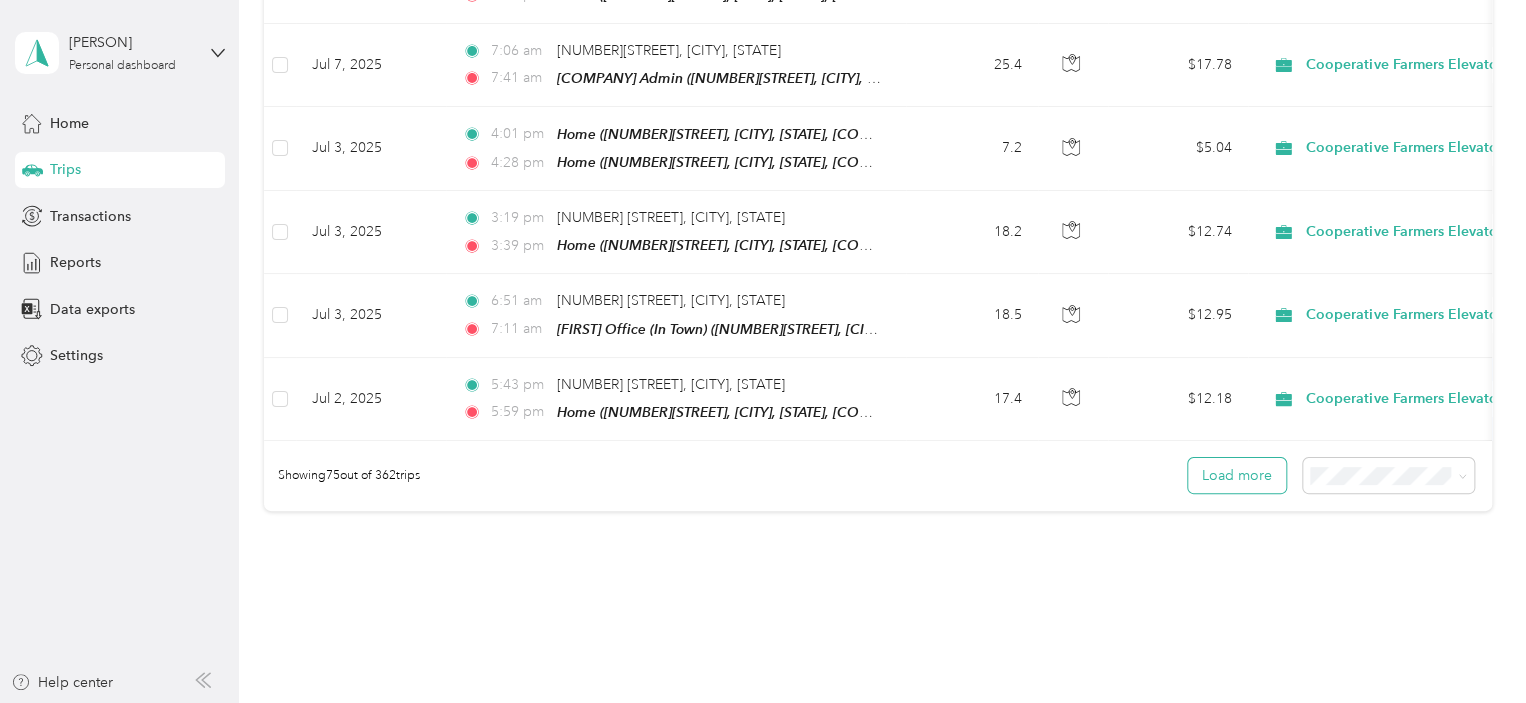 click on "Load more" at bounding box center [1237, 475] 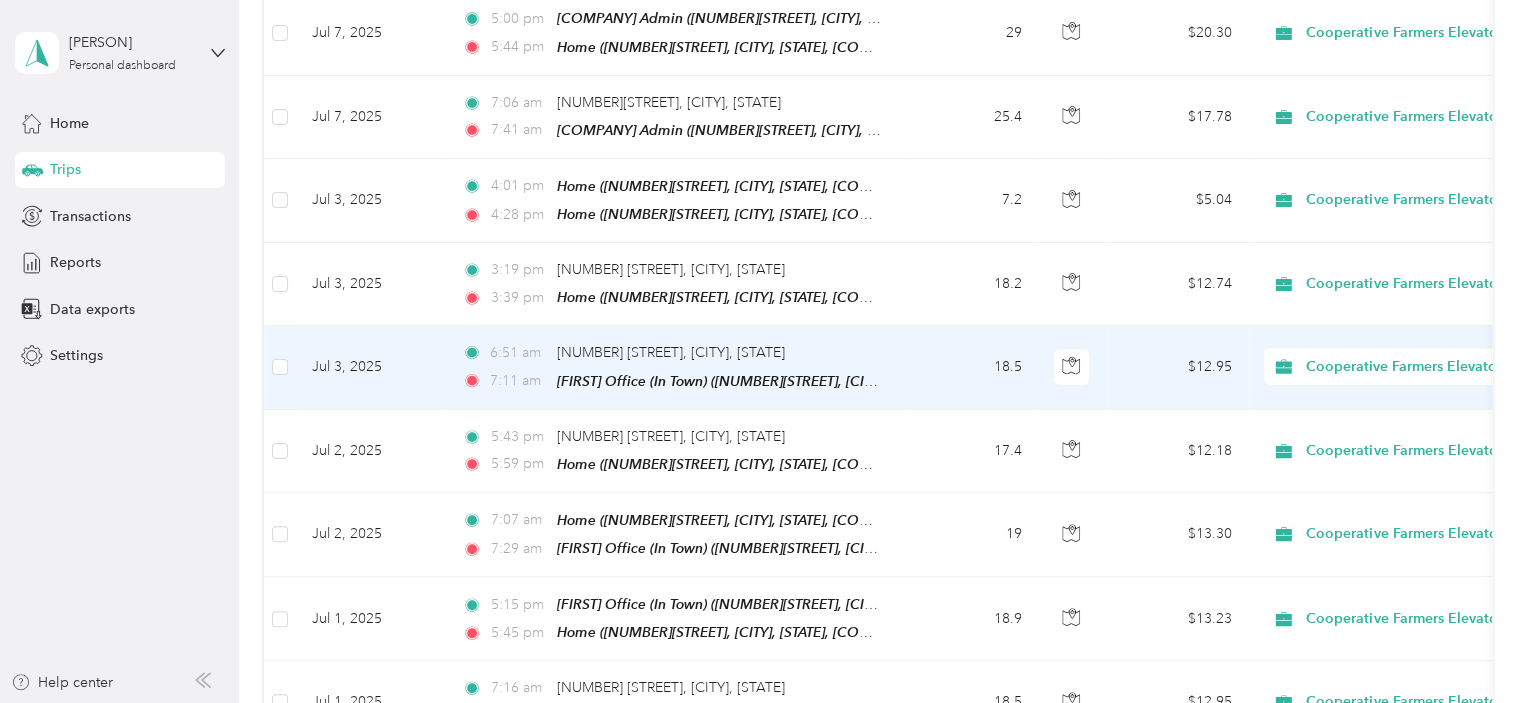scroll, scrollTop: 6048, scrollLeft: 0, axis: vertical 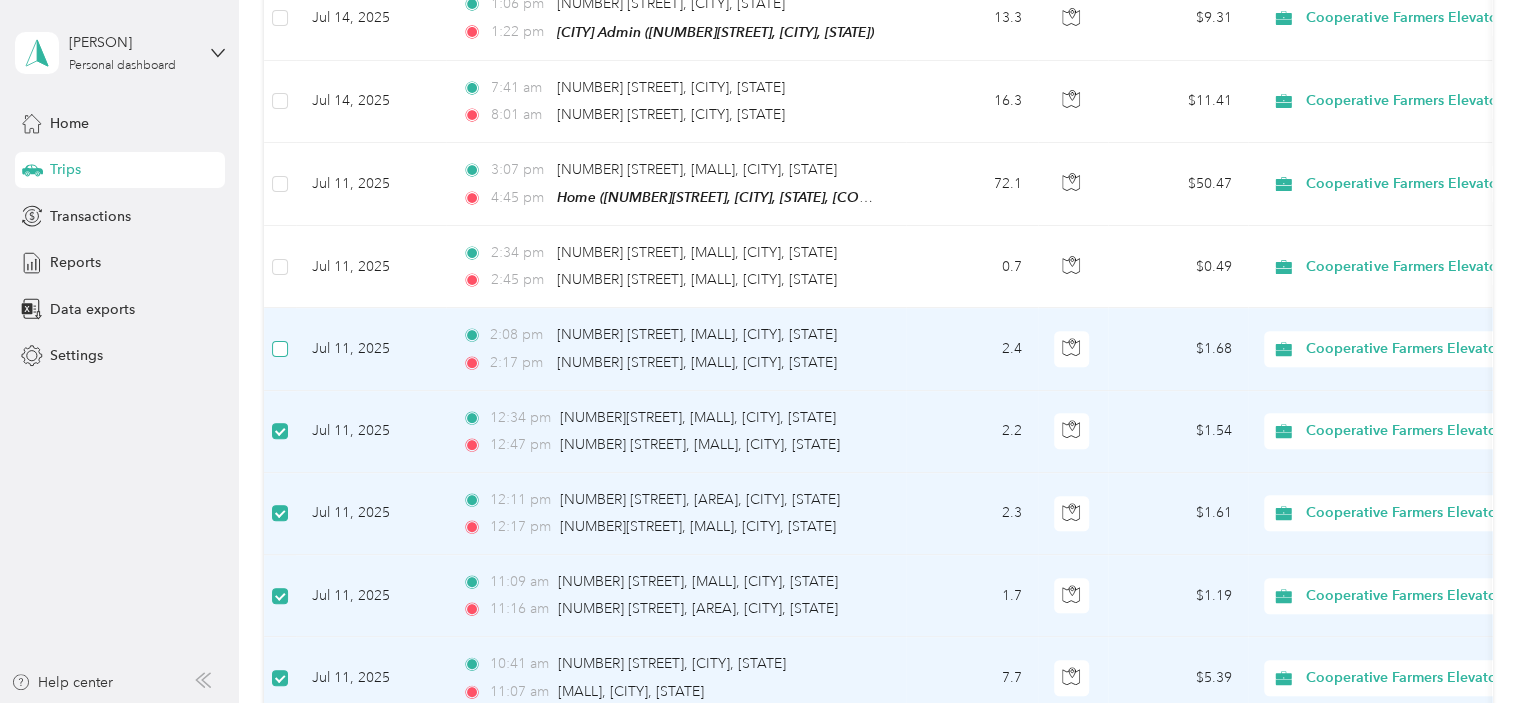 click at bounding box center (280, 349) 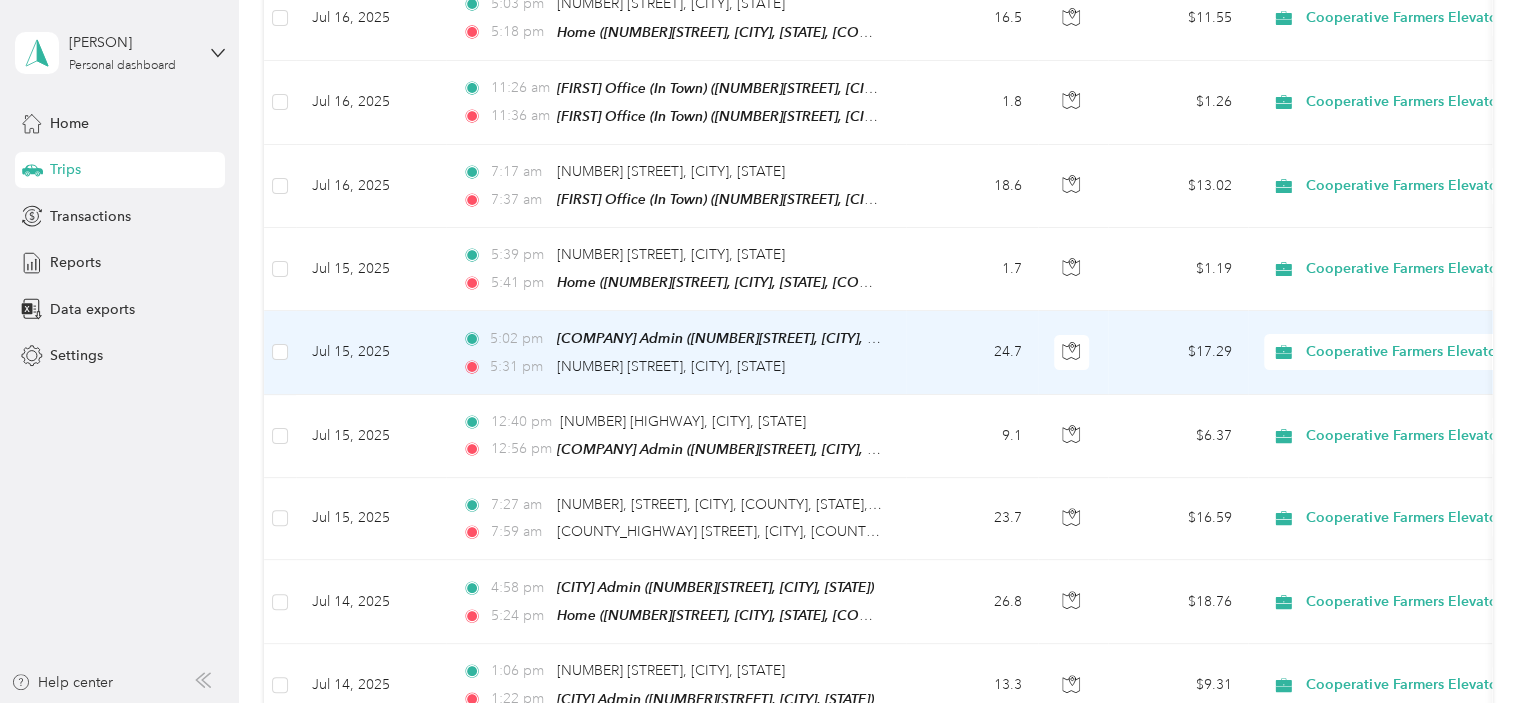 scroll, scrollTop: 3747, scrollLeft: 0, axis: vertical 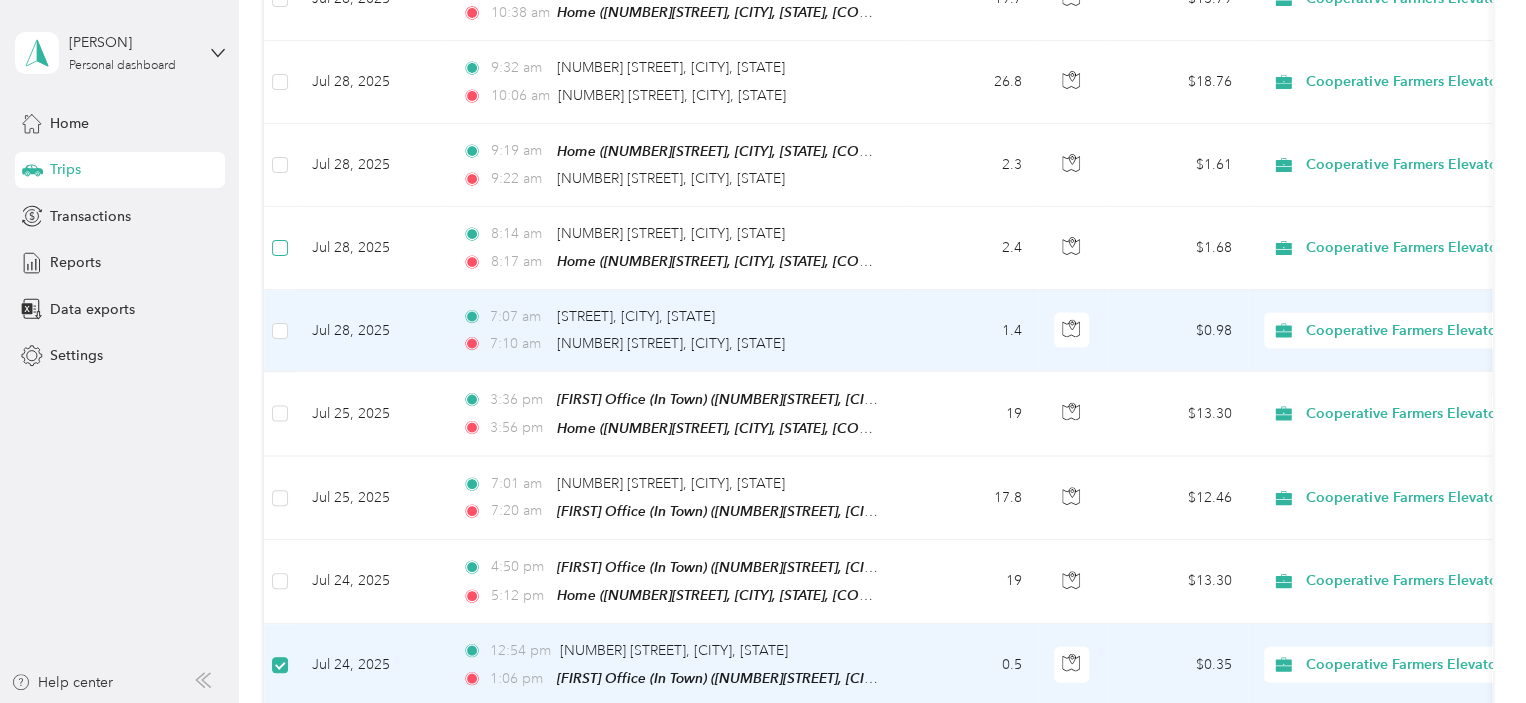 drag, startPoint x: 270, startPoint y: 291, endPoint x: 273, endPoint y: 223, distance: 68.06615 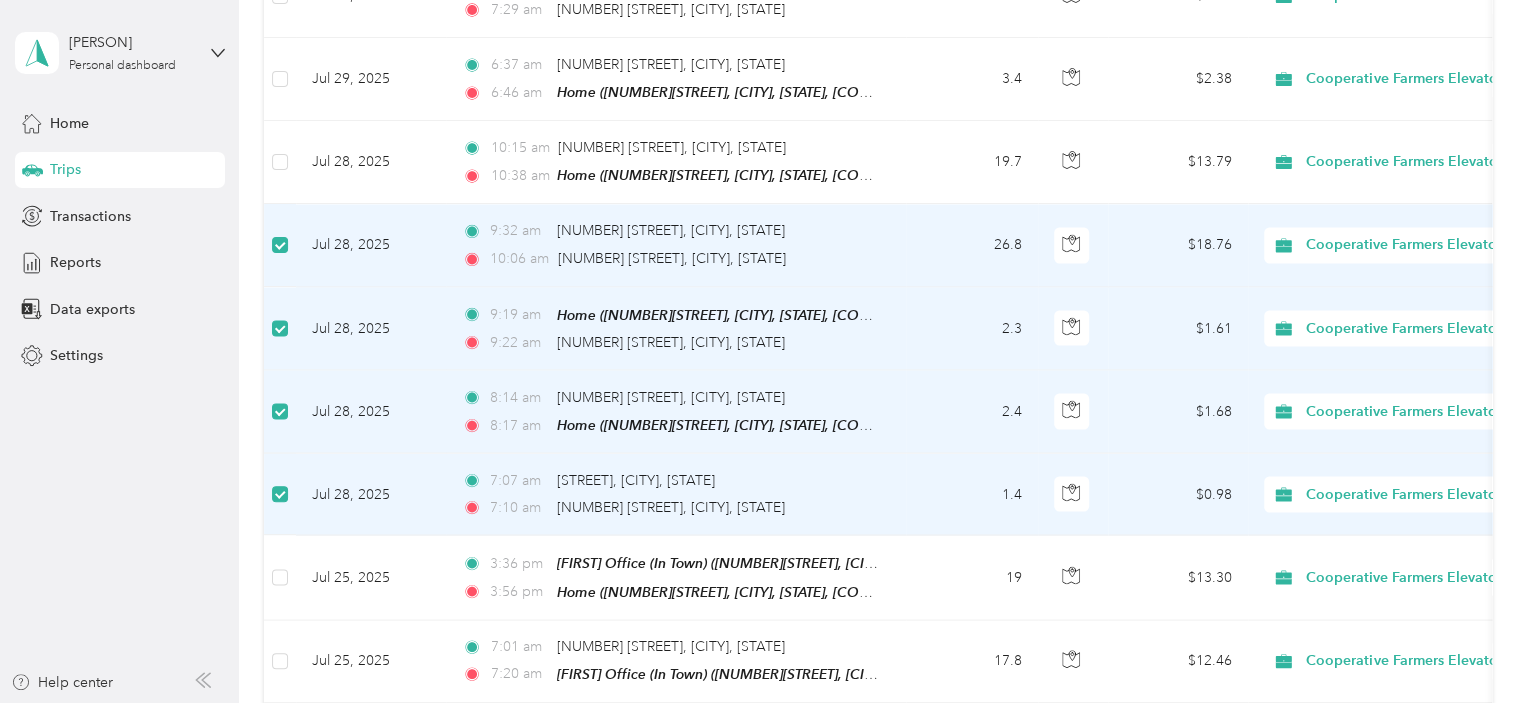 scroll, scrollTop: 1847, scrollLeft: 0, axis: vertical 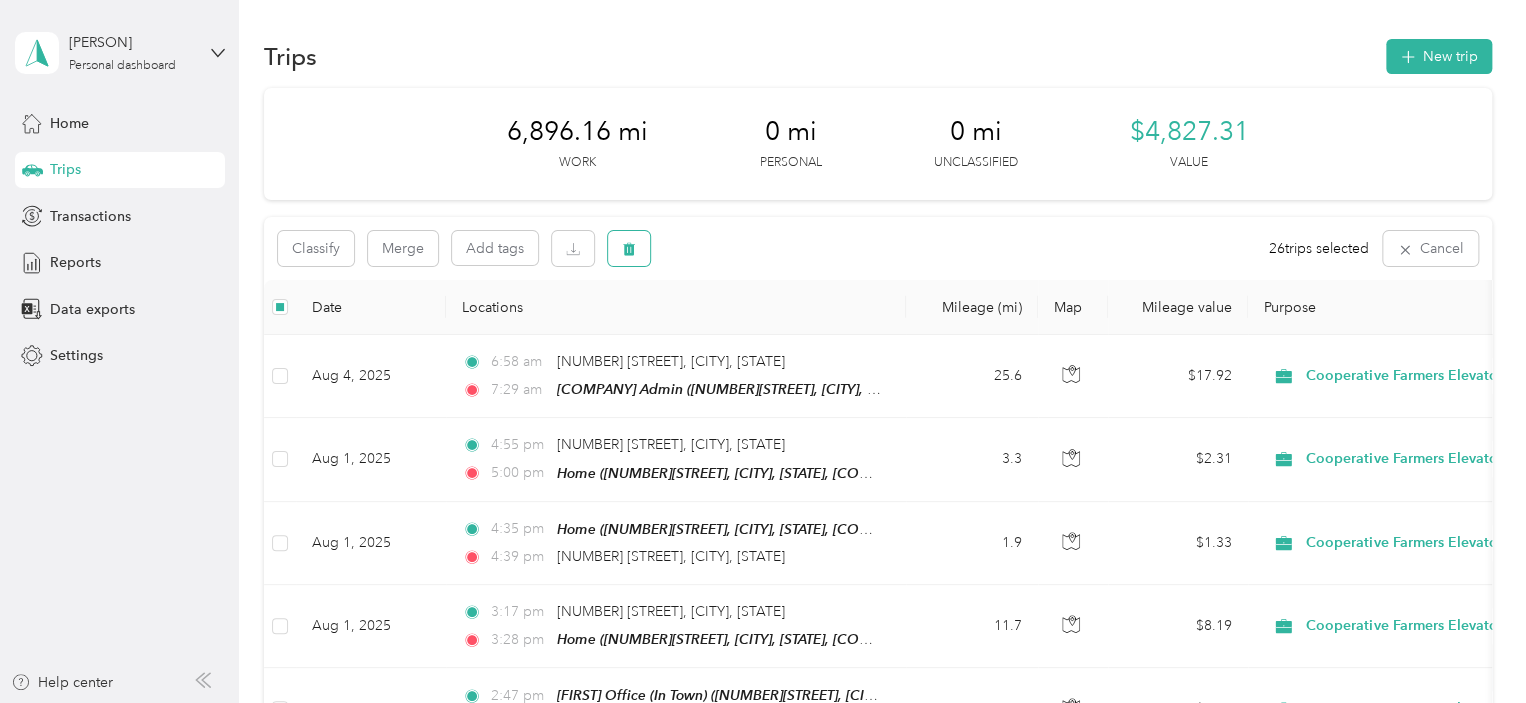 click at bounding box center [629, 248] 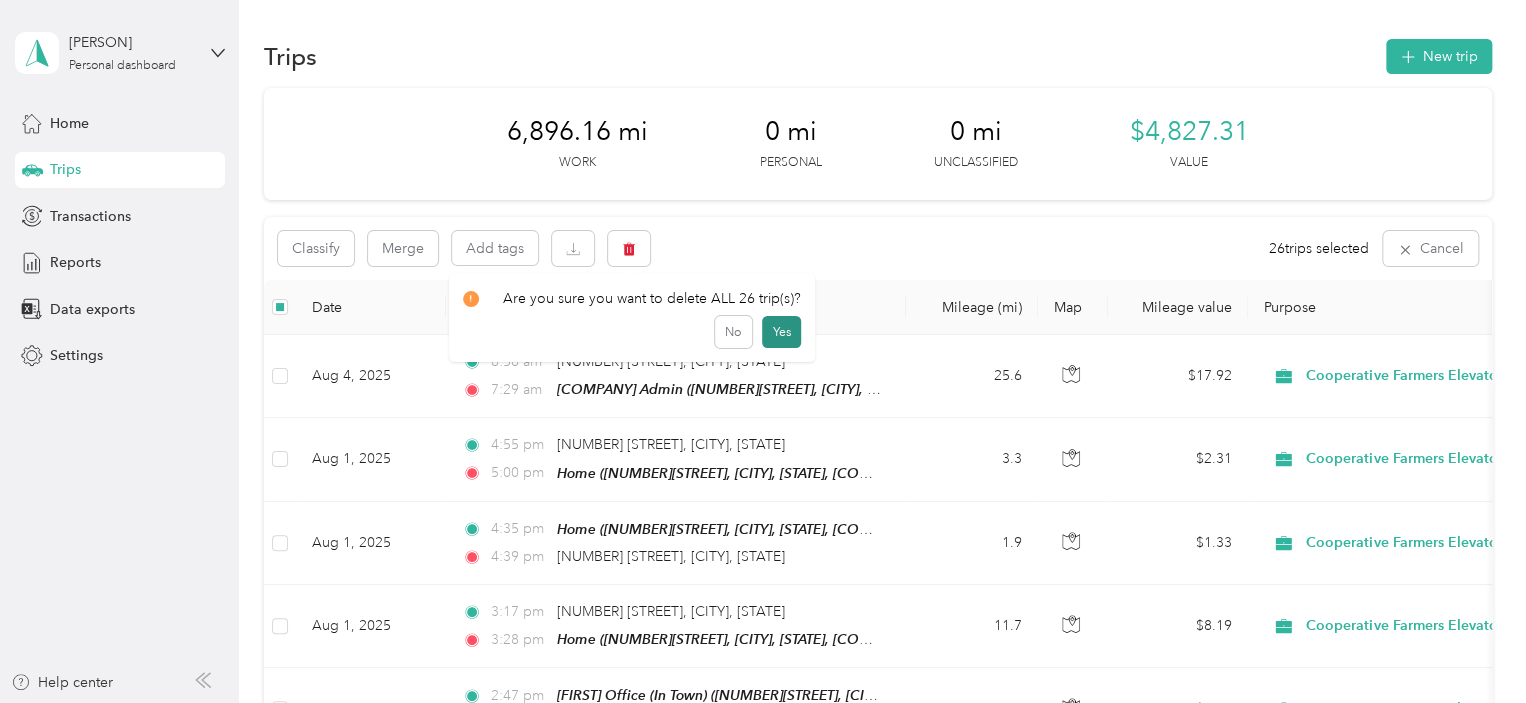 click on "Yes" at bounding box center [781, 332] 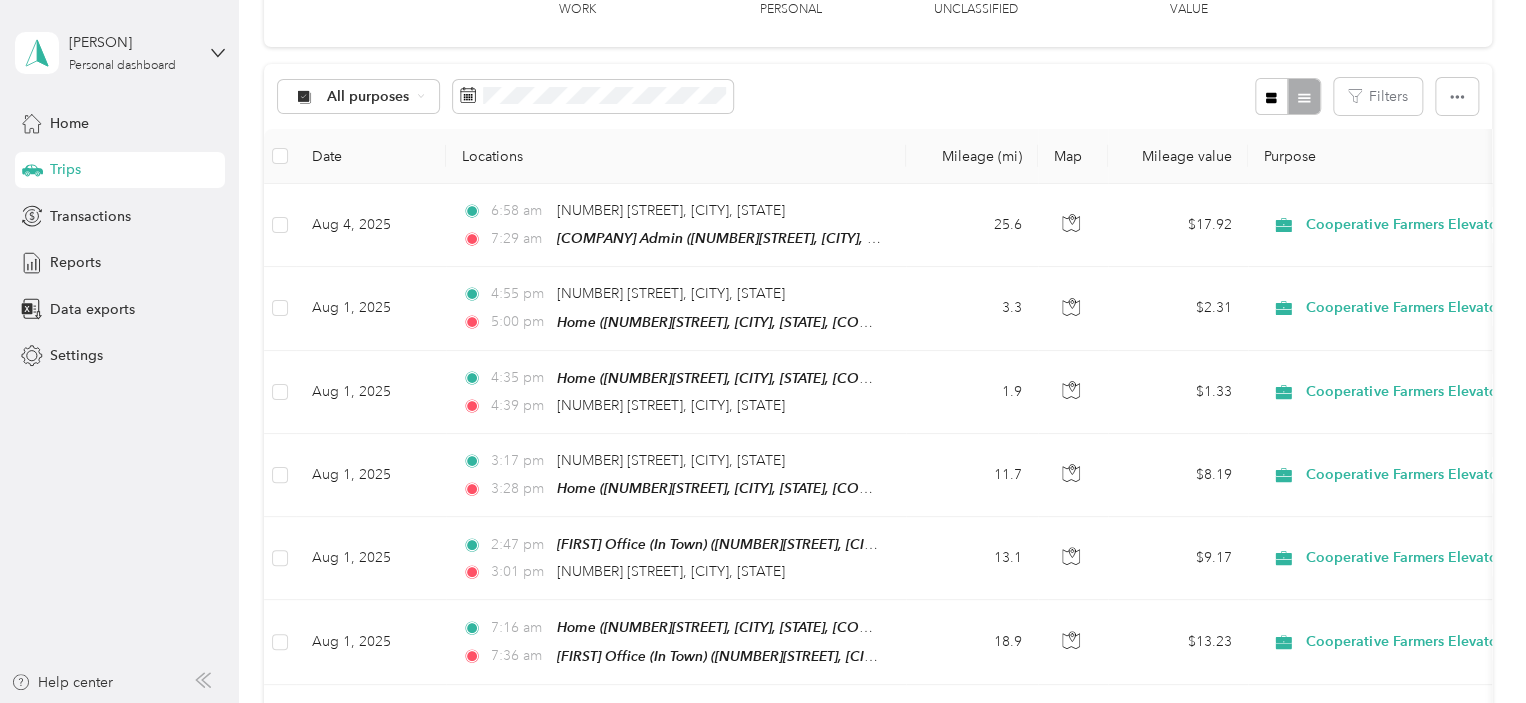 scroll, scrollTop: 0, scrollLeft: 0, axis: both 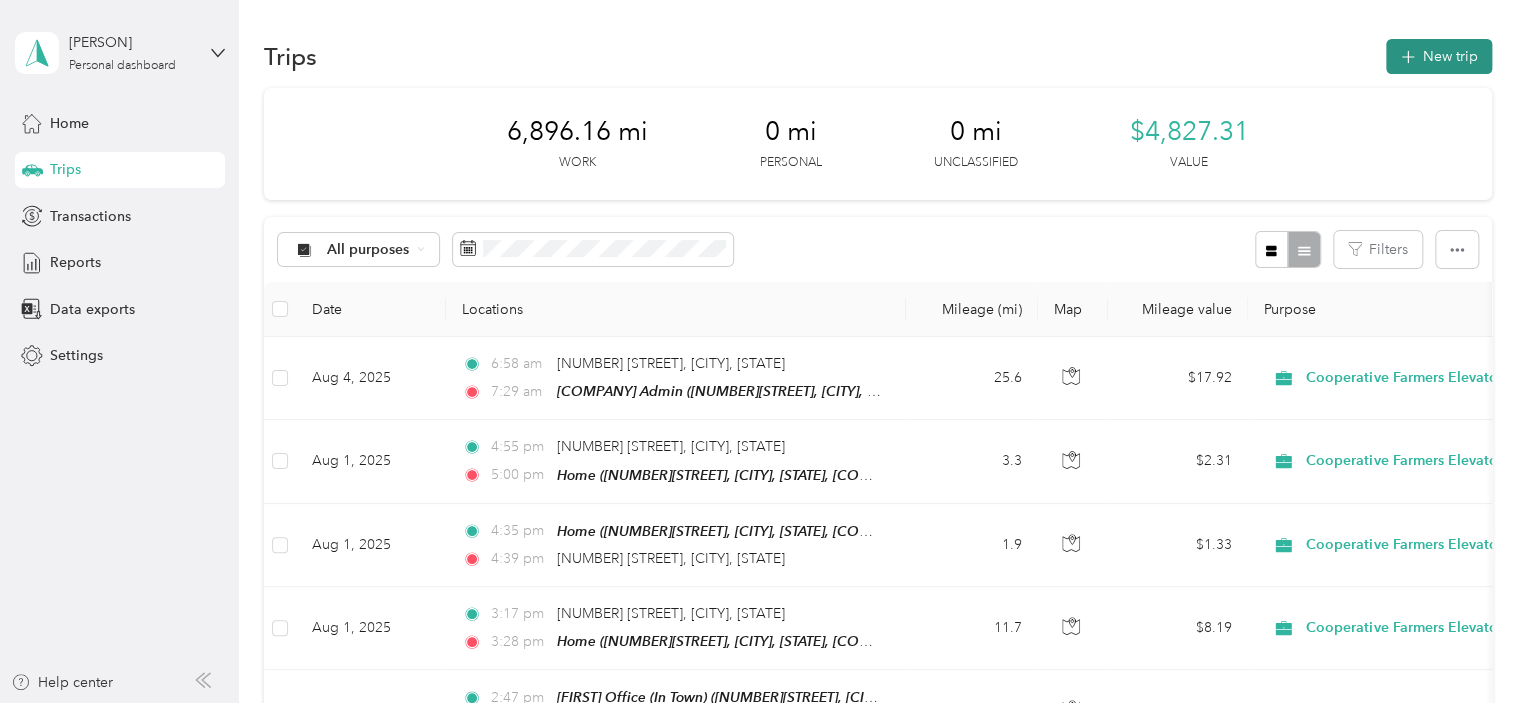 click on "New trip" at bounding box center (1439, 56) 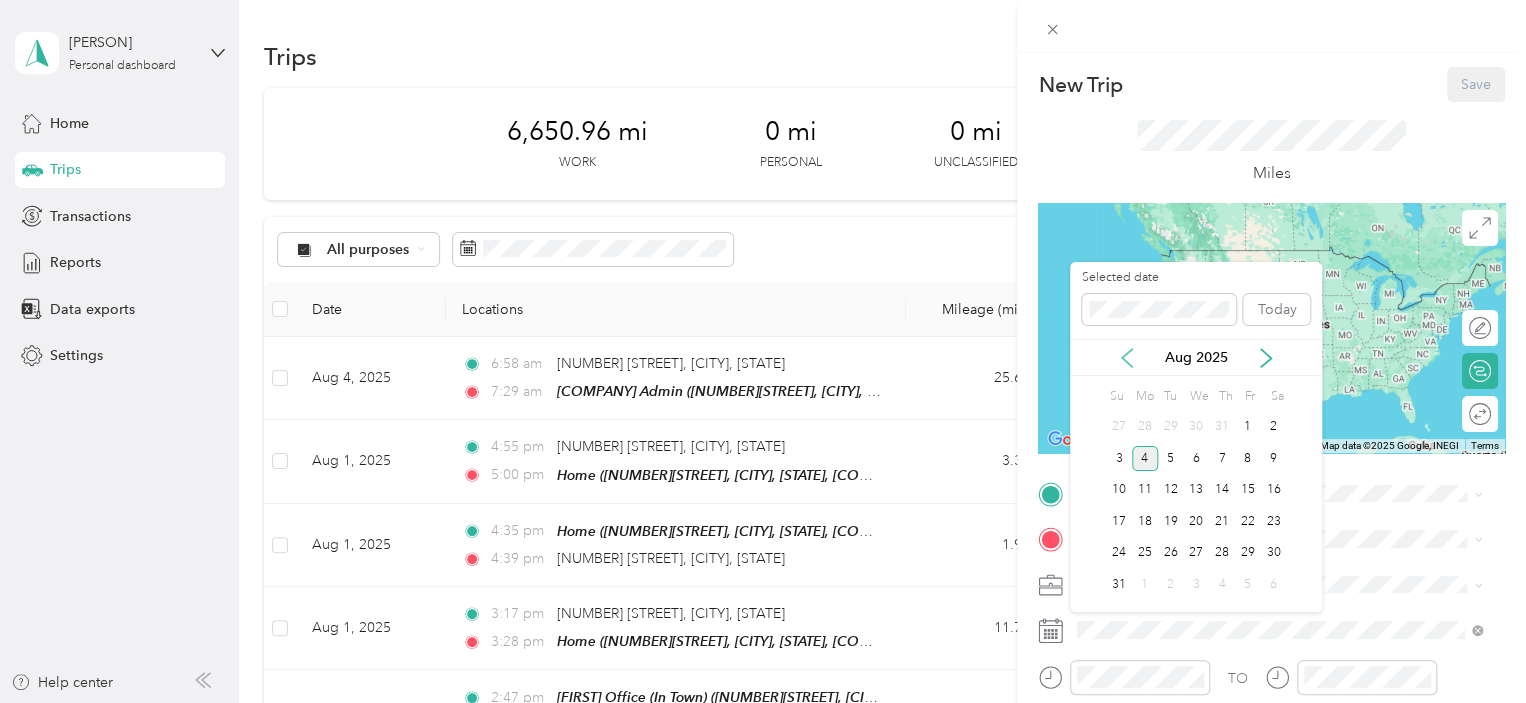 click 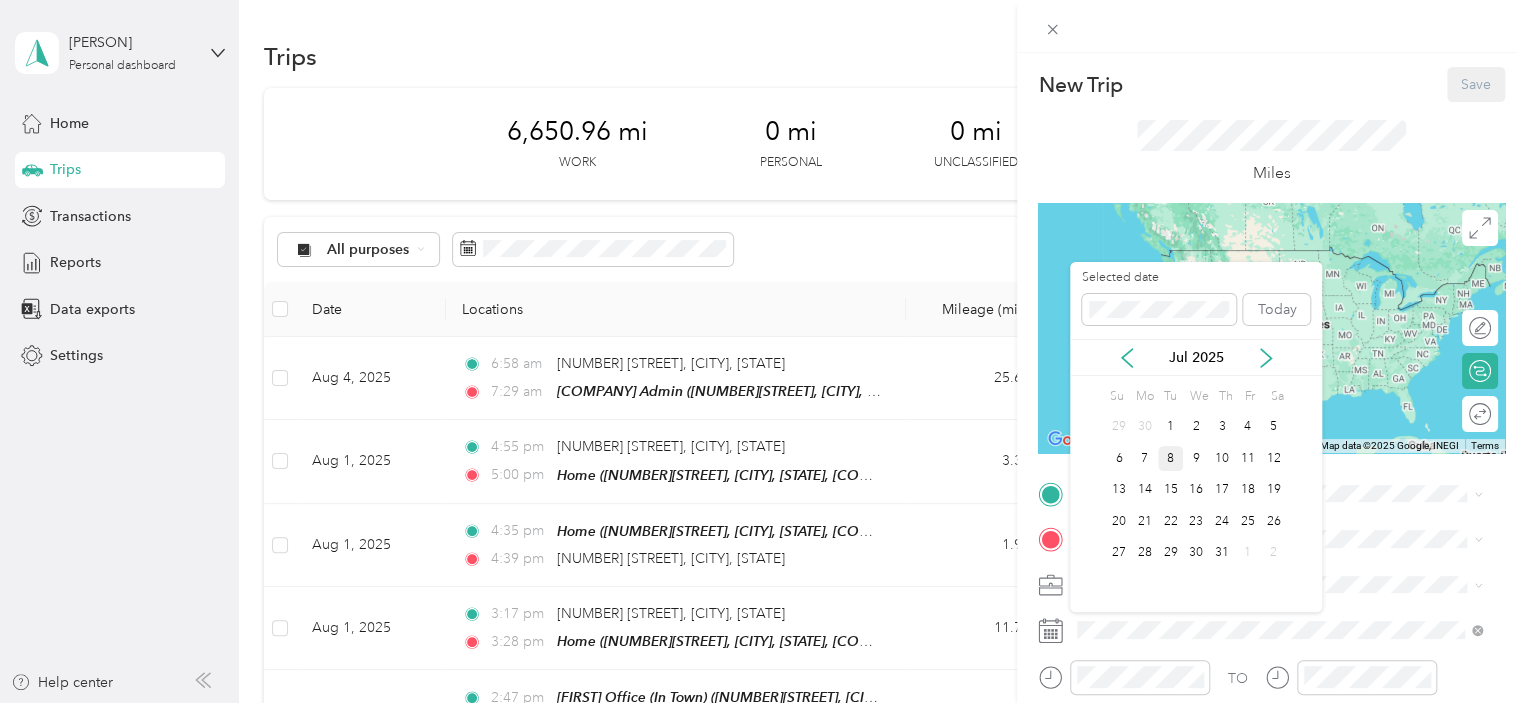 click on "8" at bounding box center [1171, 458] 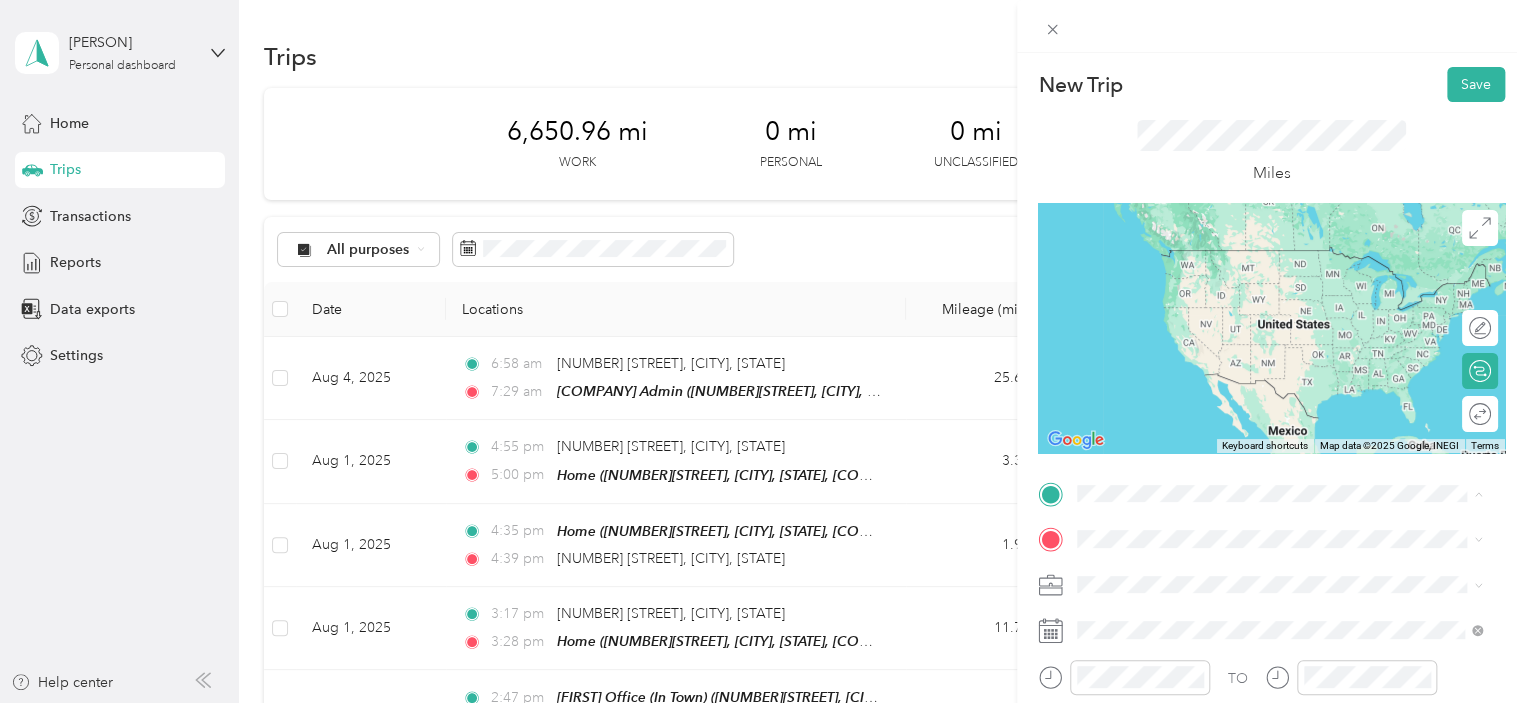 click on "[NUMBER] [STREET], [POSTAL_CODE], [CITY], [STATE], [COUNTRY]" at bounding box center [1289, 297] 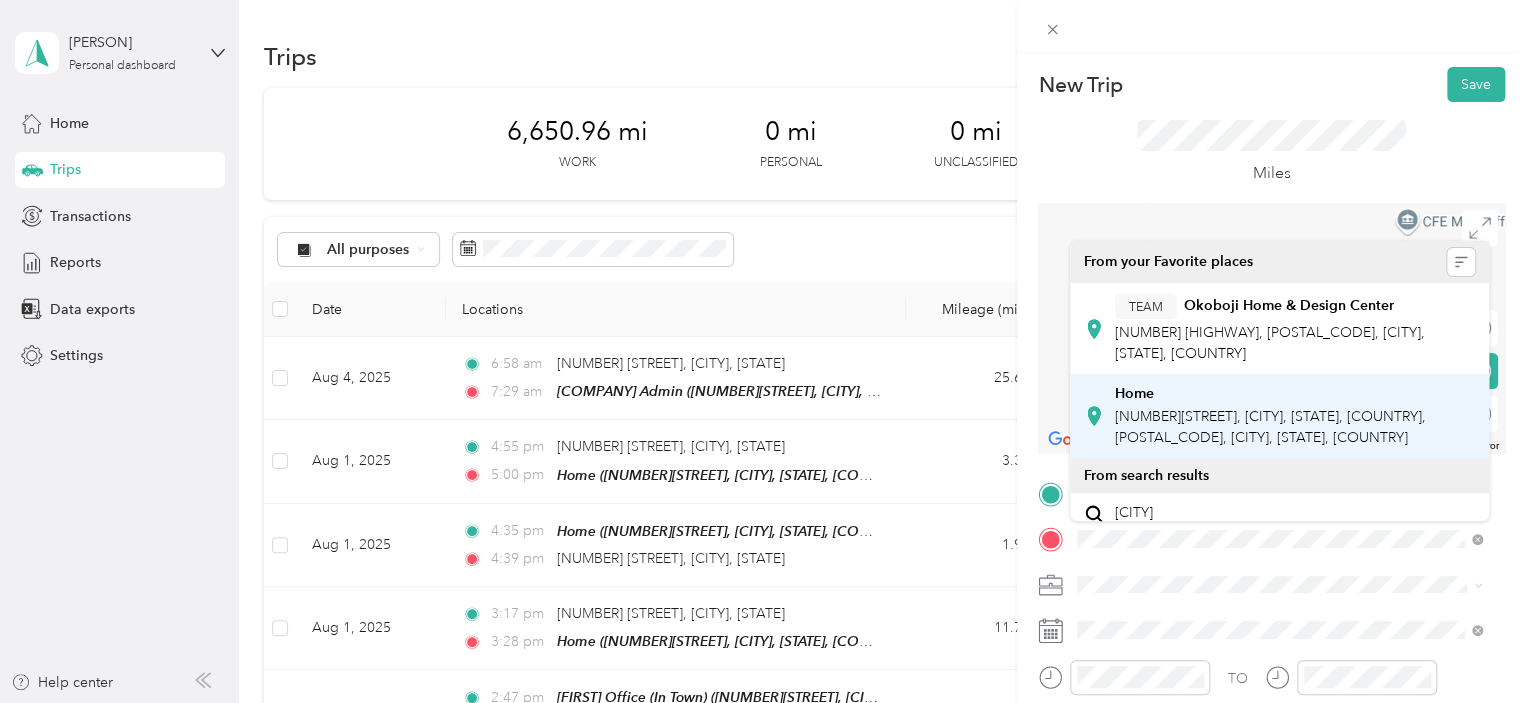click on "Home [NUMBER][STREET], [CITY], [STATE], [COUNTRY], [POSTAL_CODE], [CITY], [STATE], [COUNTRY]" at bounding box center [1295, 416] 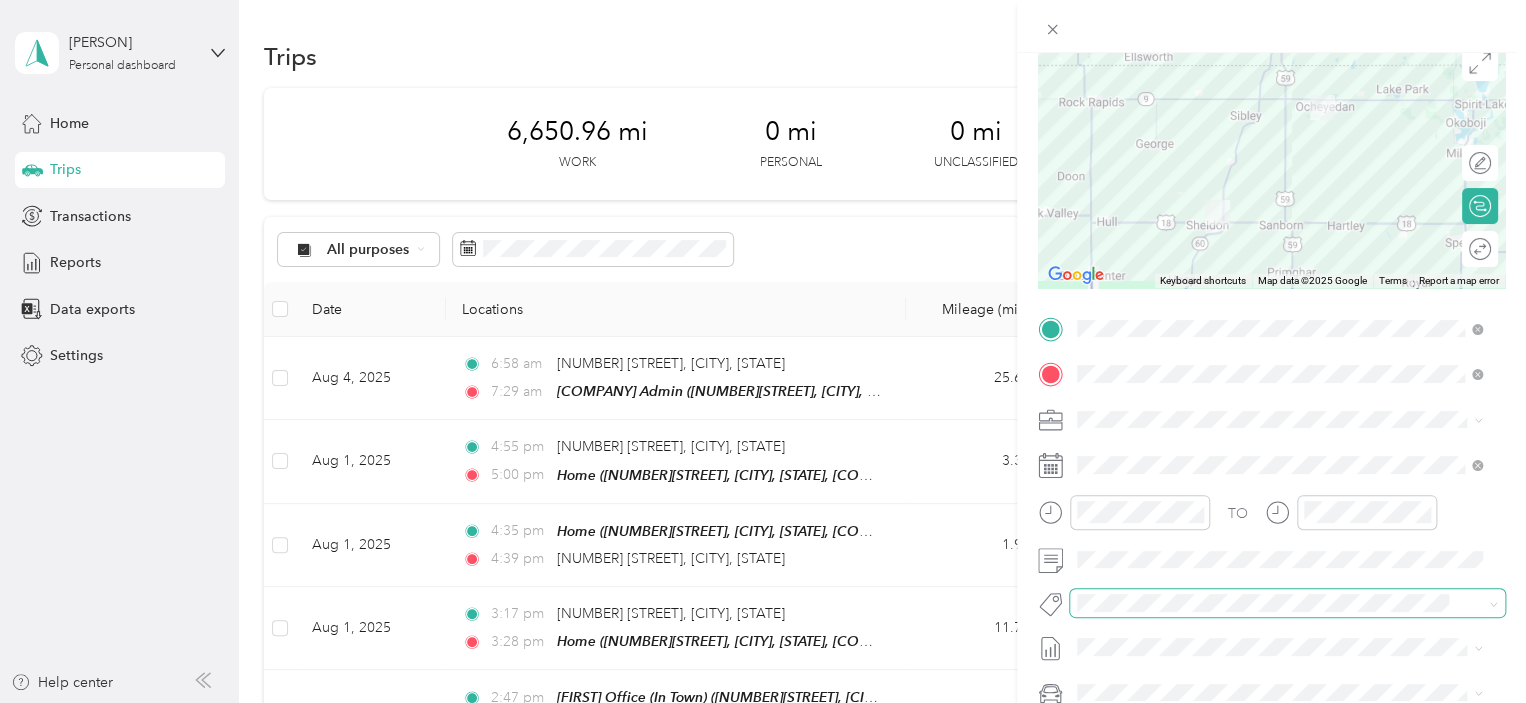 scroll, scrollTop: 200, scrollLeft: 0, axis: vertical 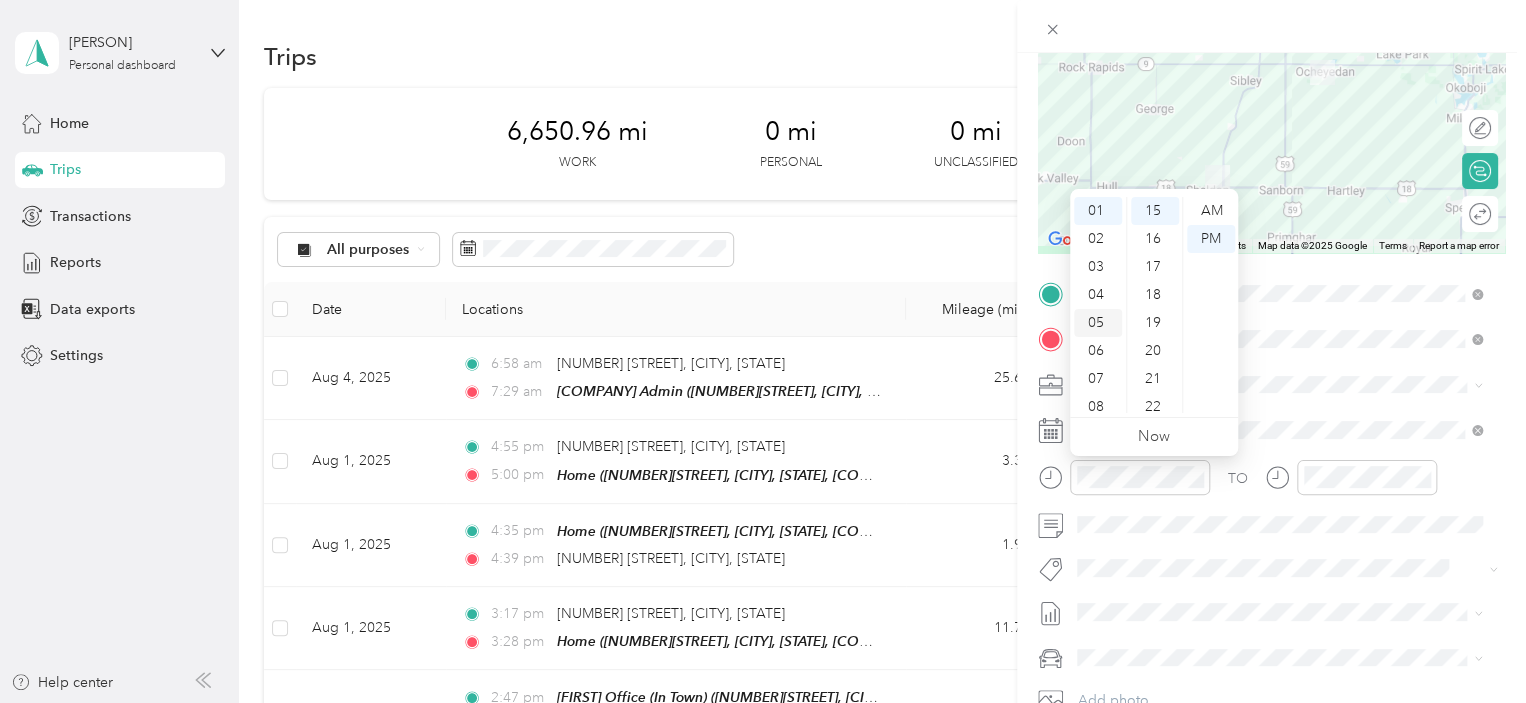 click on "05" at bounding box center [1098, 323] 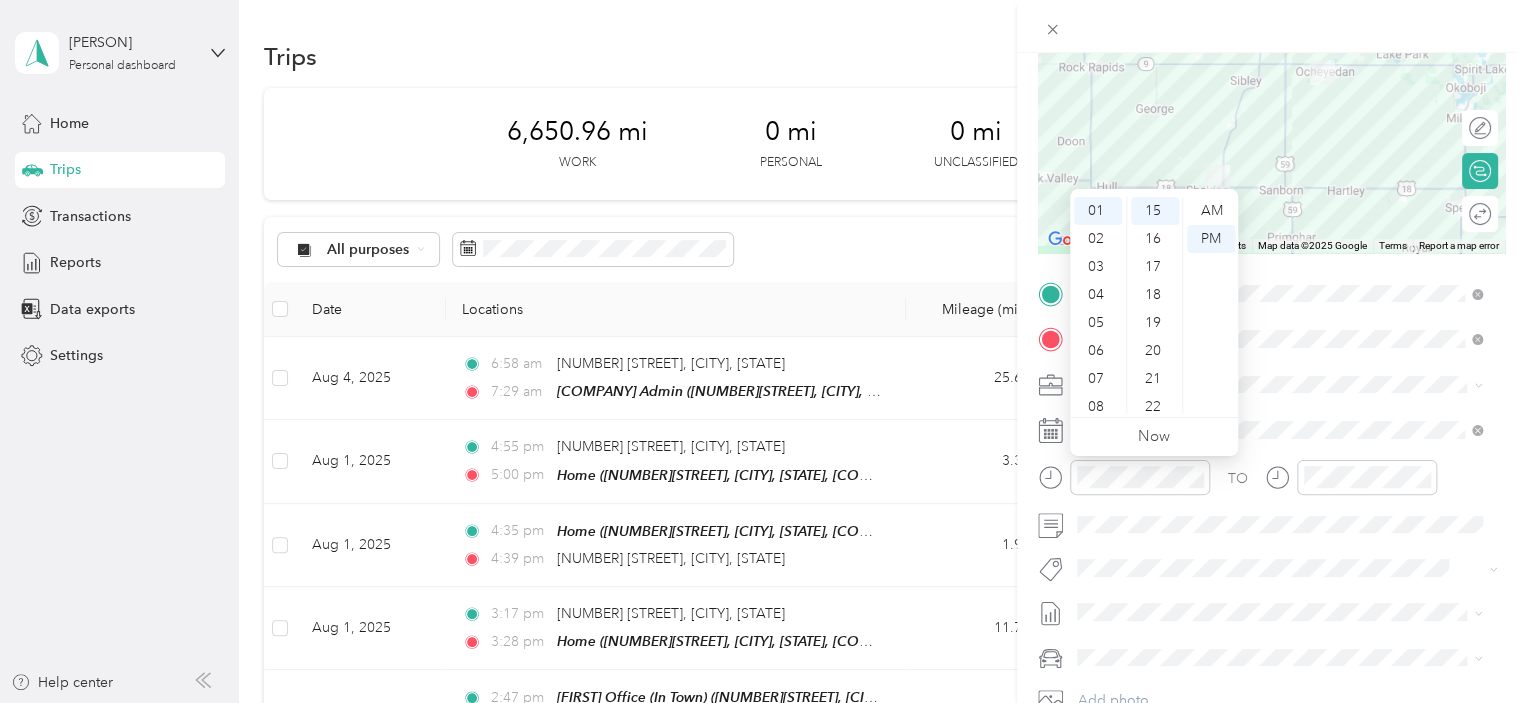 scroll, scrollTop: 120, scrollLeft: 0, axis: vertical 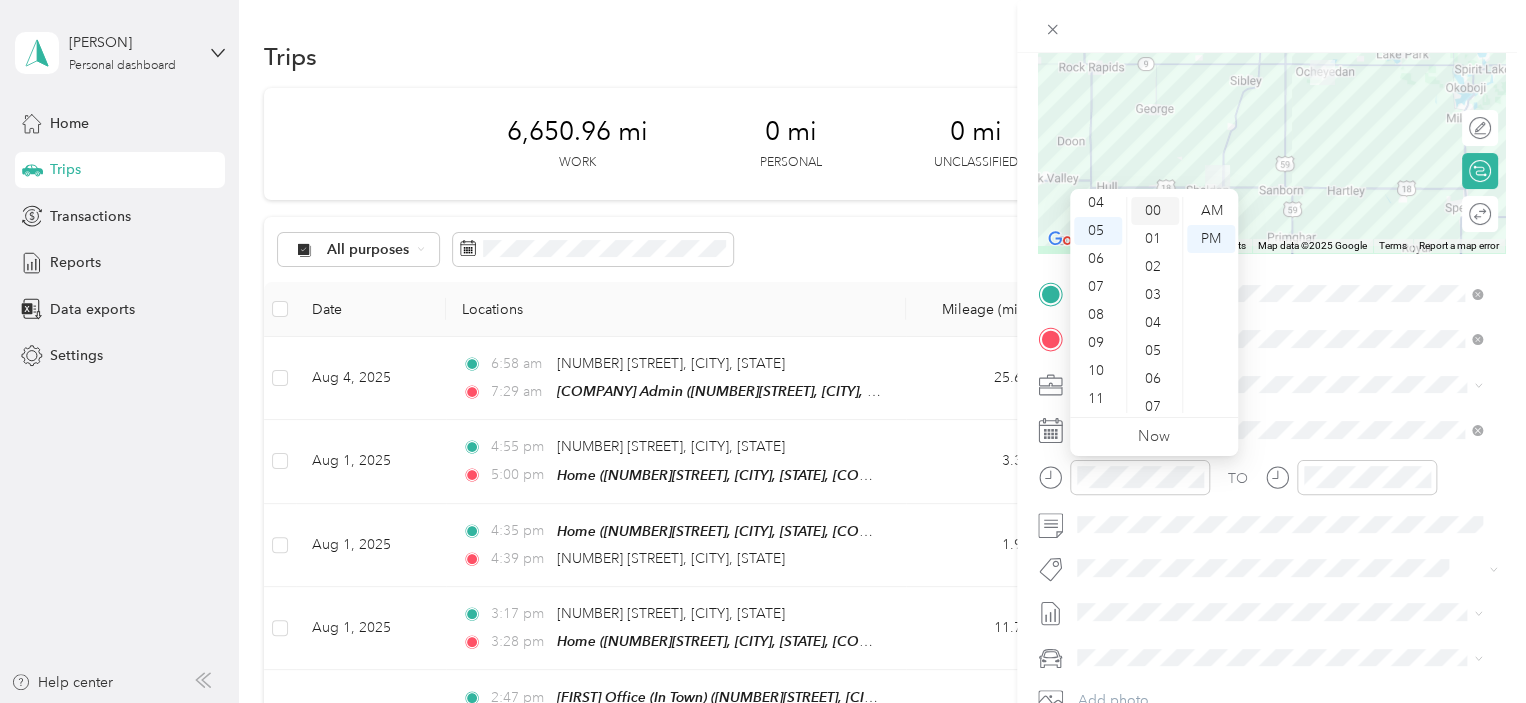 click on "00" at bounding box center [1155, 211] 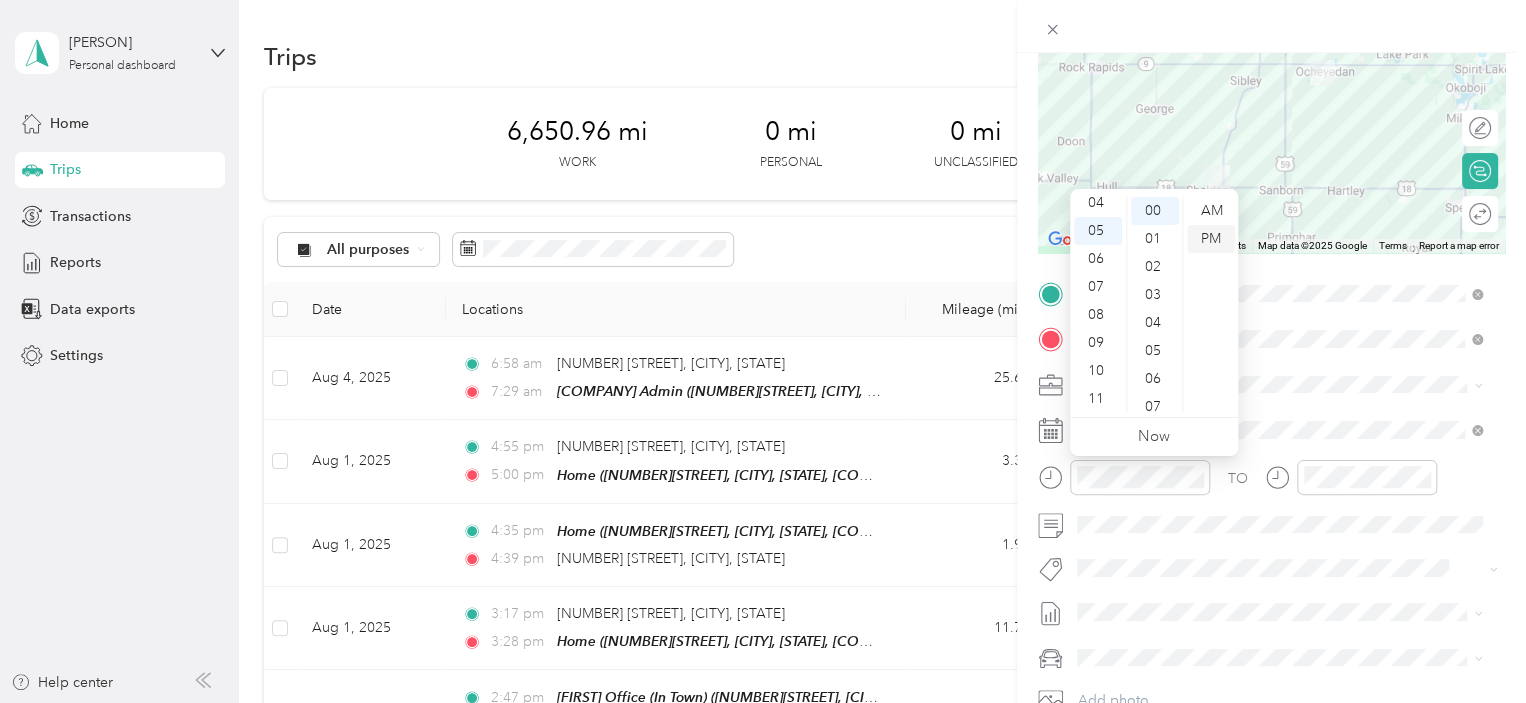 click on "PM" at bounding box center [1211, 239] 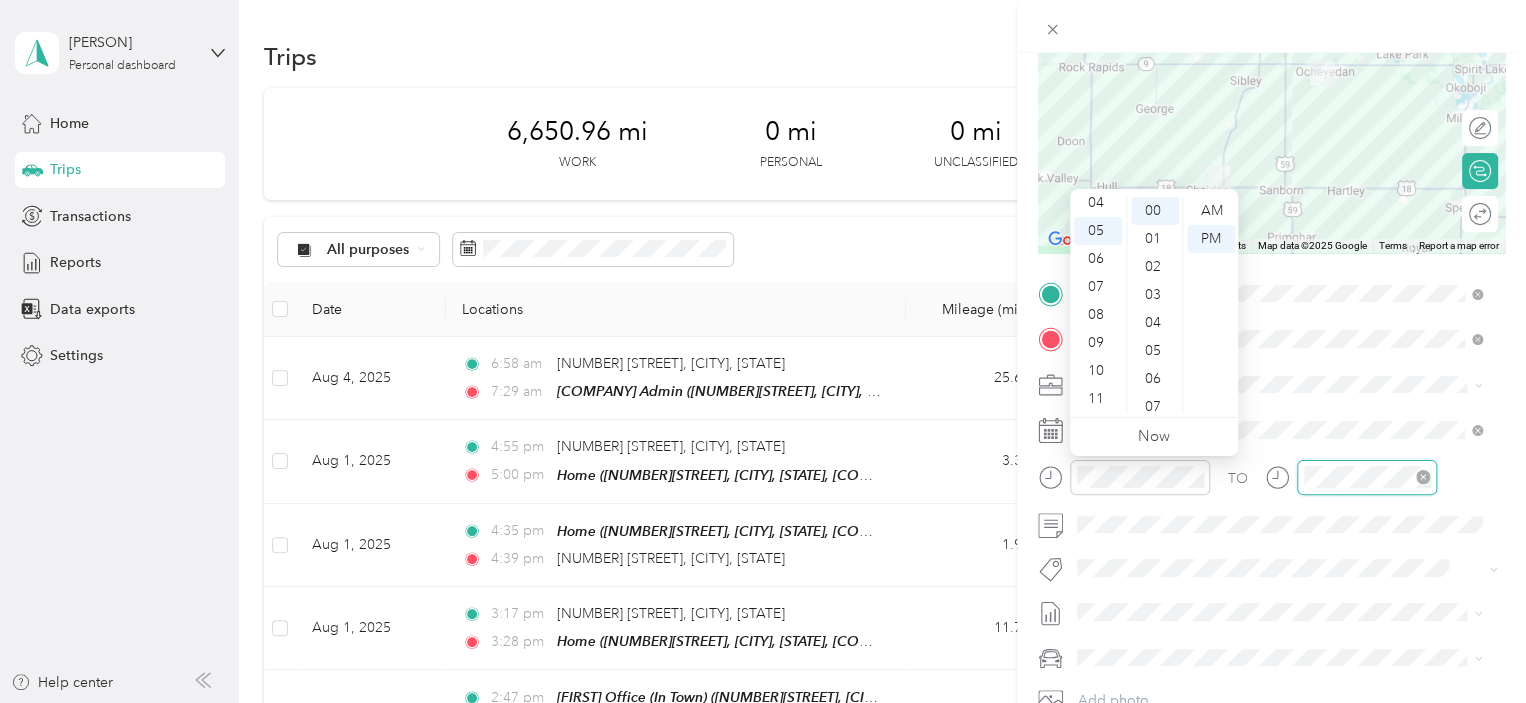 scroll, scrollTop: 28, scrollLeft: 0, axis: vertical 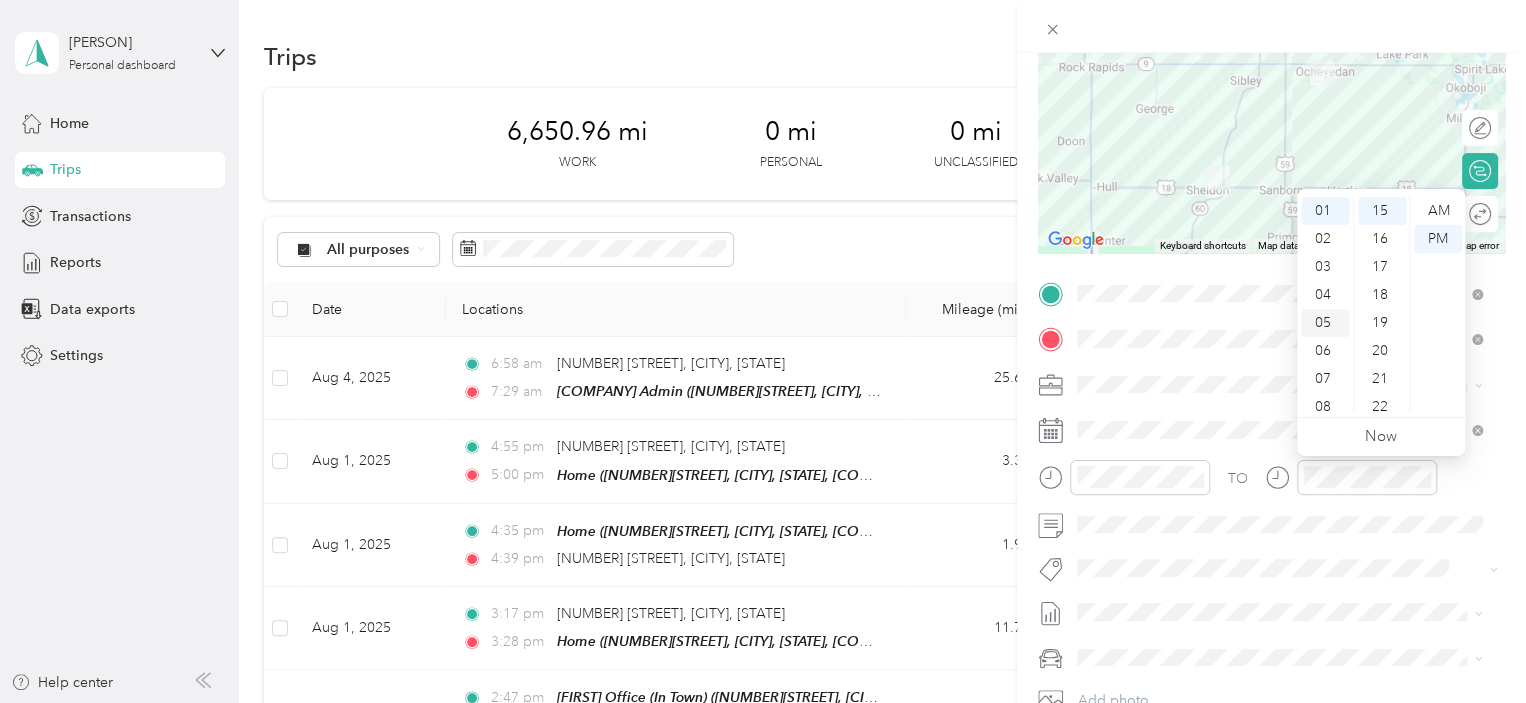 click on "05" at bounding box center [1325, 323] 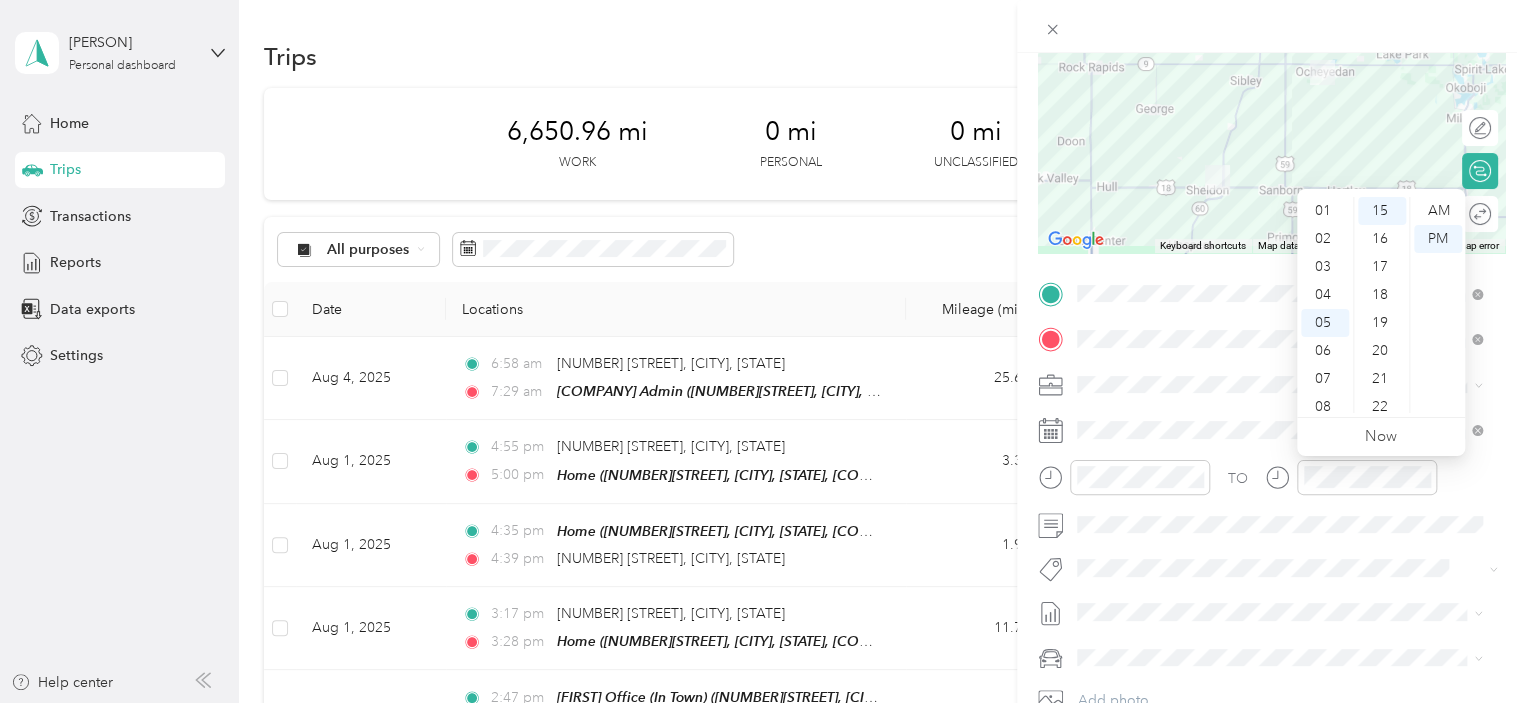 scroll, scrollTop: 120, scrollLeft: 0, axis: vertical 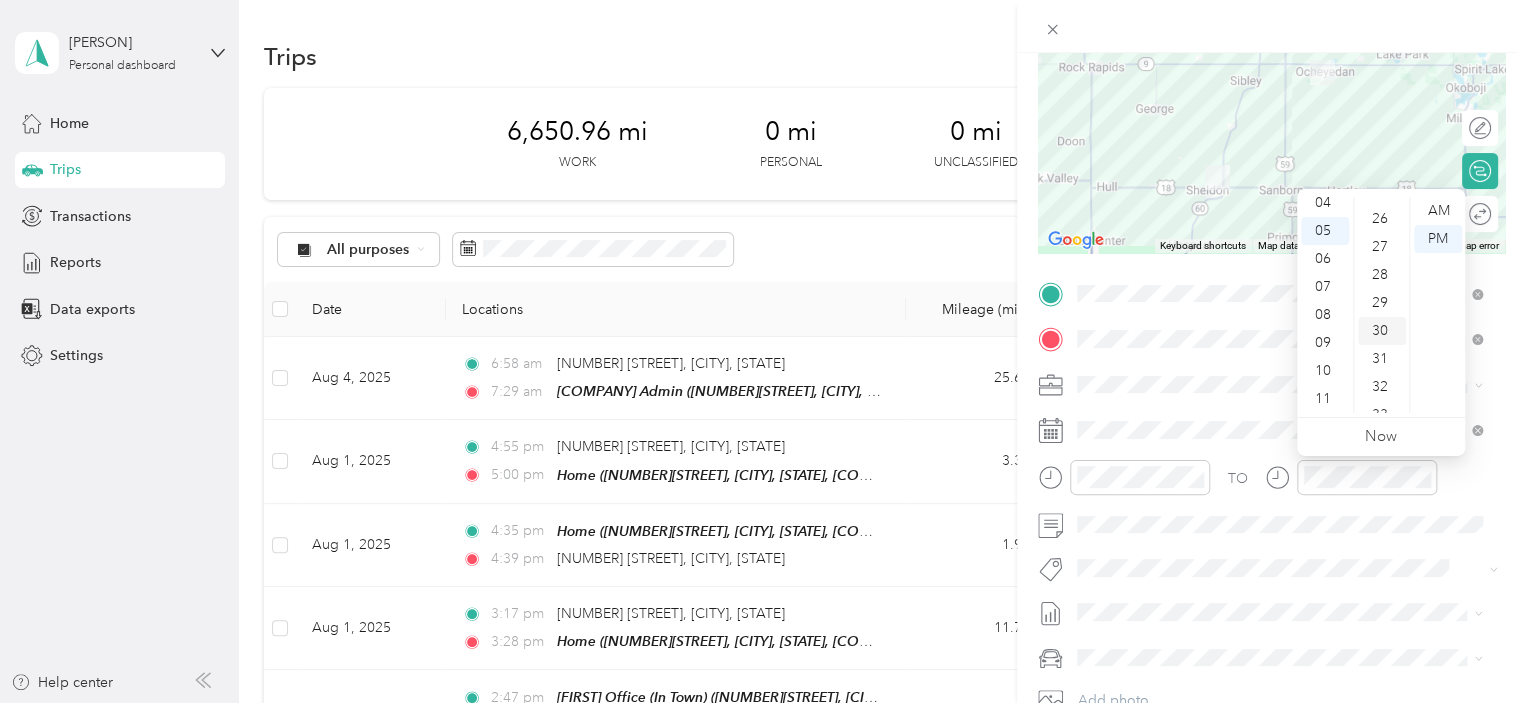 click on "30" at bounding box center [1382, 331] 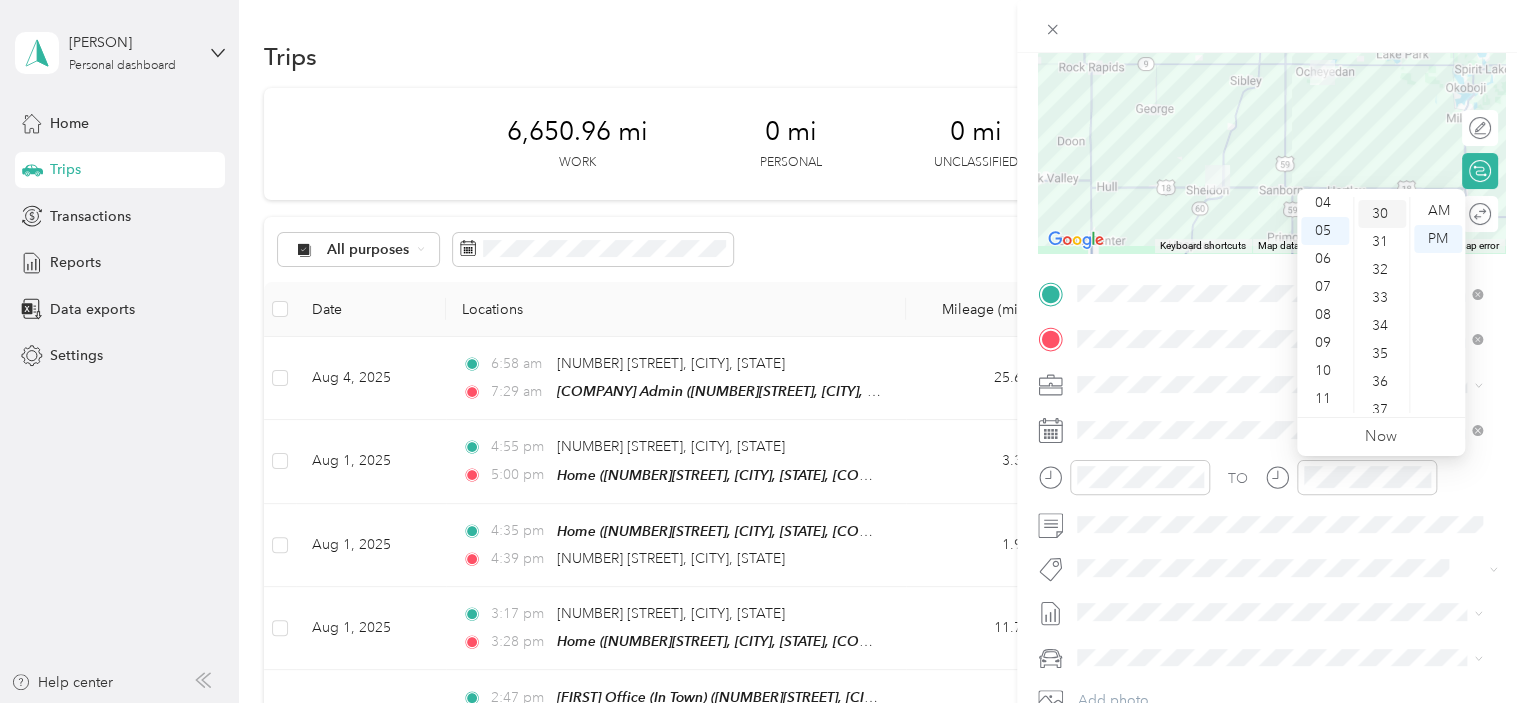 scroll, scrollTop: 840, scrollLeft: 0, axis: vertical 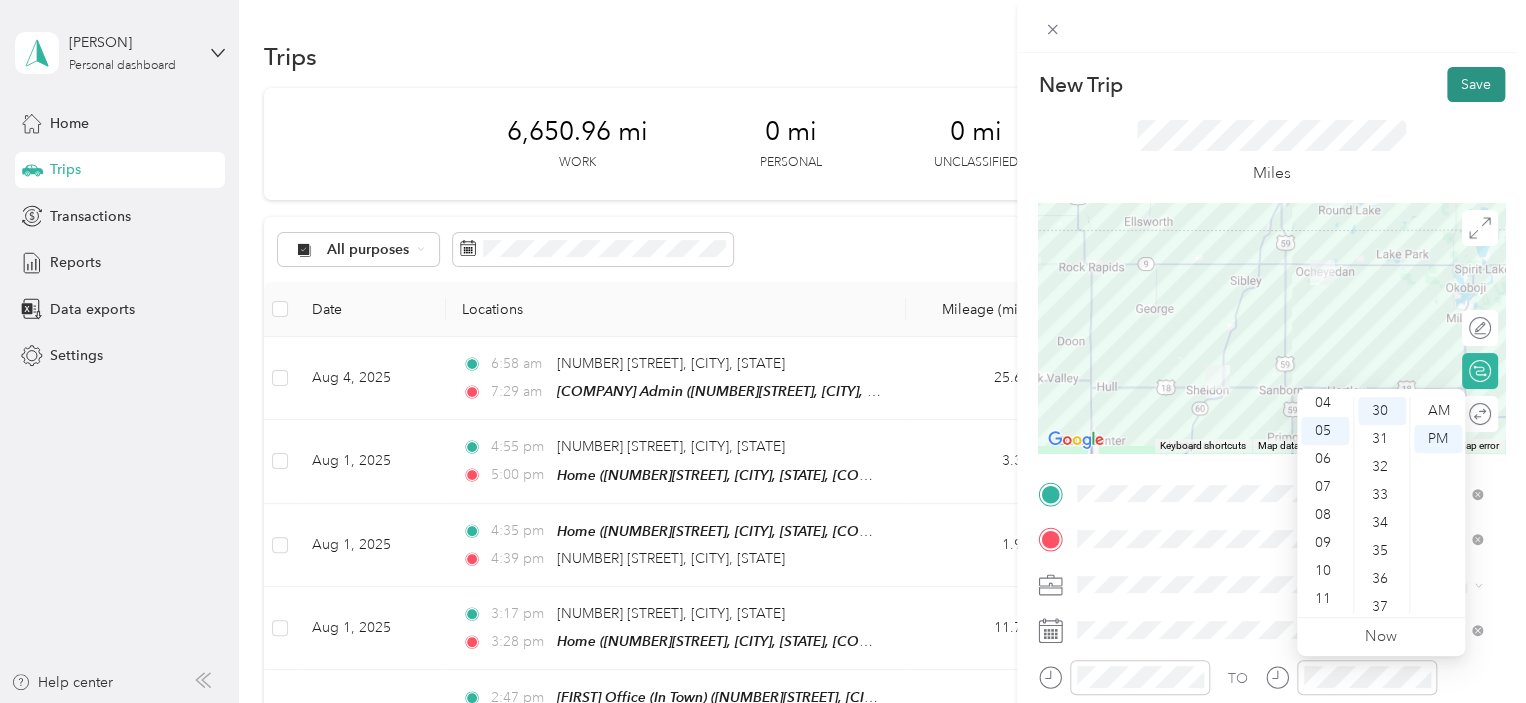 click on "Save" at bounding box center [1476, 84] 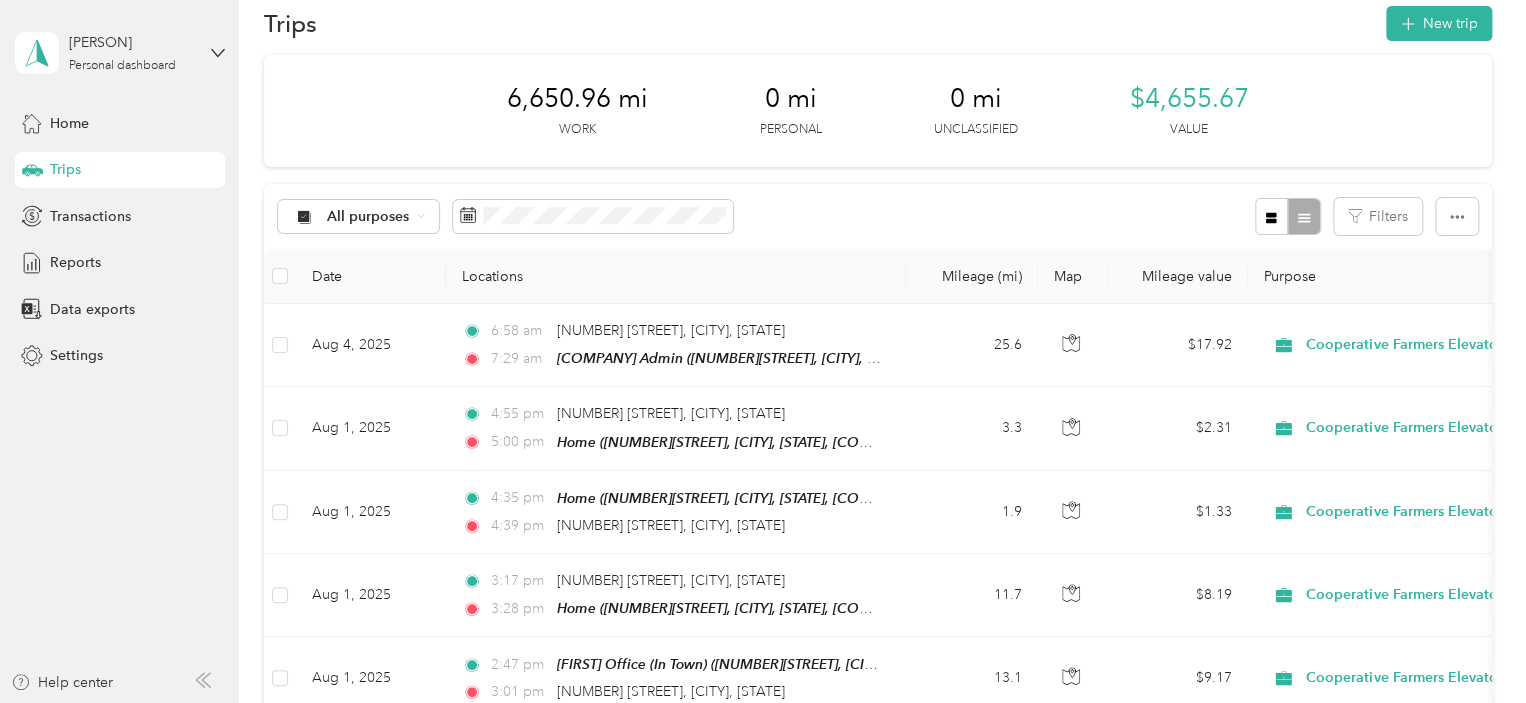 scroll, scrollTop: 0, scrollLeft: 0, axis: both 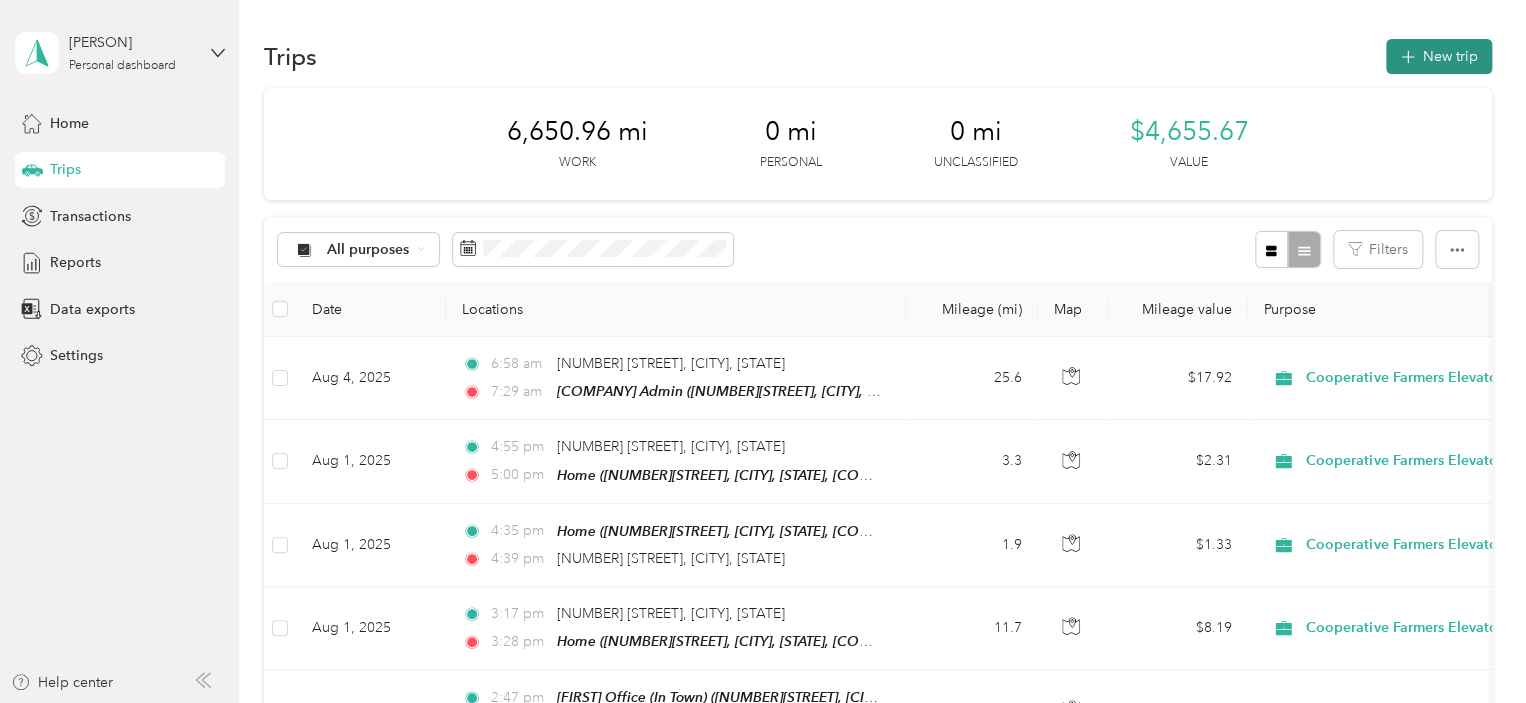 click on "New trip" at bounding box center [1439, 56] 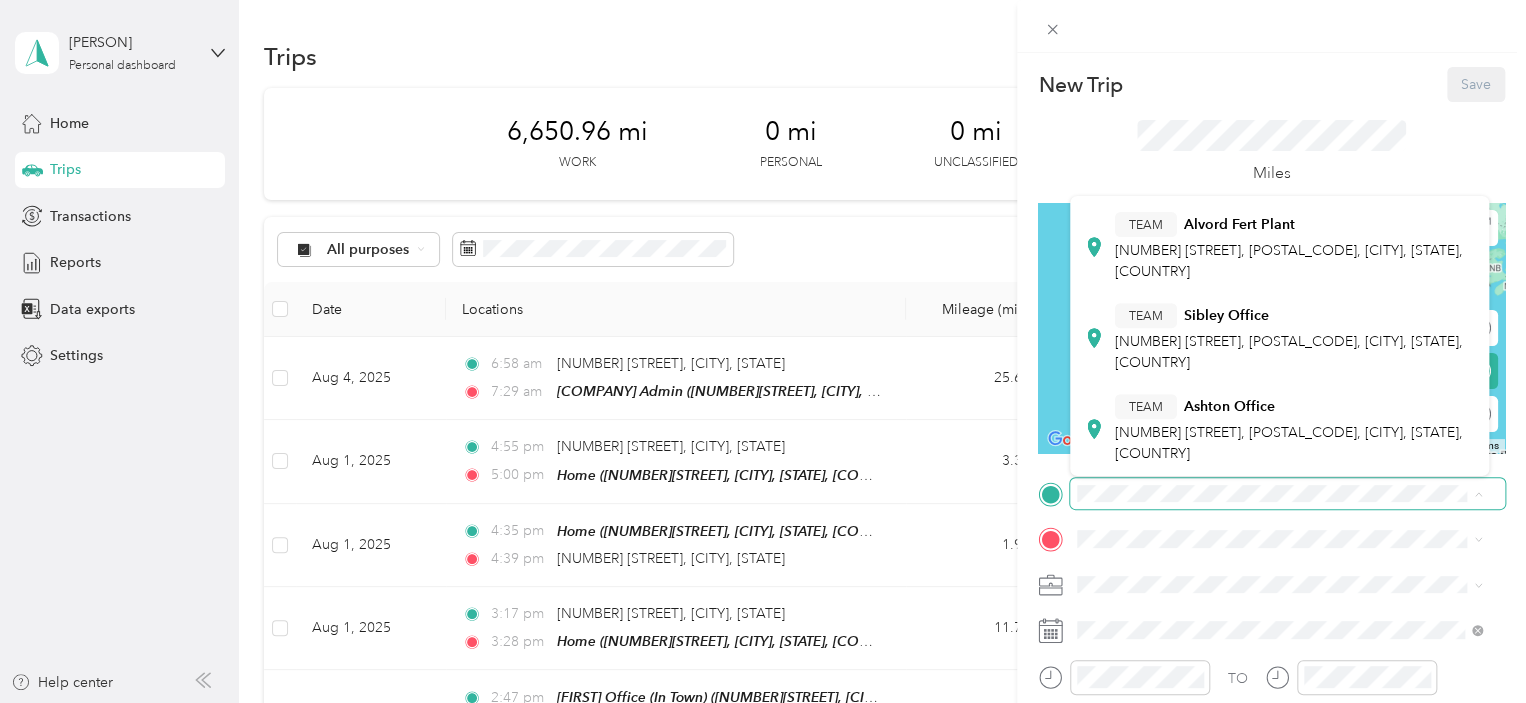 scroll, scrollTop: 566, scrollLeft: 0, axis: vertical 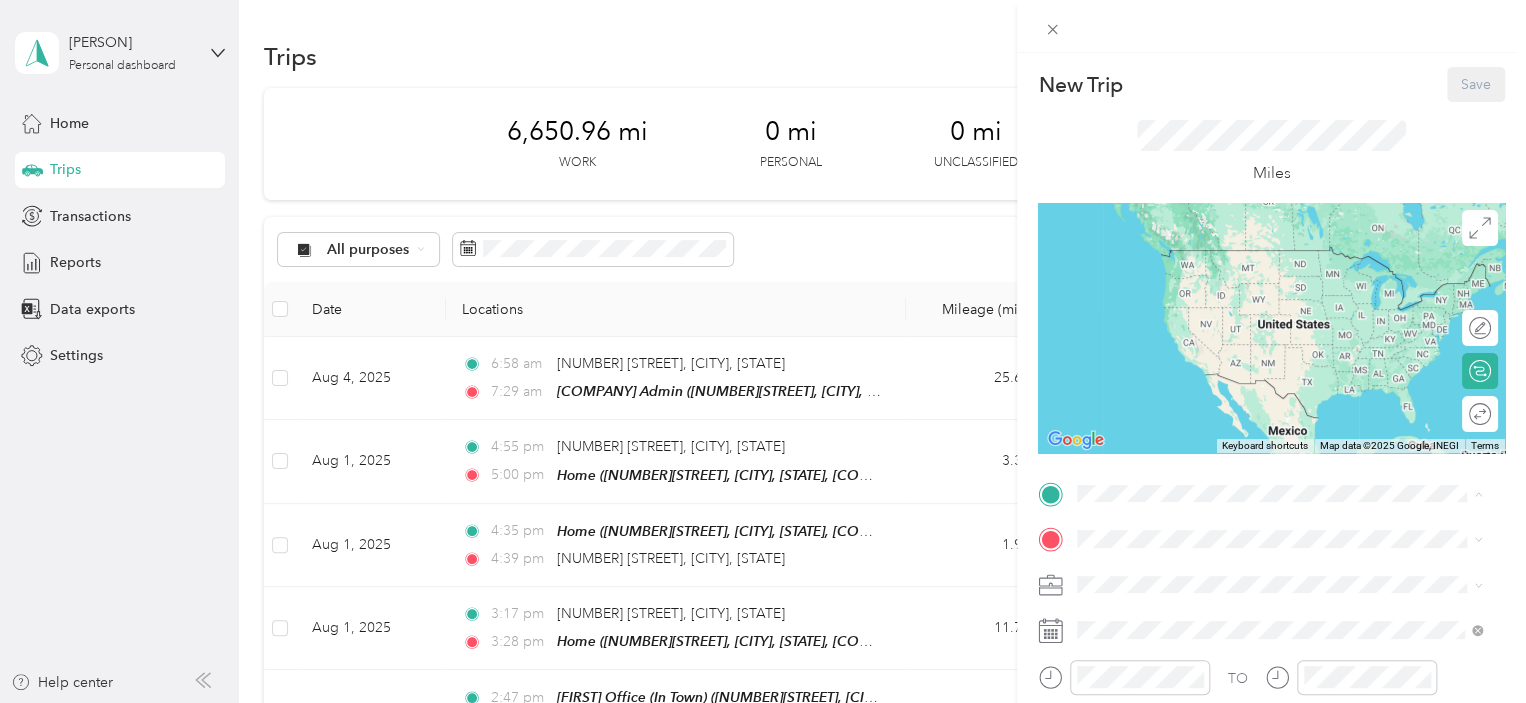 click on "George Office (In Town)" at bounding box center (1264, 514) 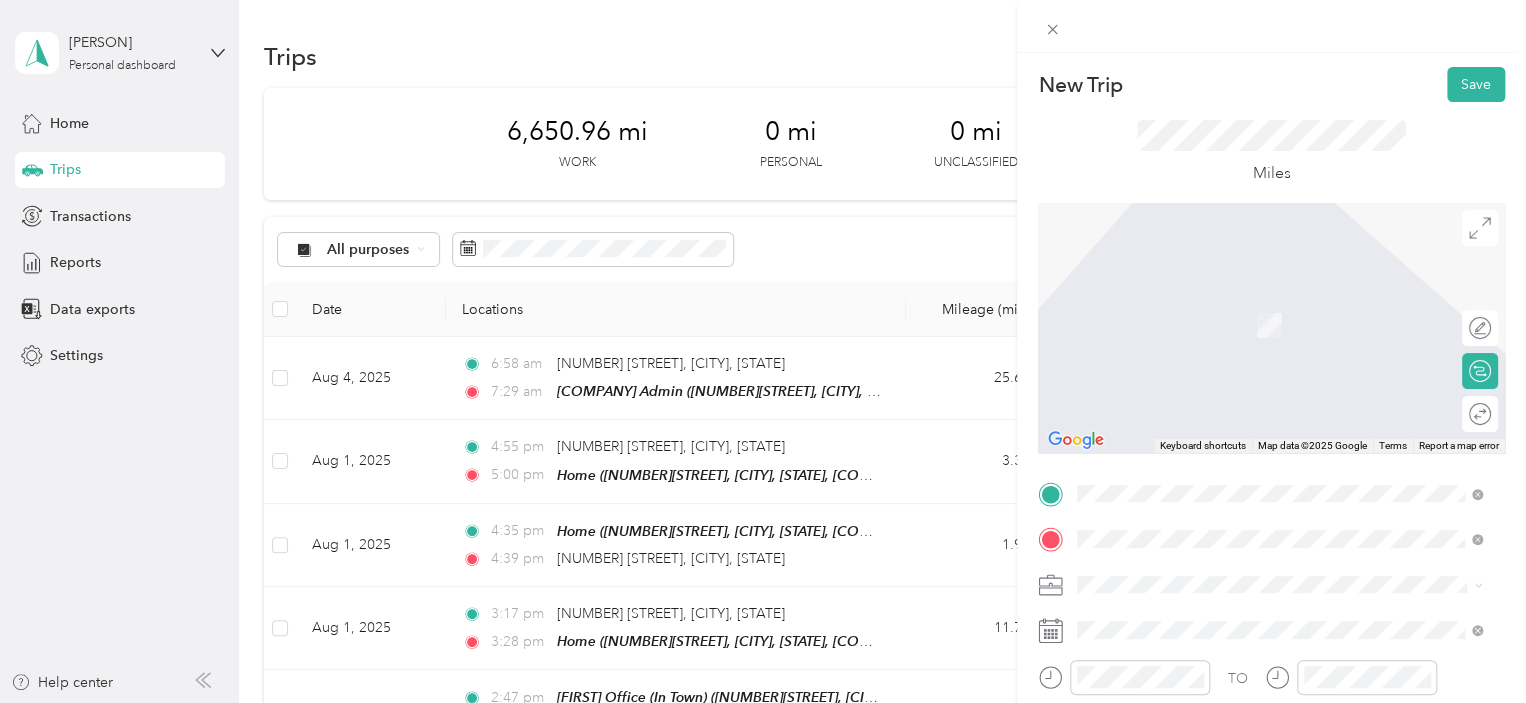 click on "[NUMBER][STREET], [CITY], [STATE], [COUNTRY], [POSTAL_CODE], [CITY], [STATE], [COUNTRY]" at bounding box center [1270, 427] 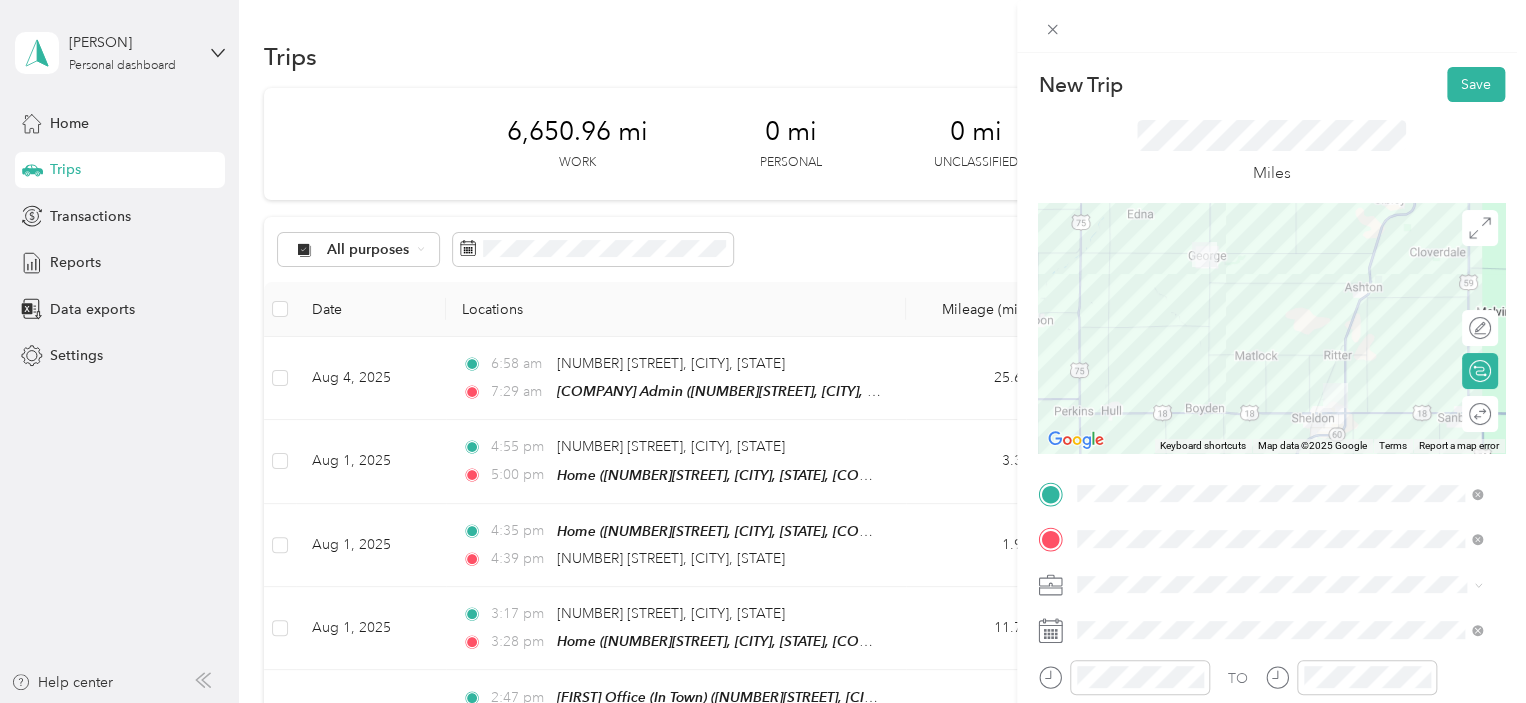 click 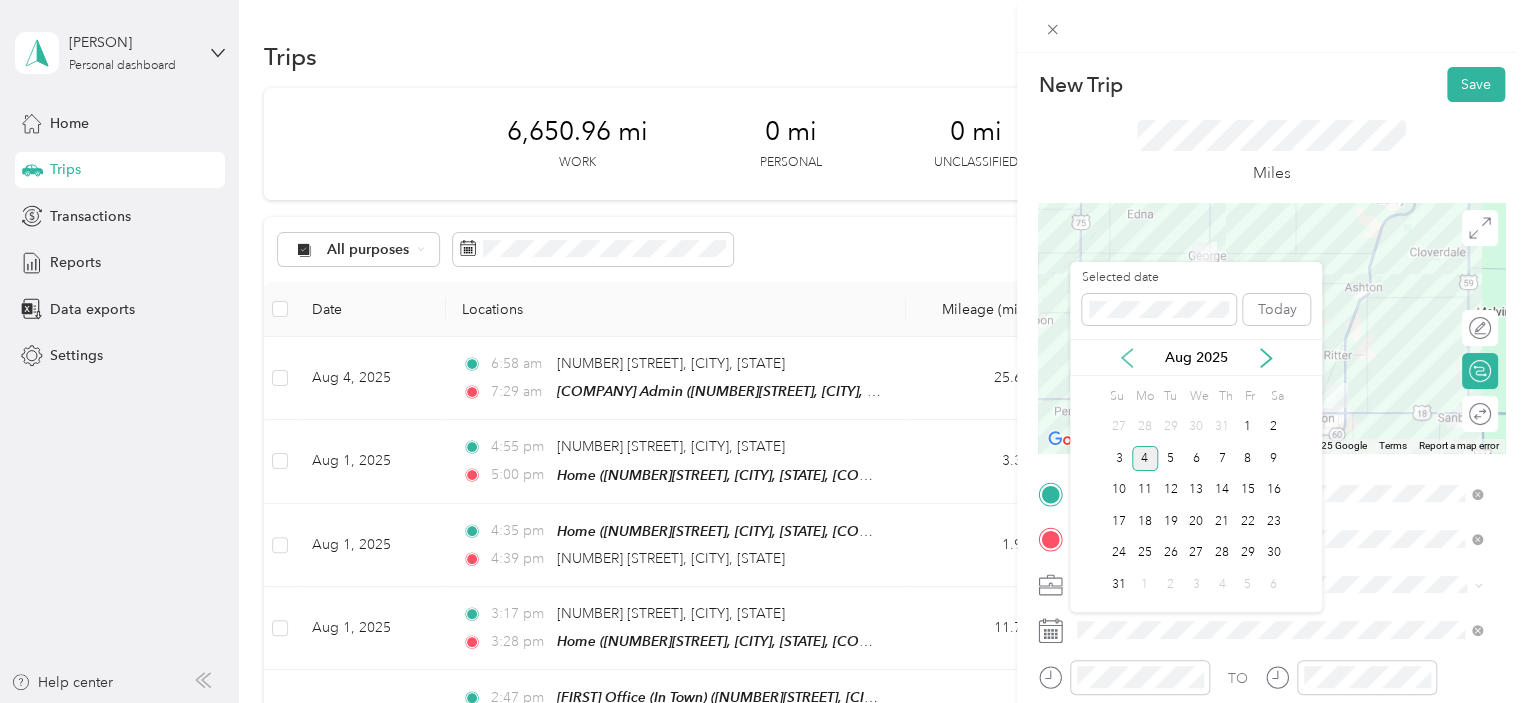 click 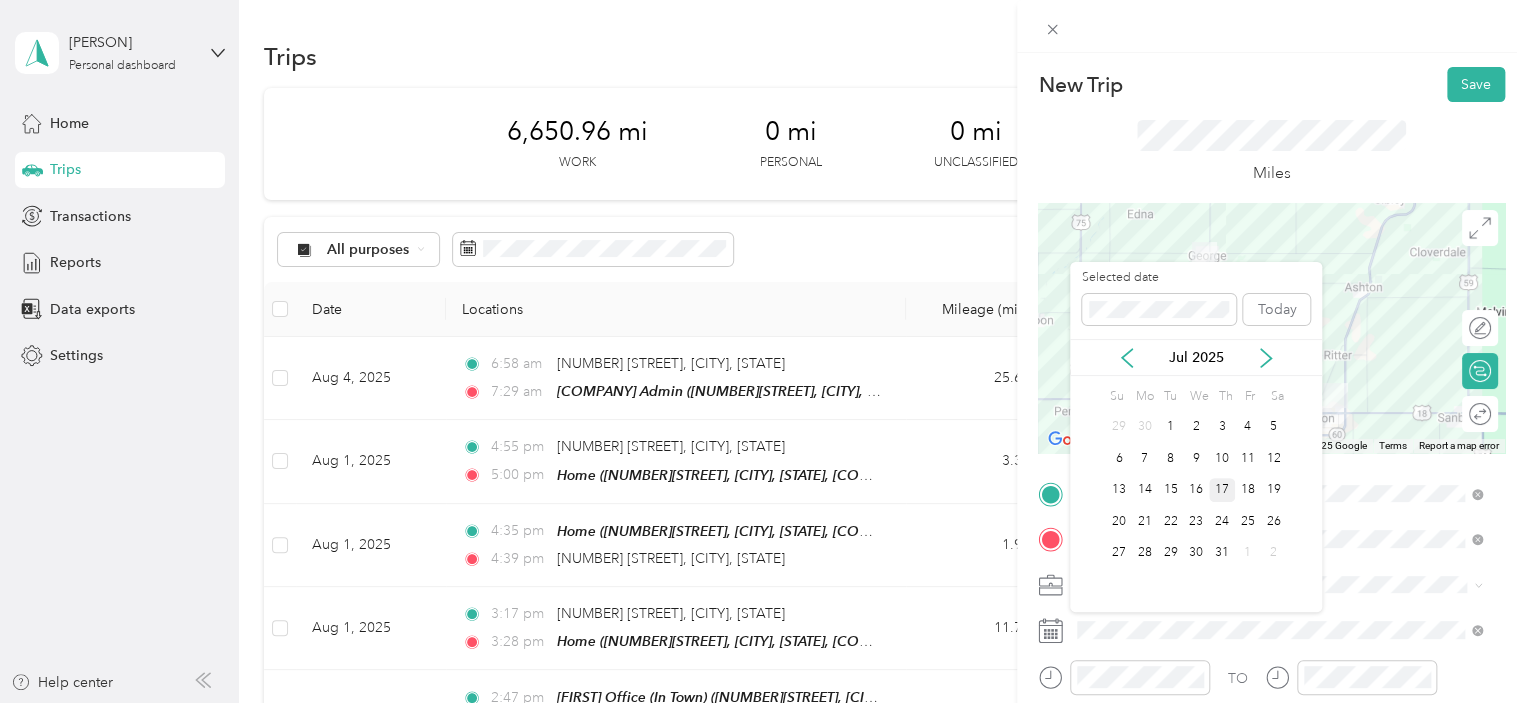 click on "17" at bounding box center [1222, 490] 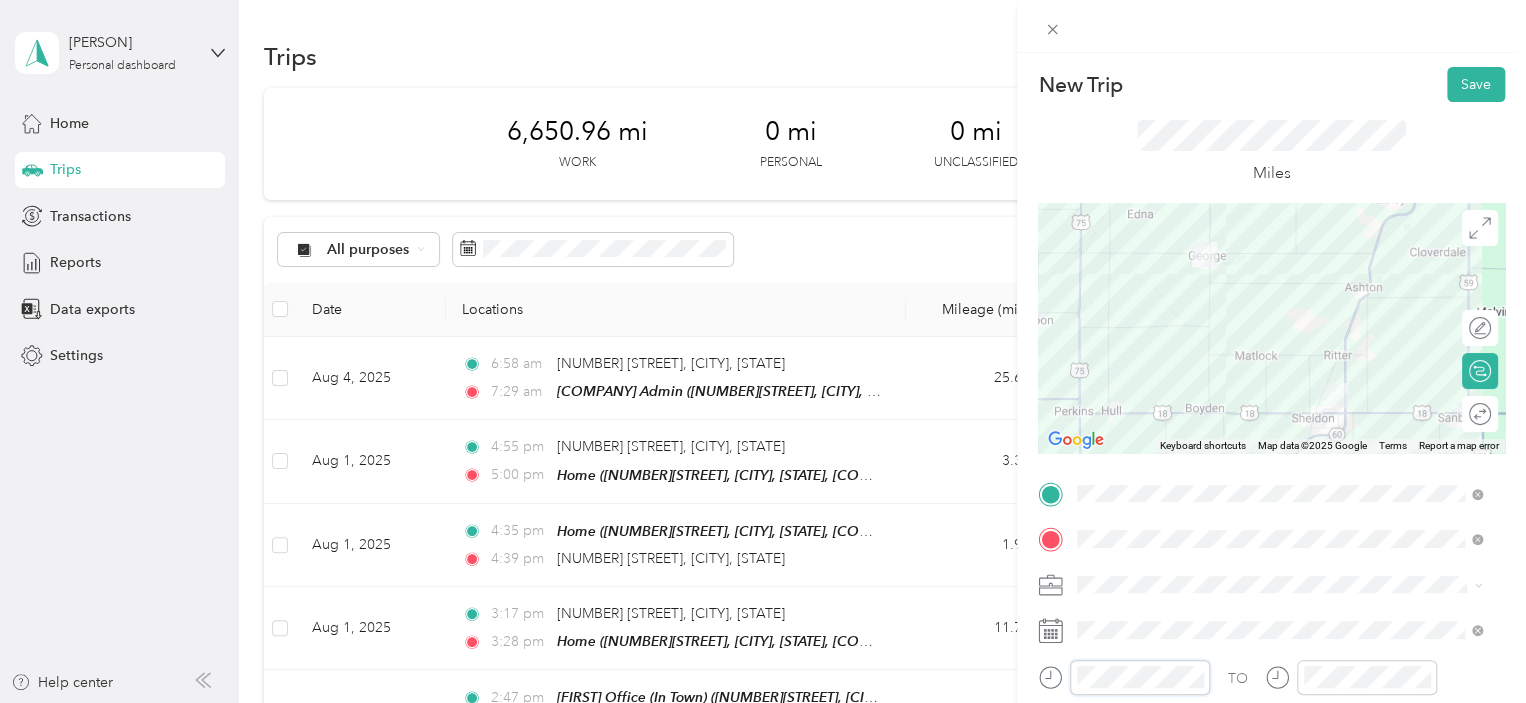 scroll, scrollTop: 28, scrollLeft: 0, axis: vertical 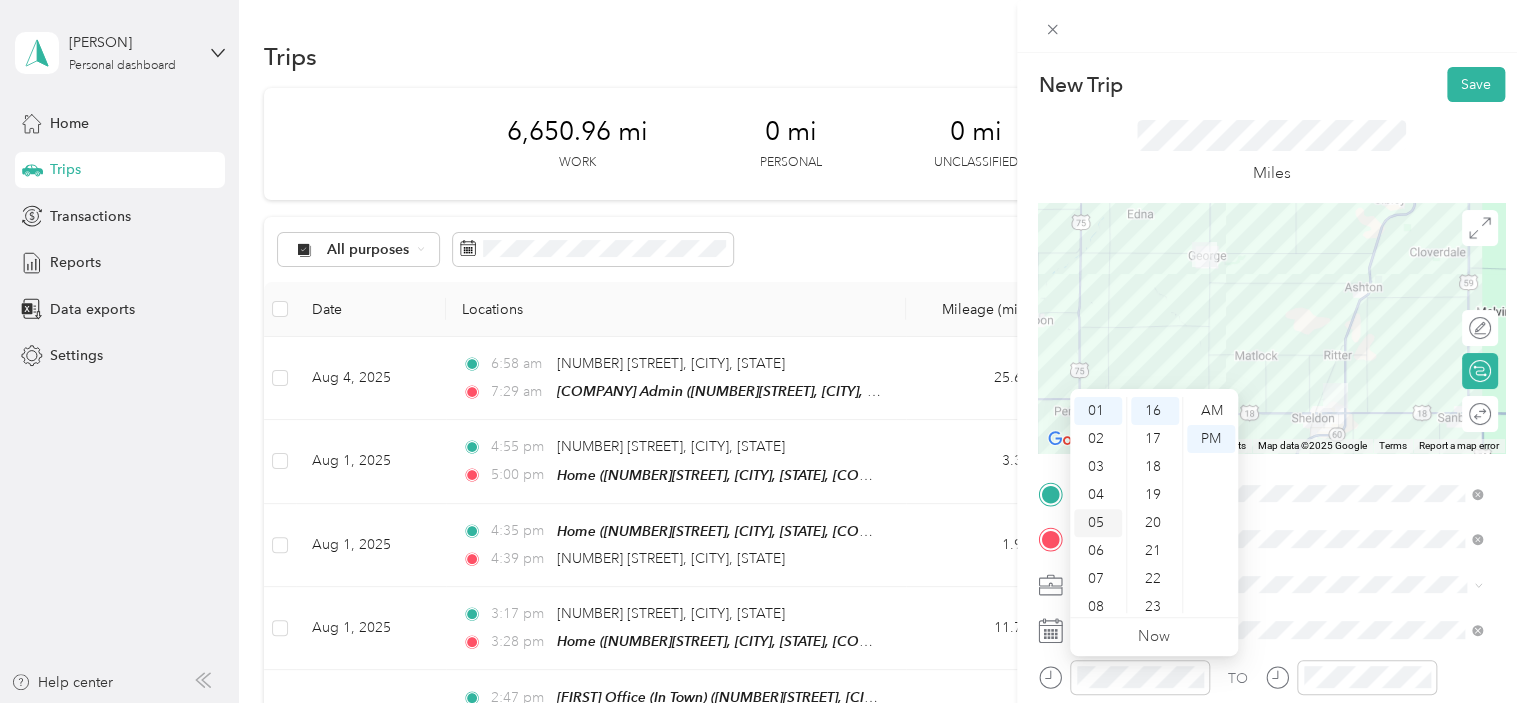 click on "05" at bounding box center [1098, 523] 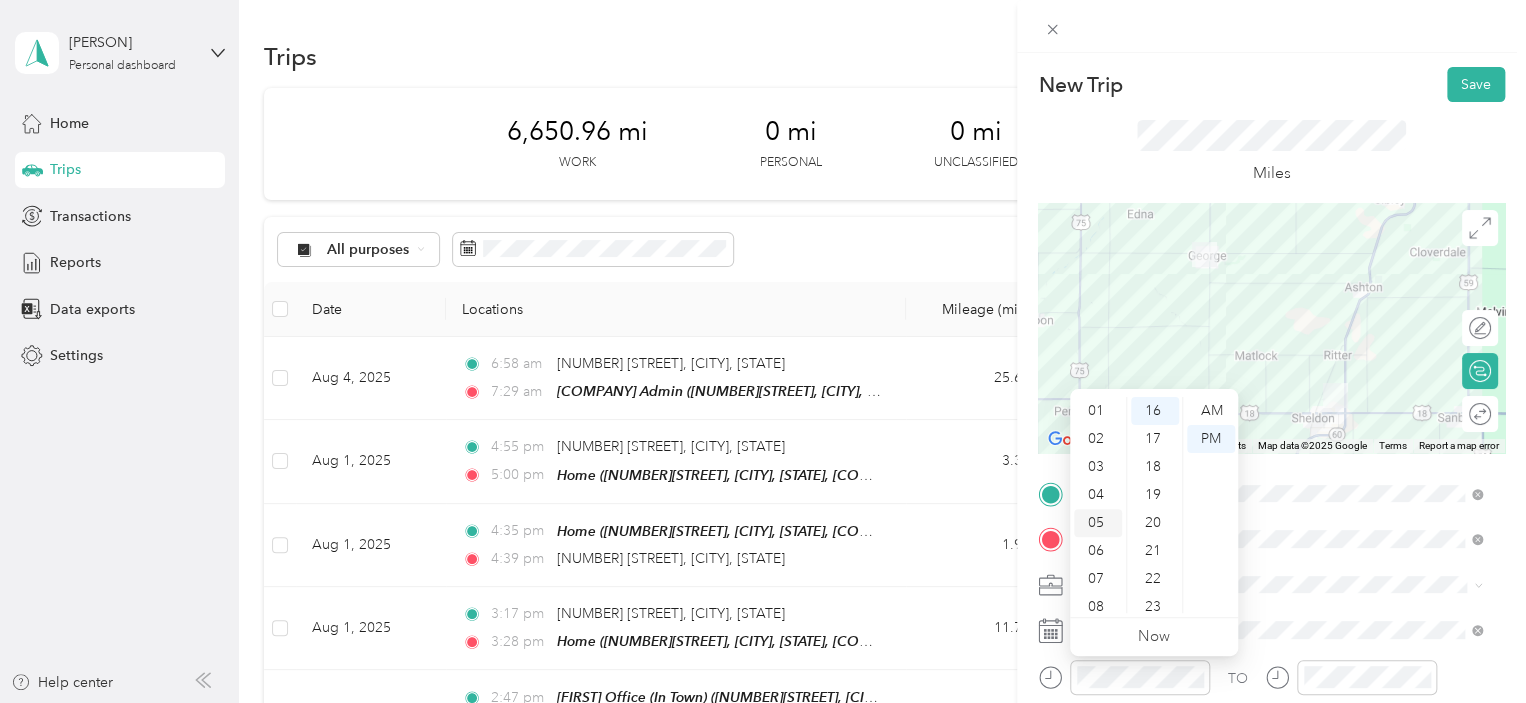 scroll, scrollTop: 120, scrollLeft: 0, axis: vertical 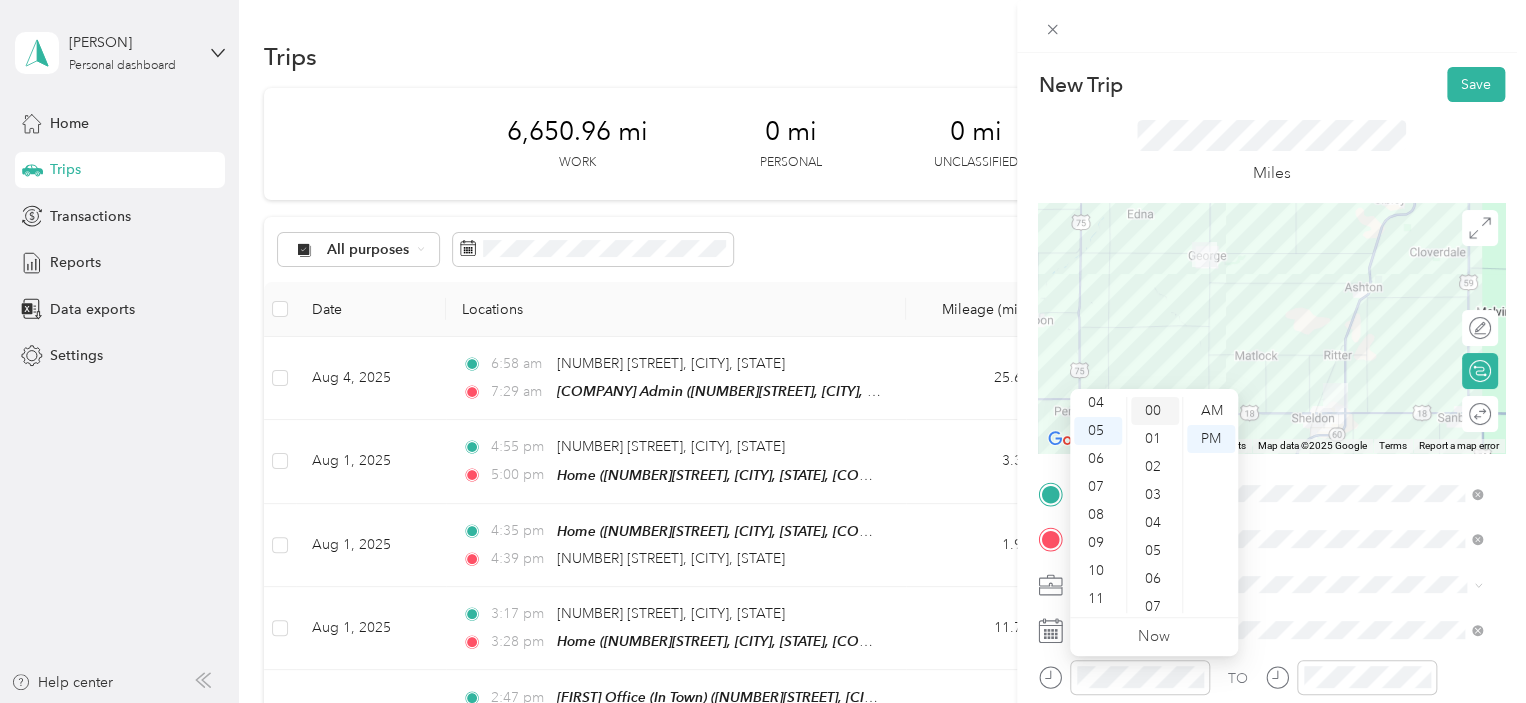 click on "00" at bounding box center (1155, 411) 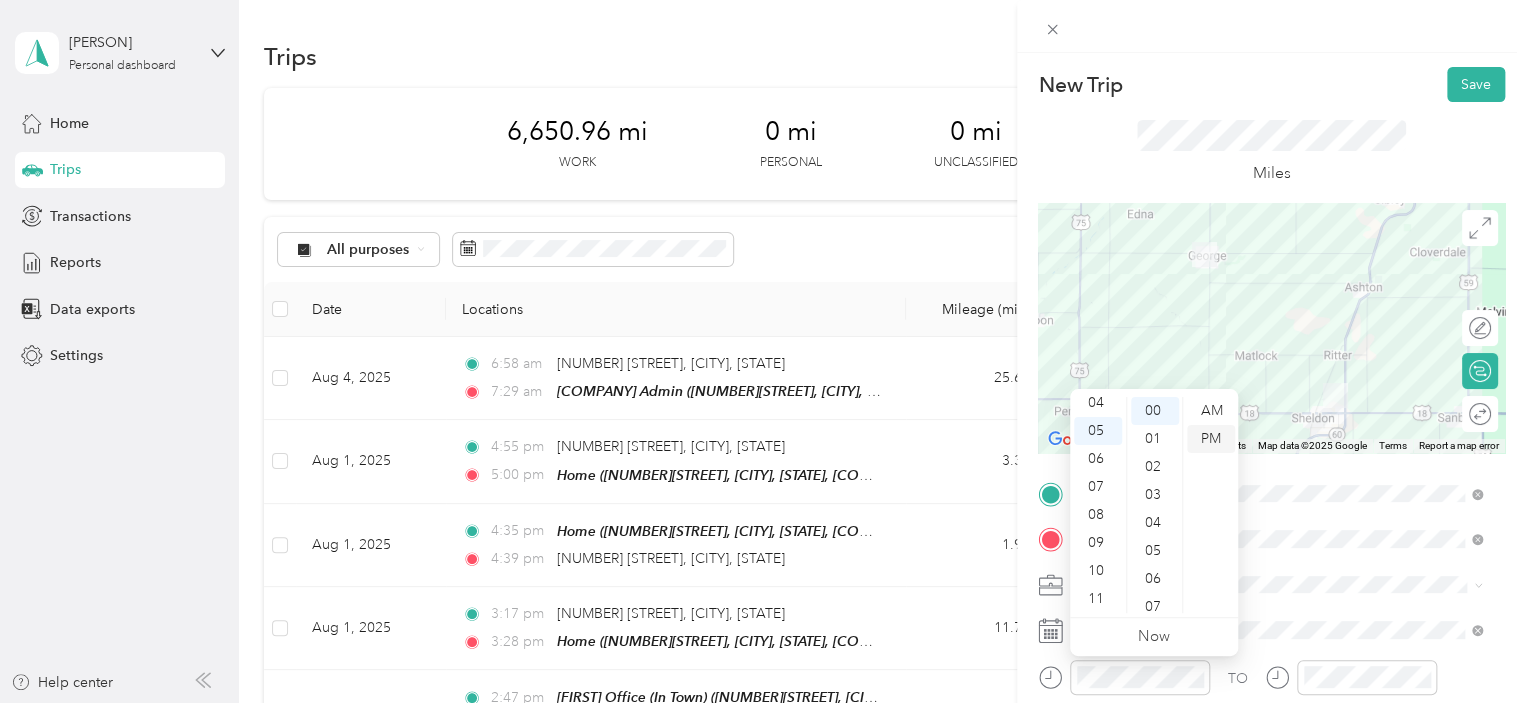 click on "PM" at bounding box center (1211, 439) 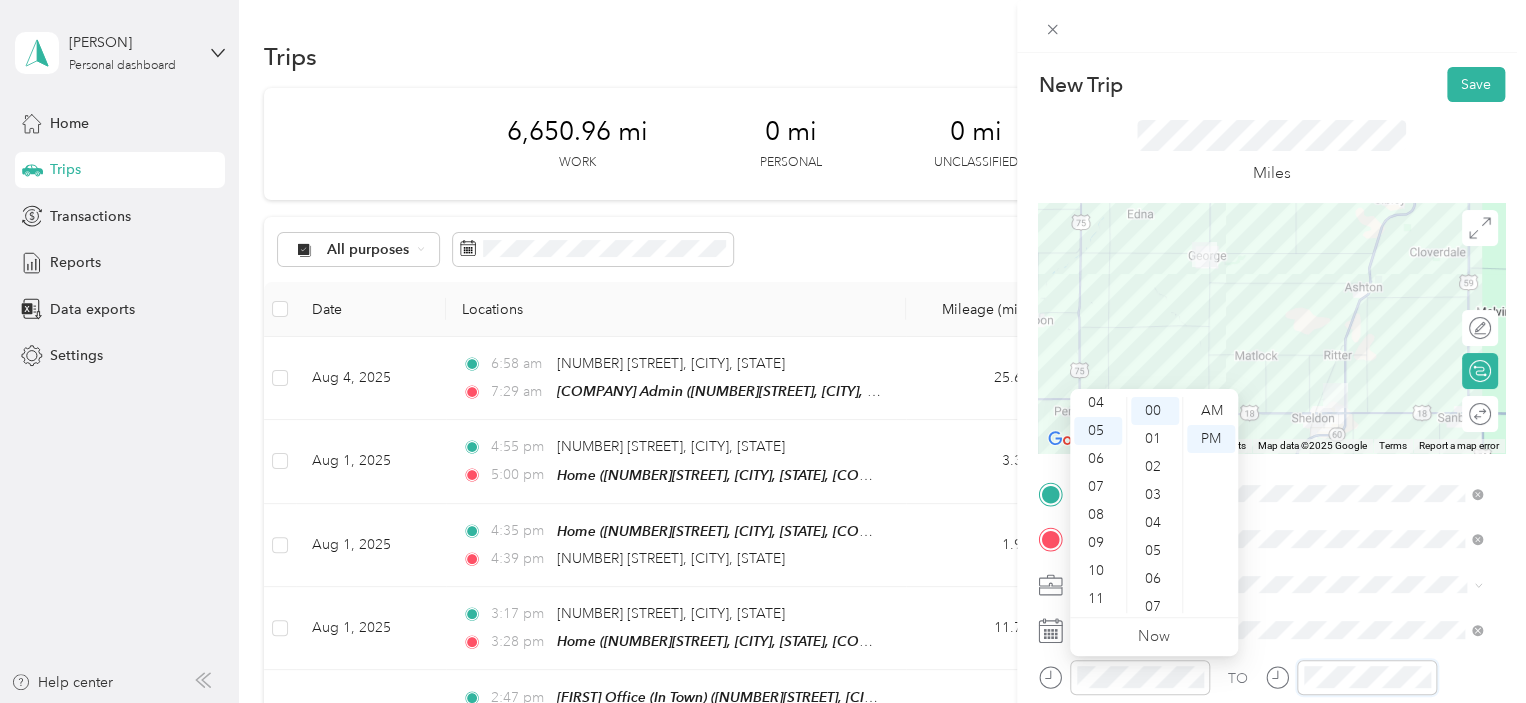 scroll, scrollTop: 28, scrollLeft: 0, axis: vertical 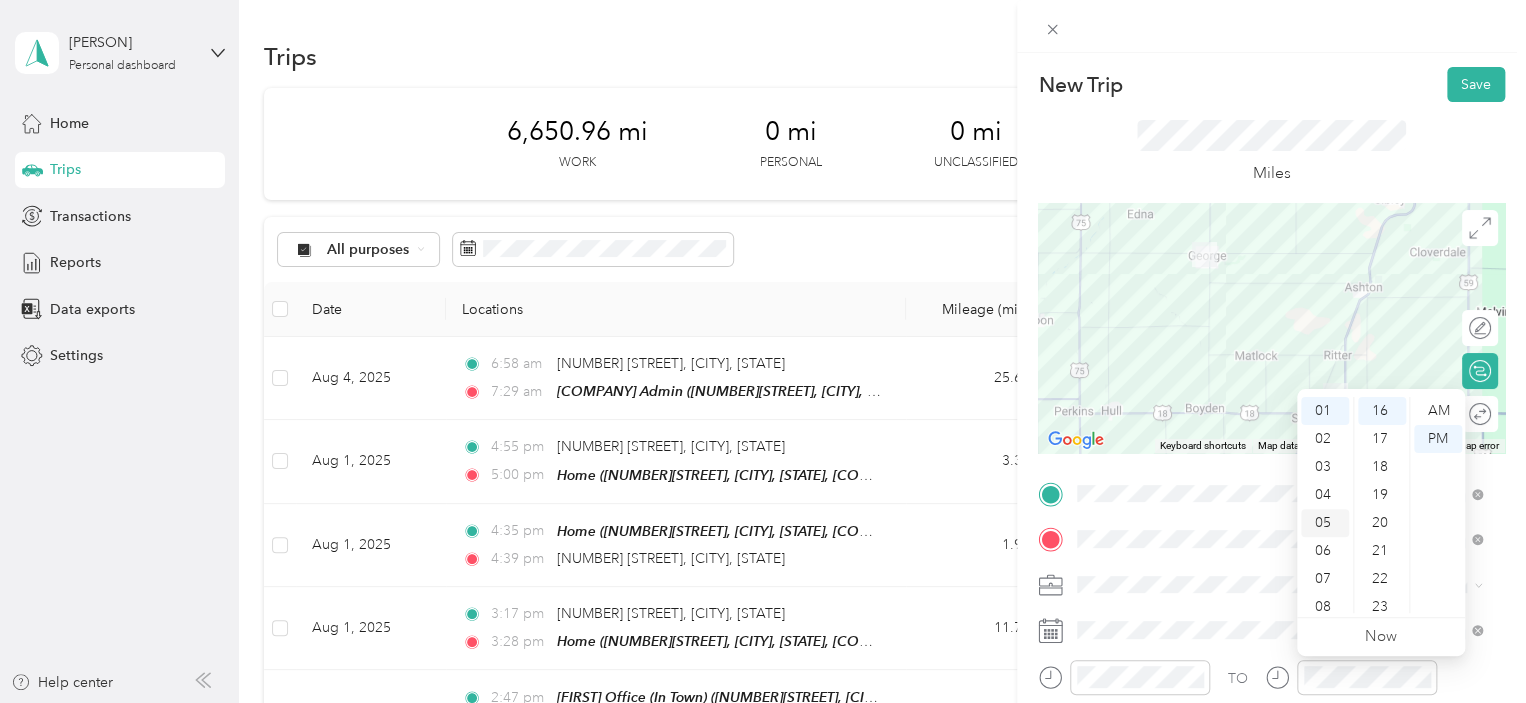 click on "05" at bounding box center [1325, 523] 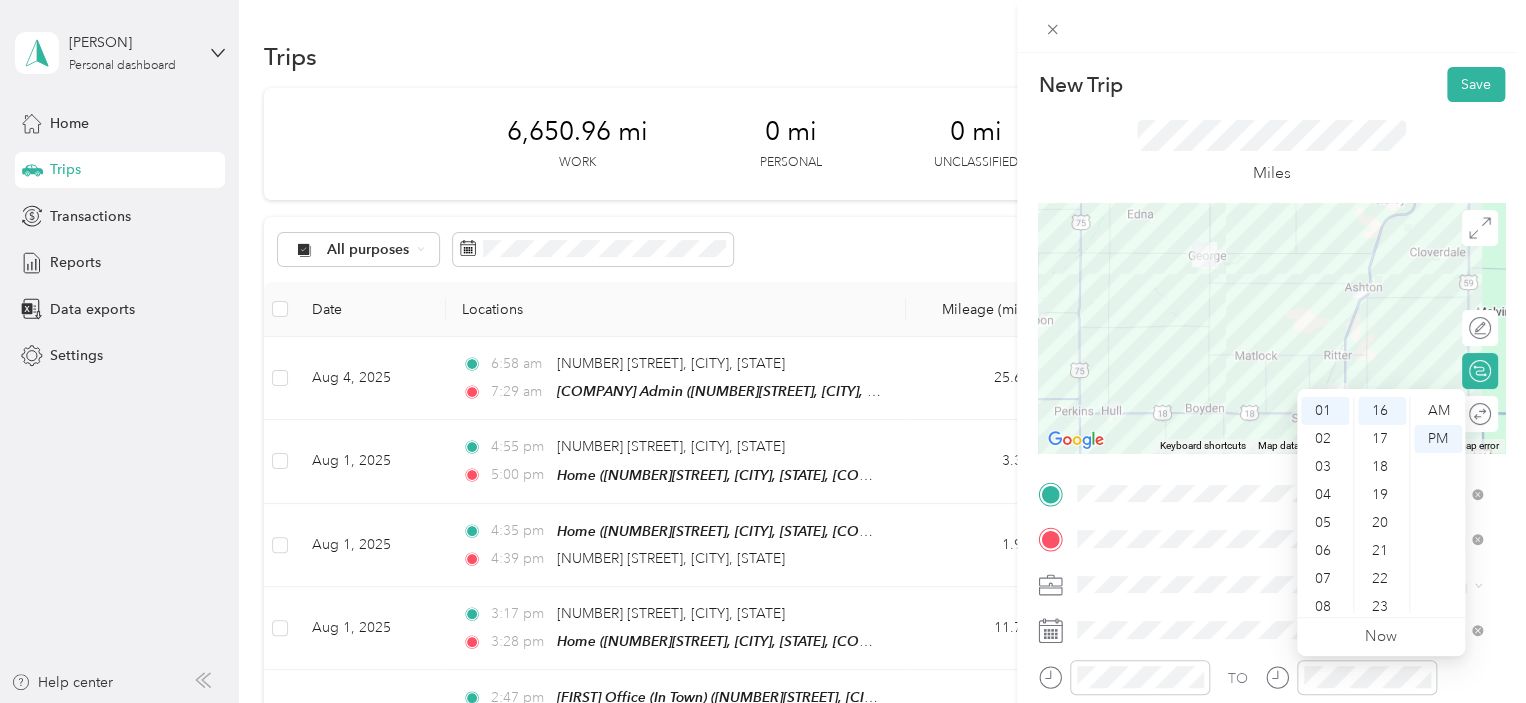 scroll, scrollTop: 120, scrollLeft: 0, axis: vertical 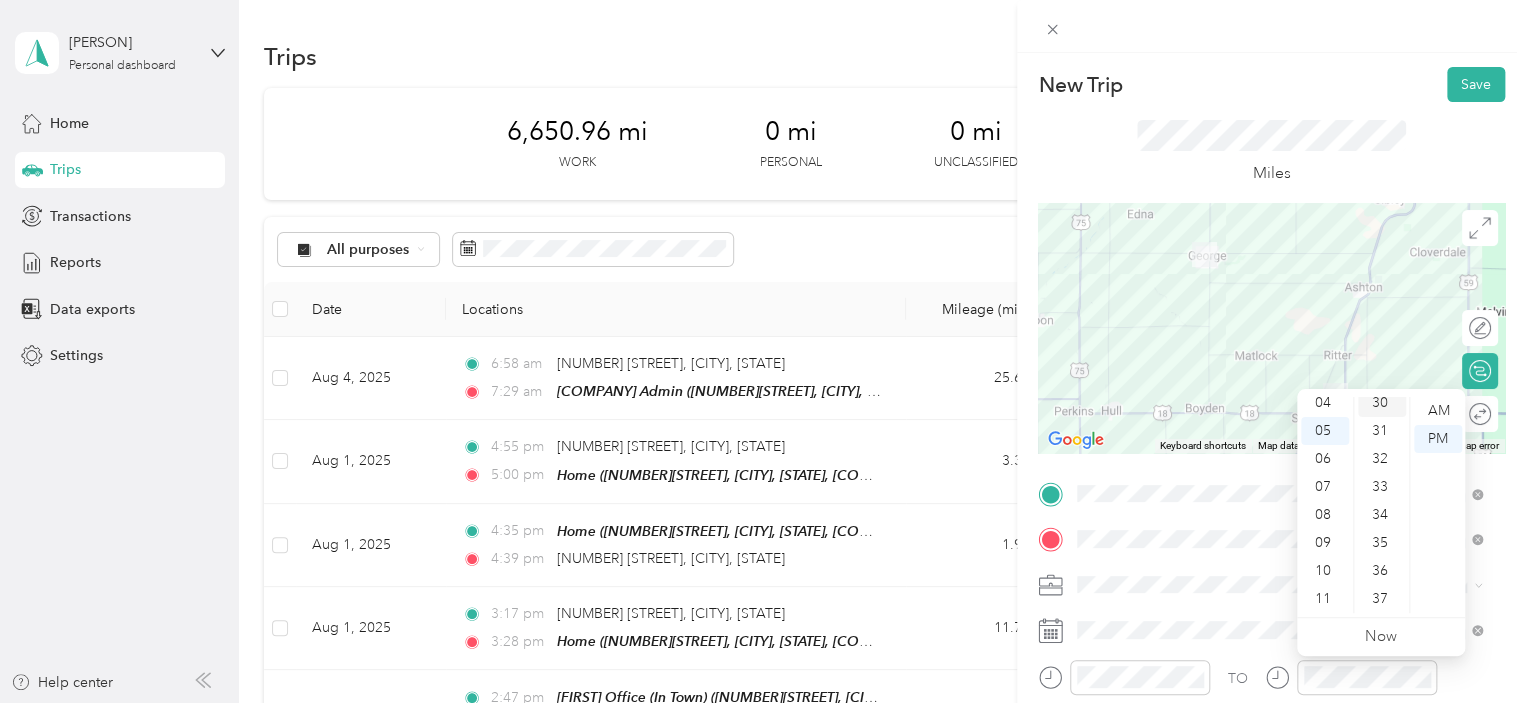 click on "30" at bounding box center (1382, 403) 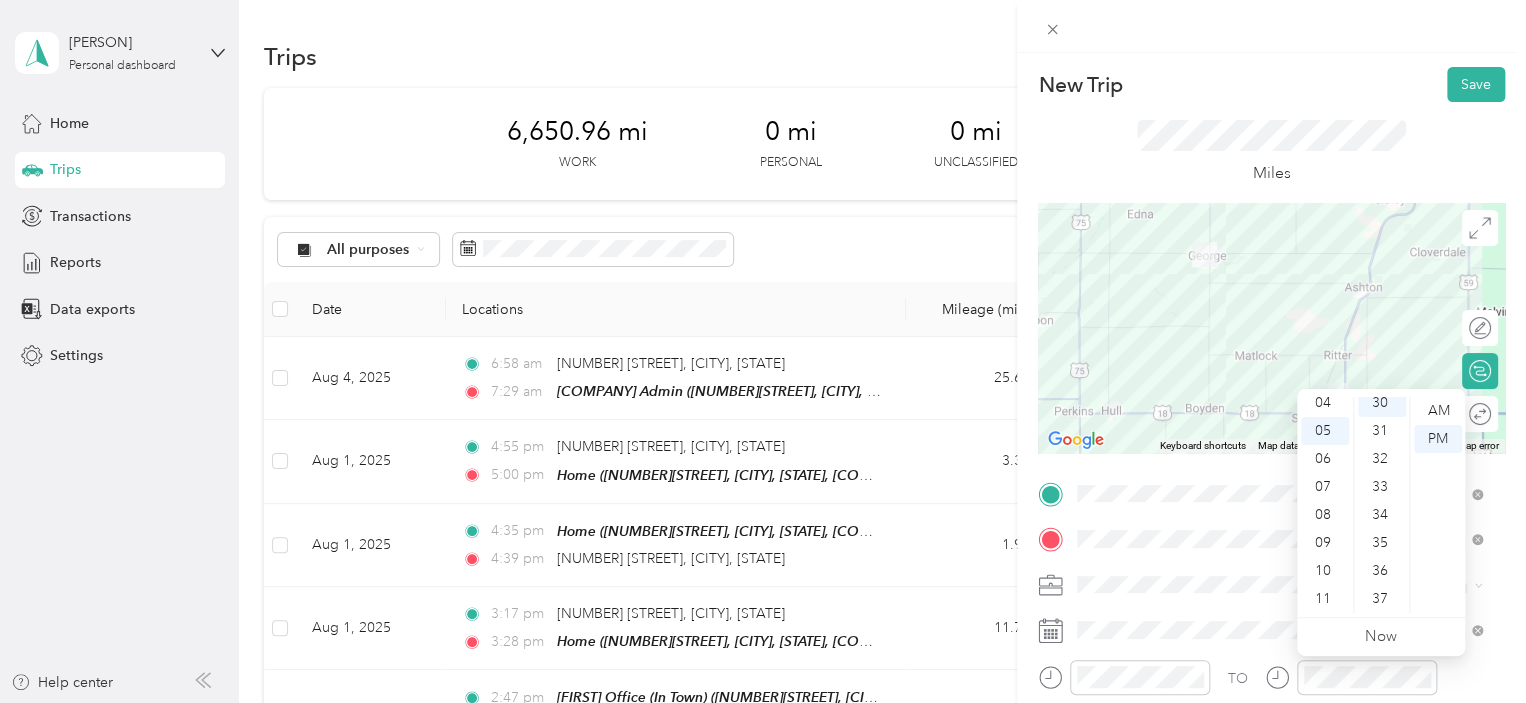 scroll, scrollTop: 840, scrollLeft: 0, axis: vertical 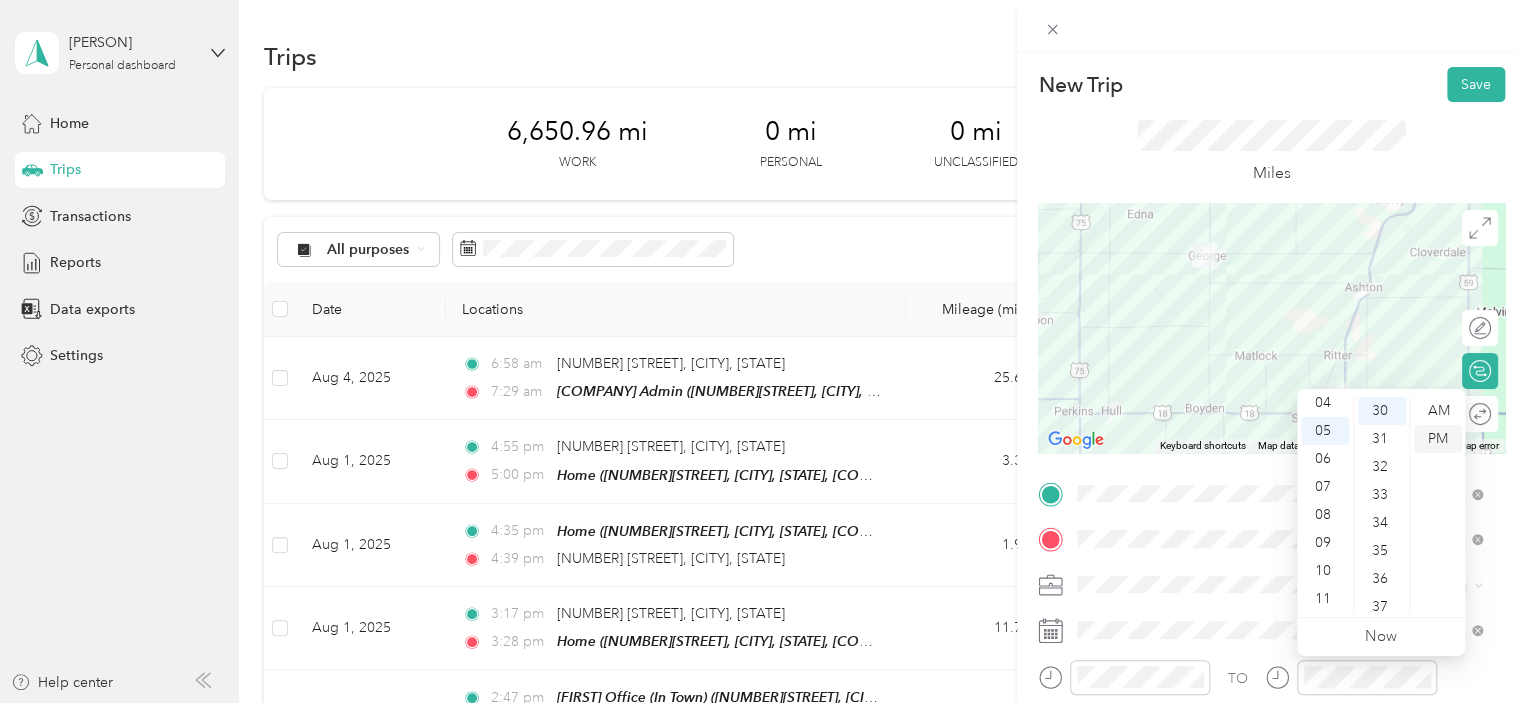 click on "PM" at bounding box center [1438, 439] 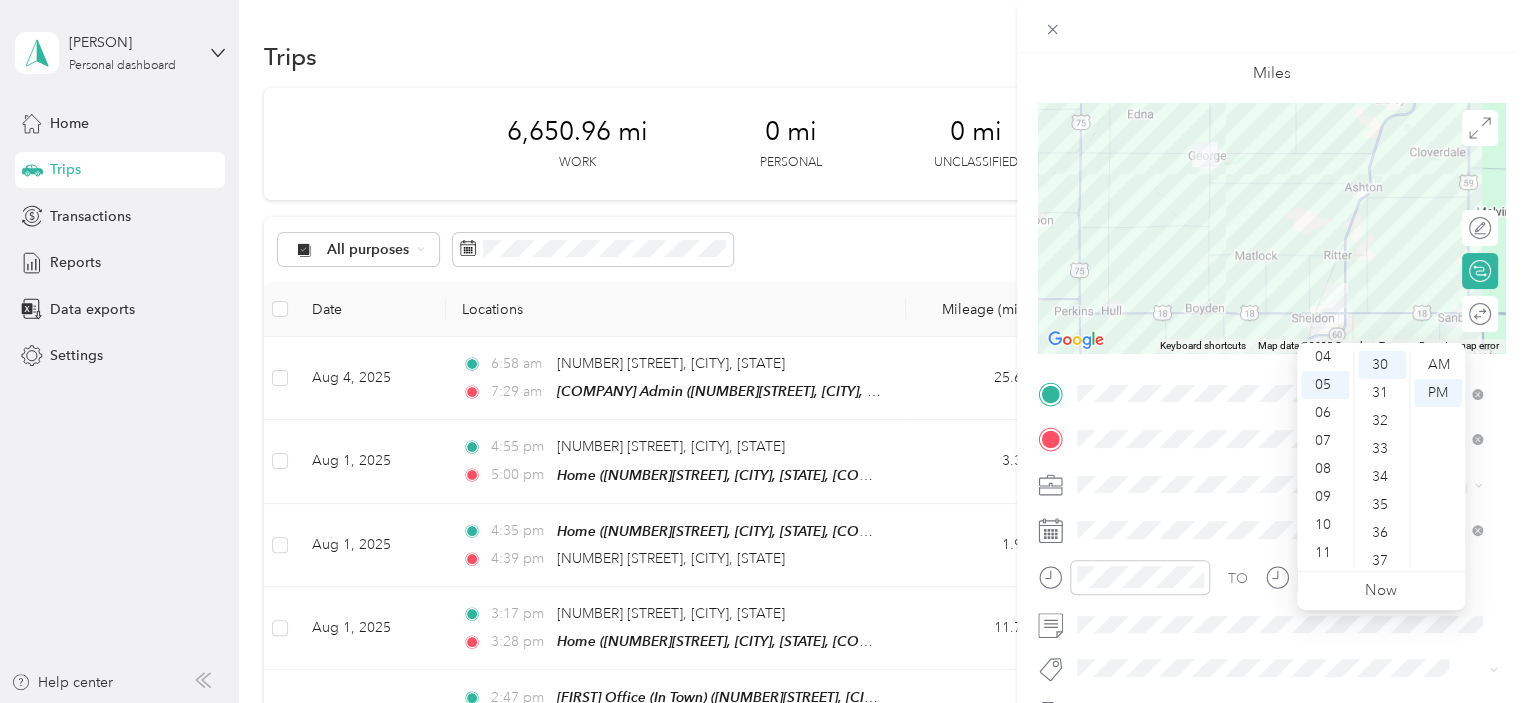 scroll, scrollTop: 0, scrollLeft: 0, axis: both 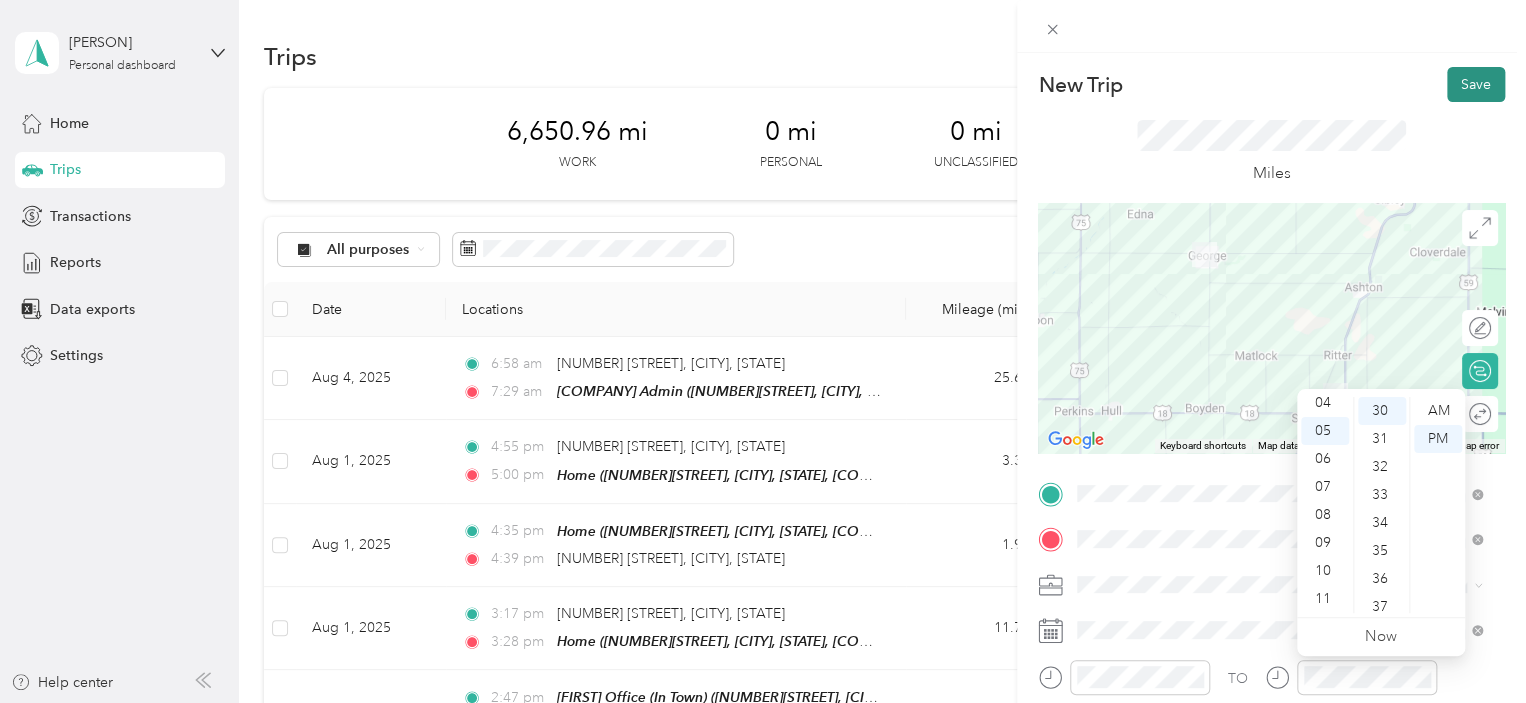 click on "Save" at bounding box center [1476, 84] 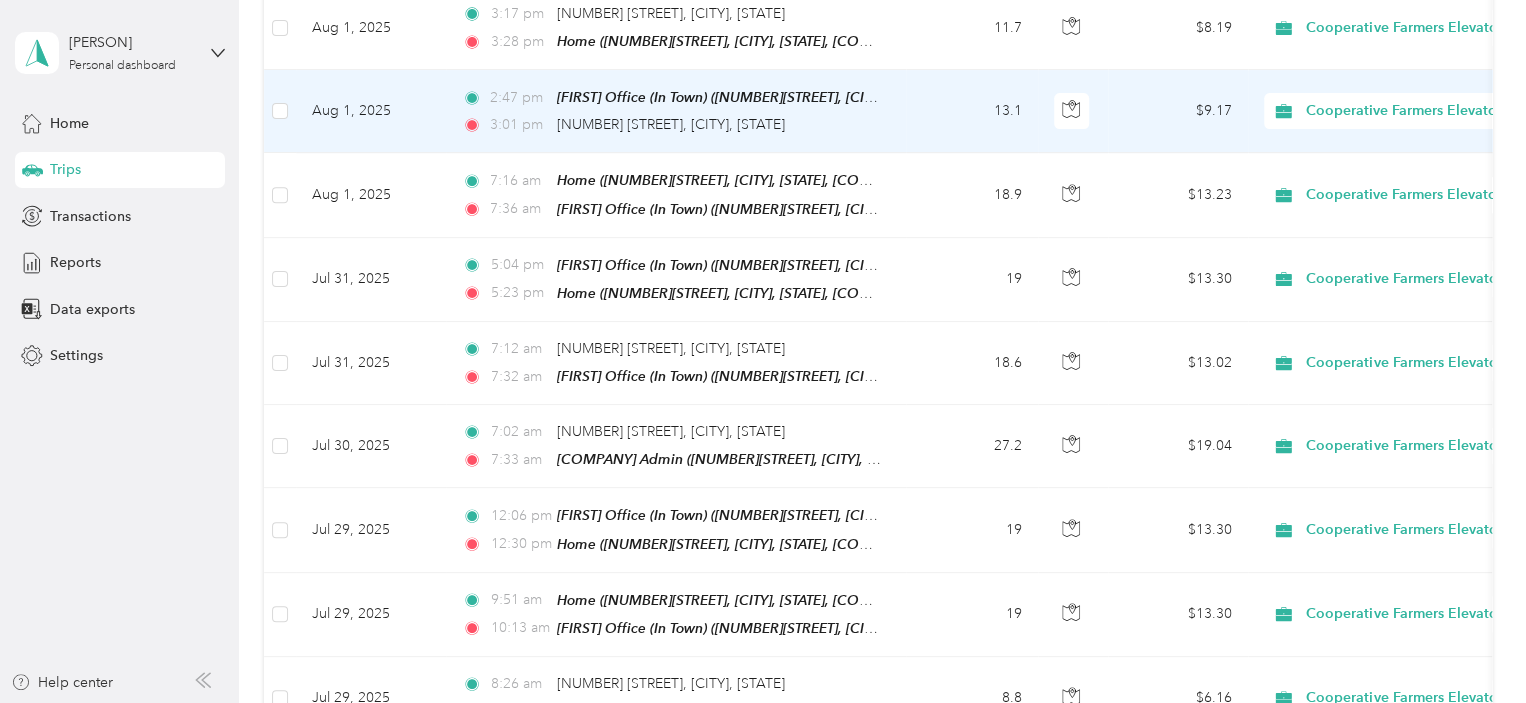 scroll, scrollTop: 0, scrollLeft: 0, axis: both 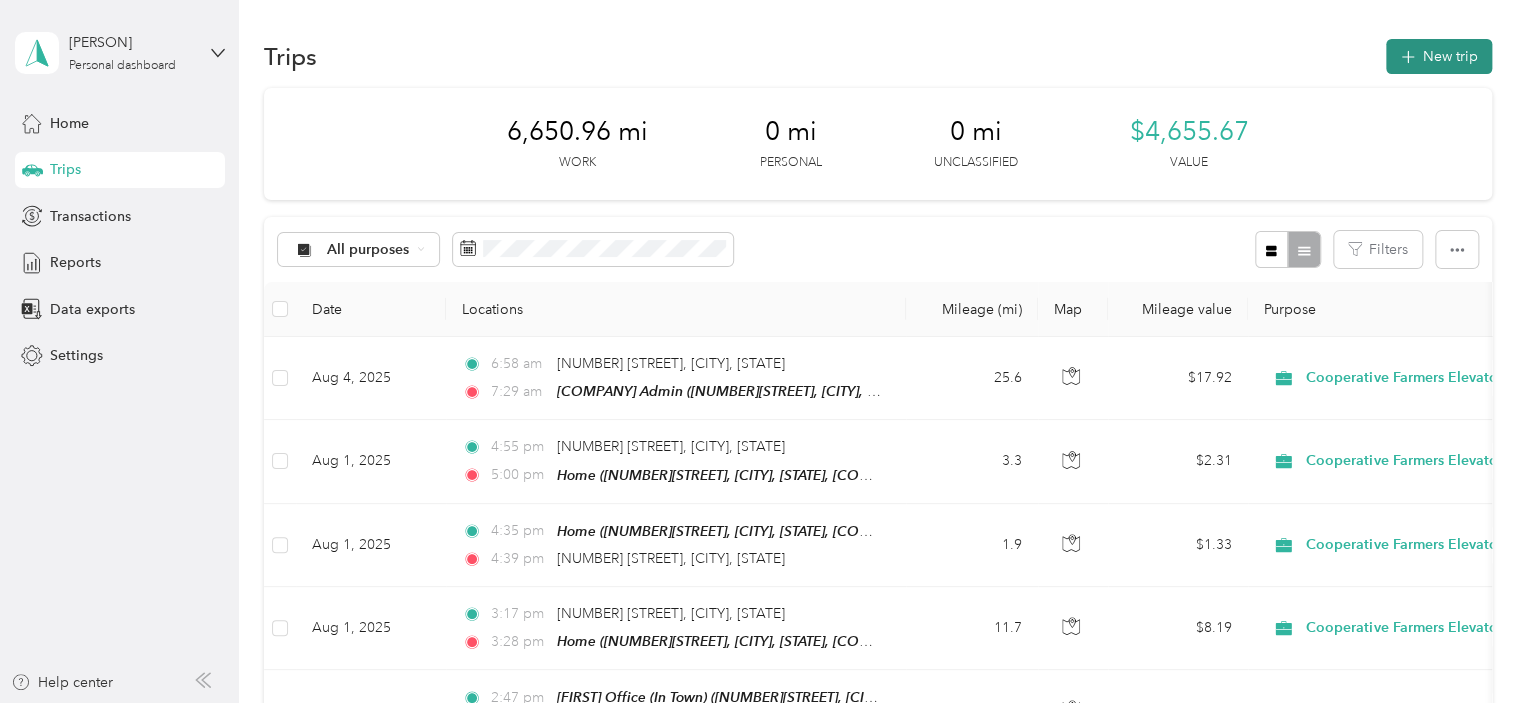 click on "New trip" at bounding box center (1439, 56) 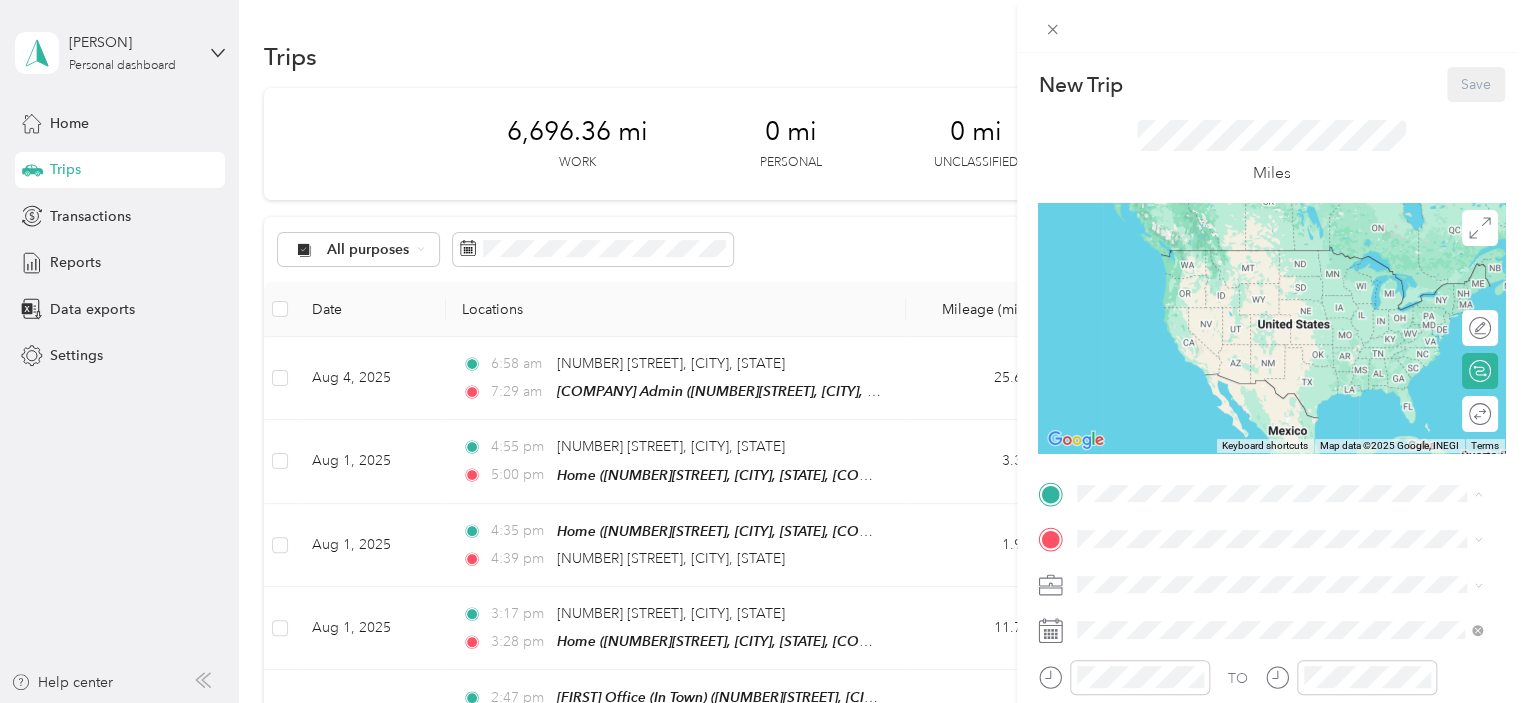 click on "TEAM [COMPANY] Admin [NUMBER][STREET], [POSTAL_CODE], [CITY], [STATE], [COUNTRY]" at bounding box center [1295, 374] 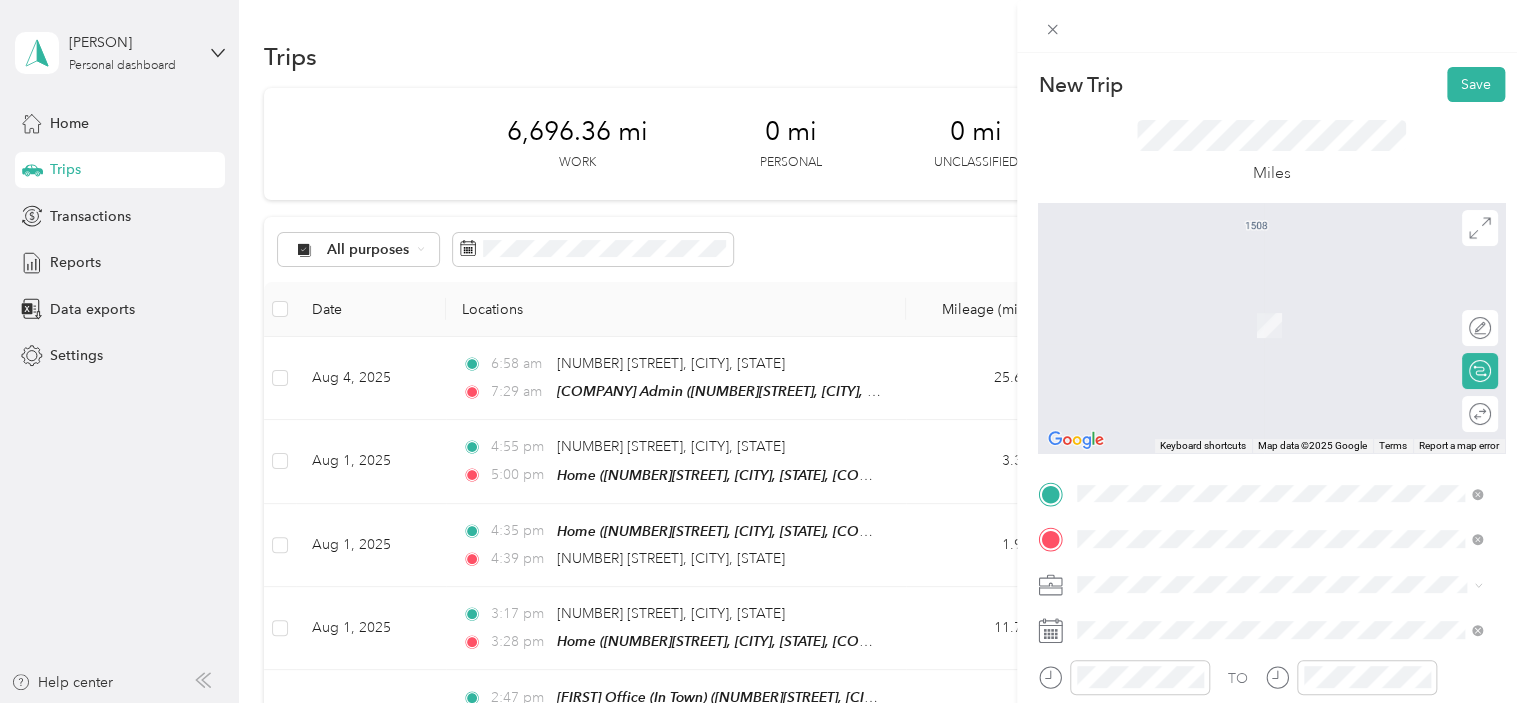 click on "Home" at bounding box center (1295, 394) 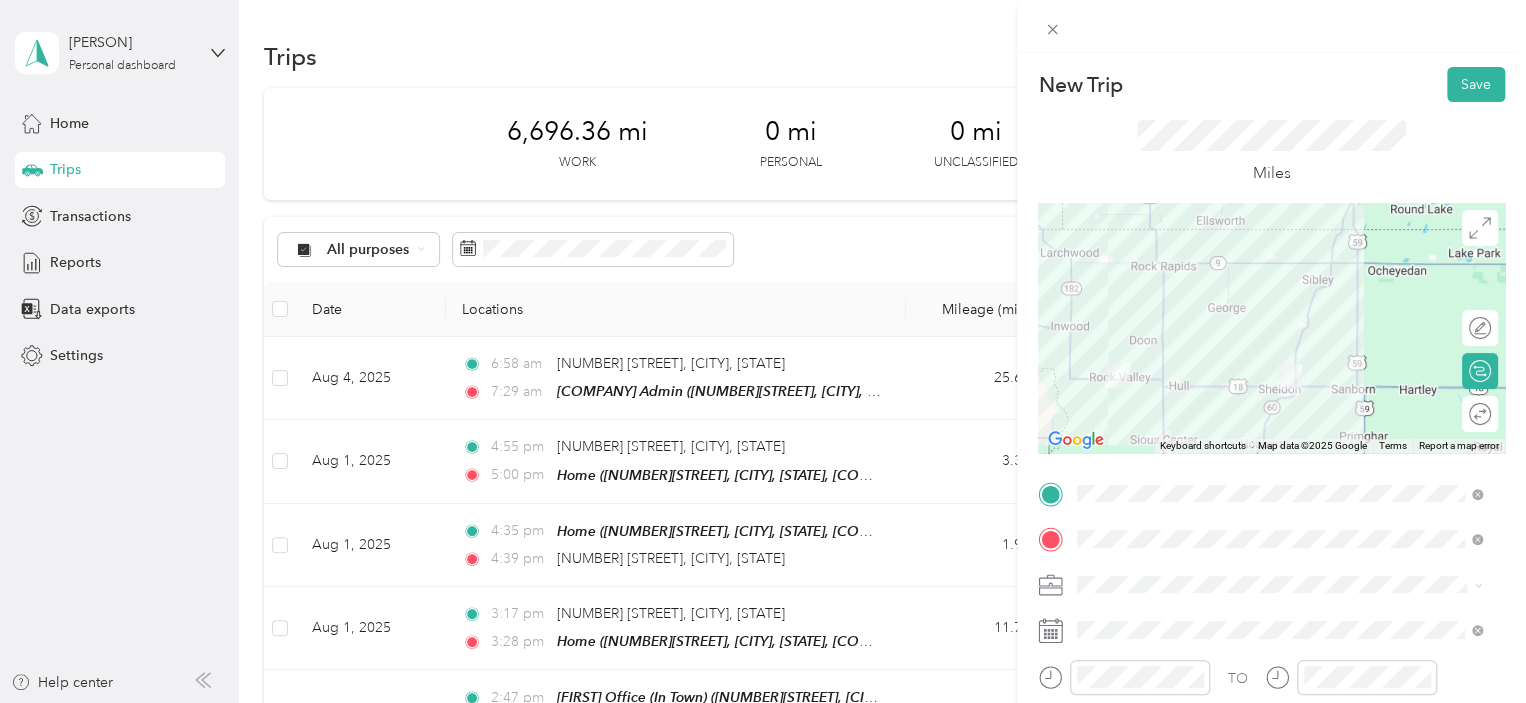 click 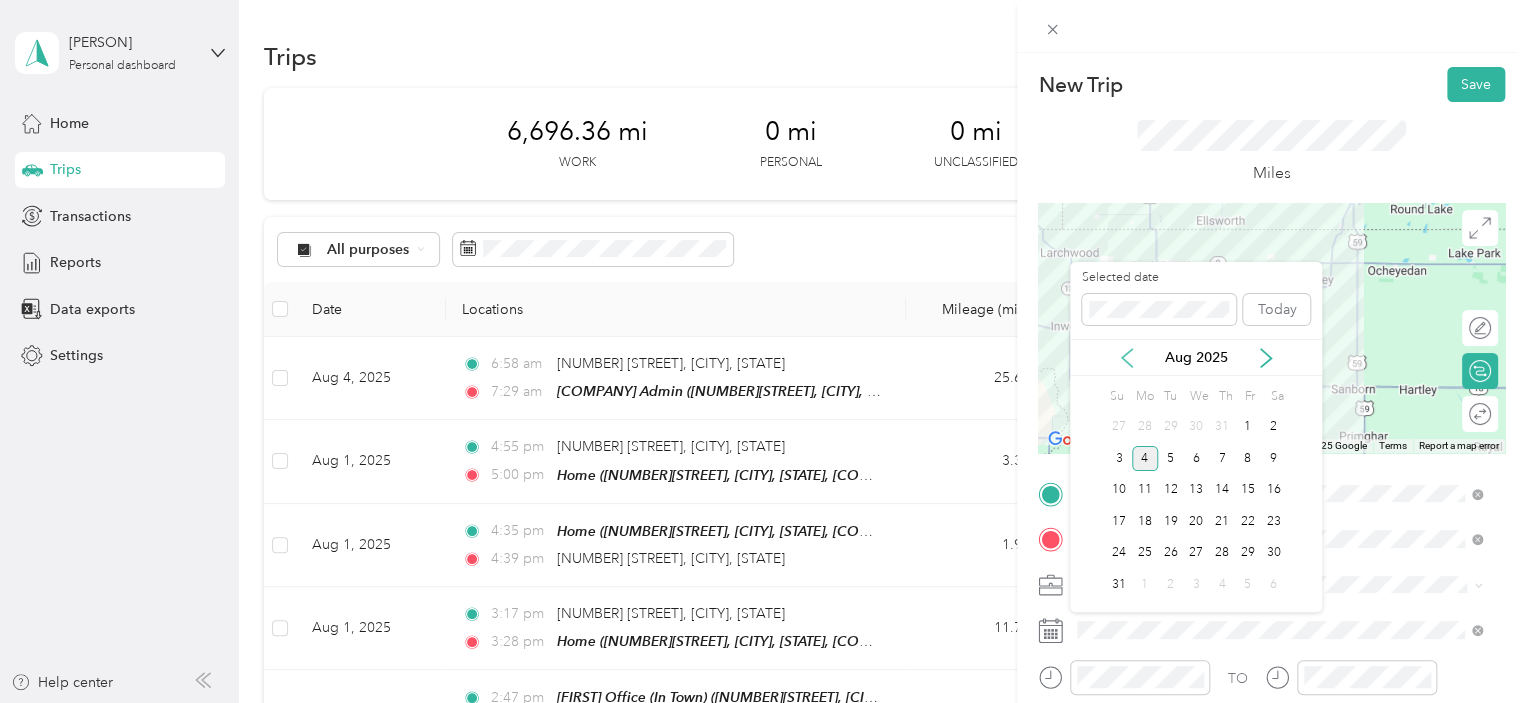click 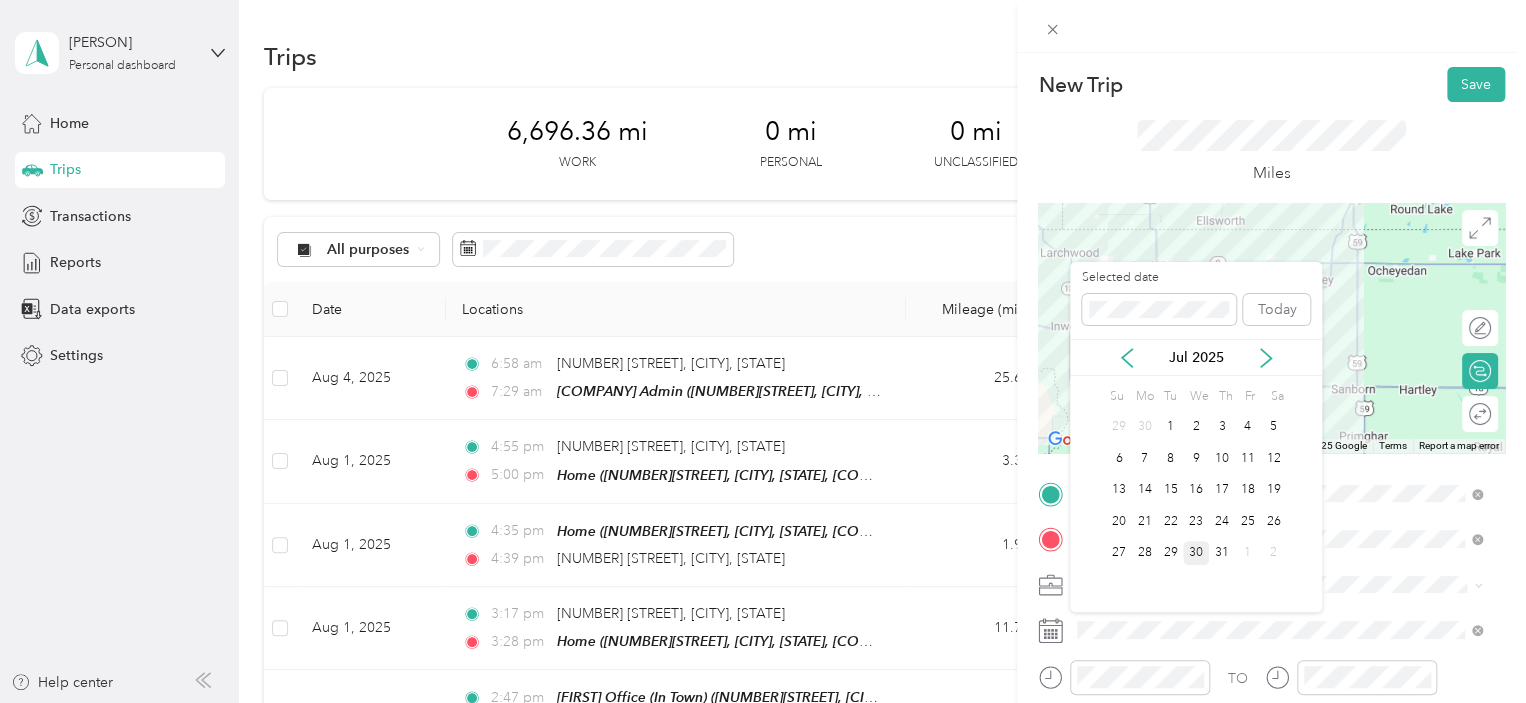 click on "30" at bounding box center (1196, 553) 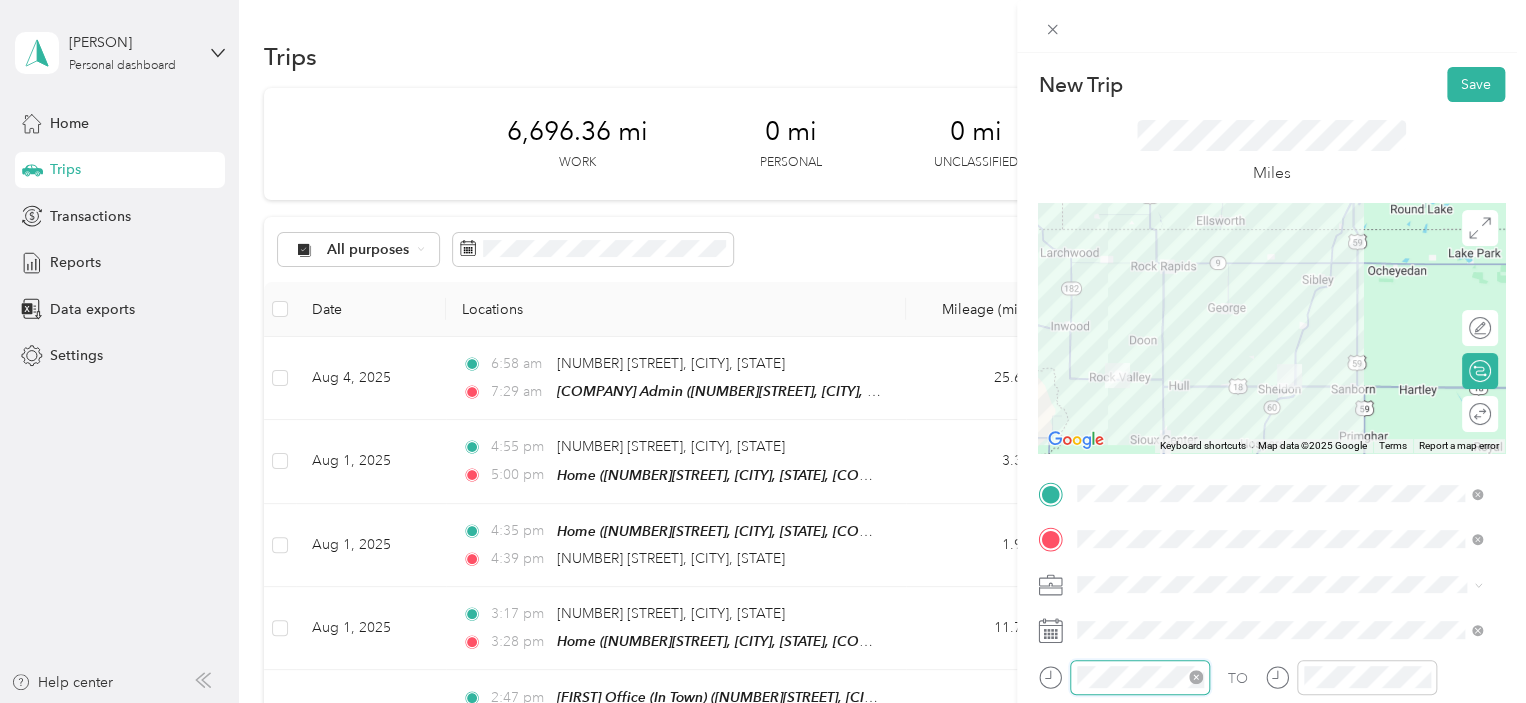 scroll, scrollTop: 28, scrollLeft: 0, axis: vertical 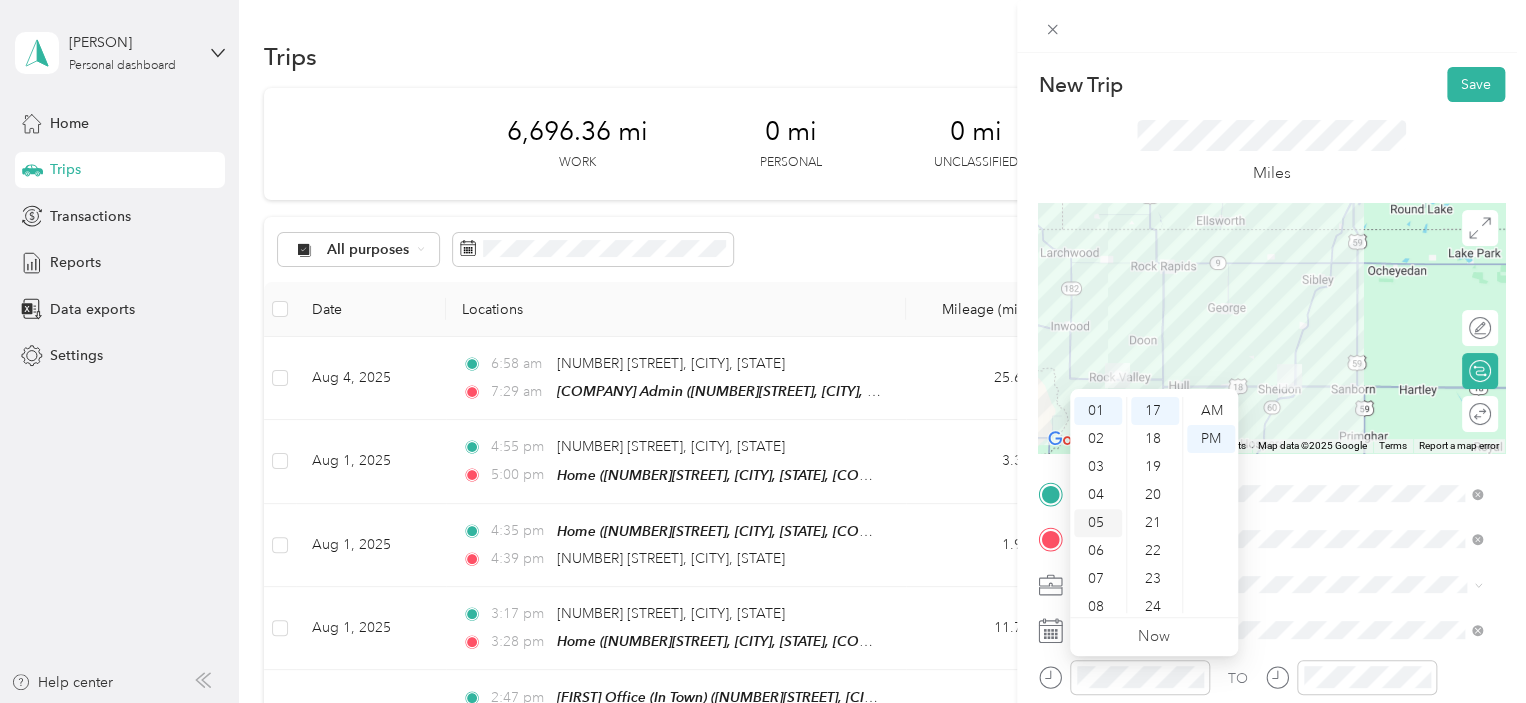 click on "05" at bounding box center (1098, 523) 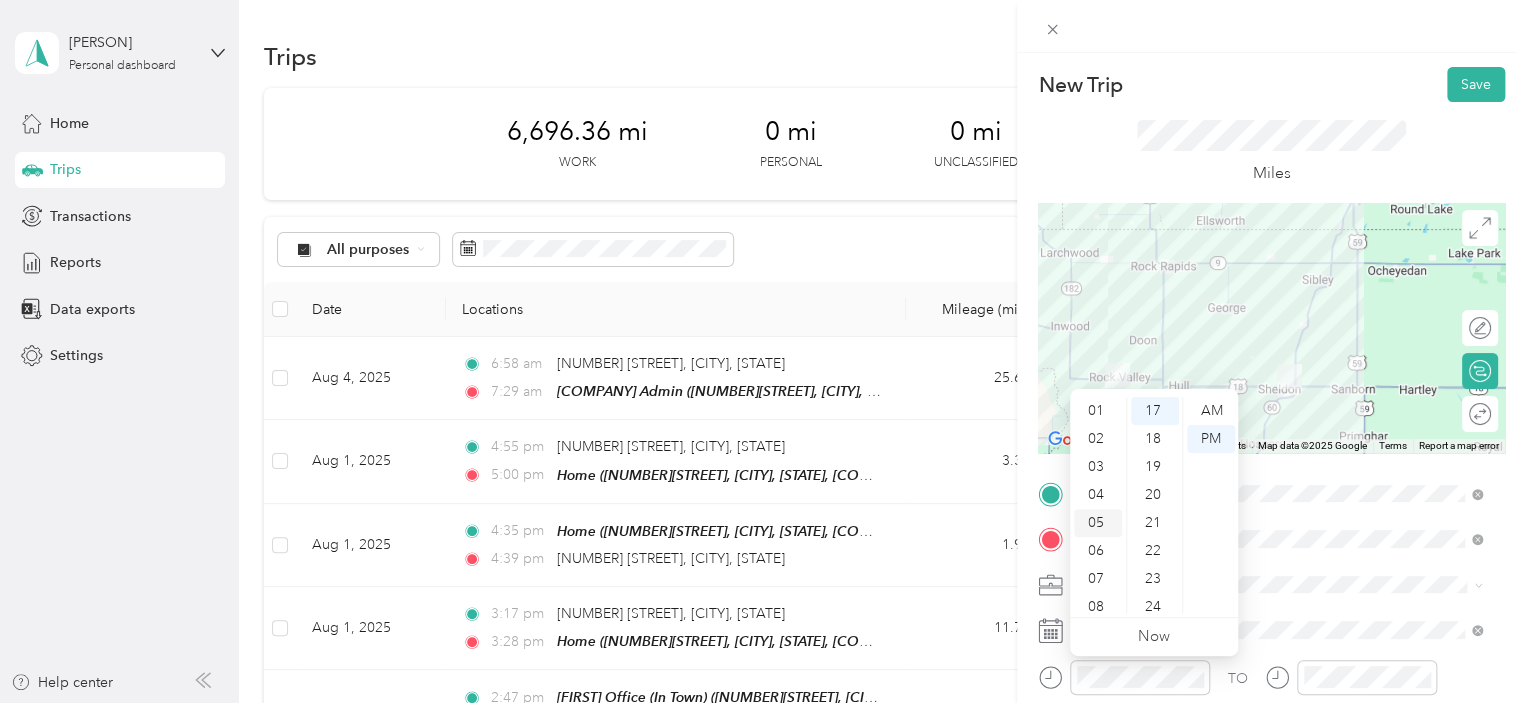 scroll, scrollTop: 120, scrollLeft: 0, axis: vertical 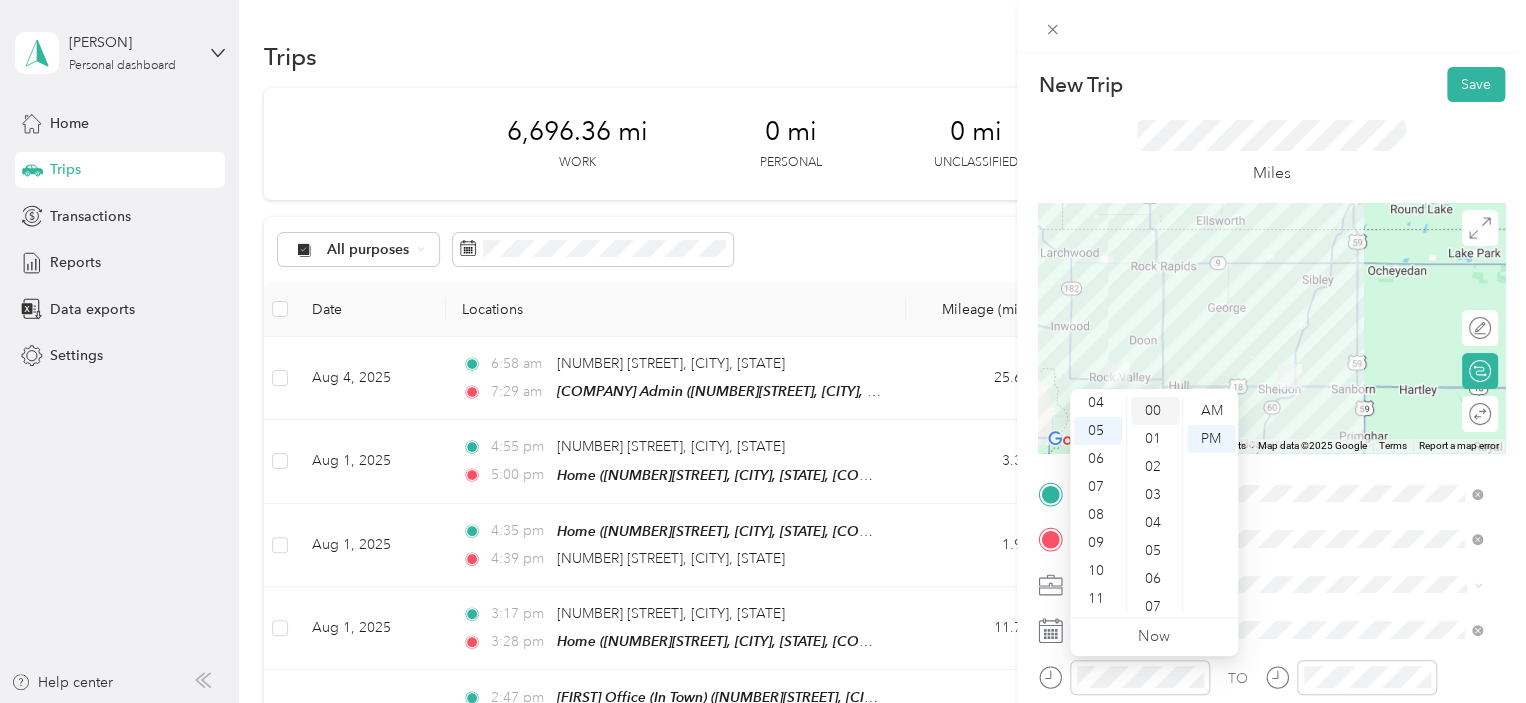 click on "00" at bounding box center [1155, 411] 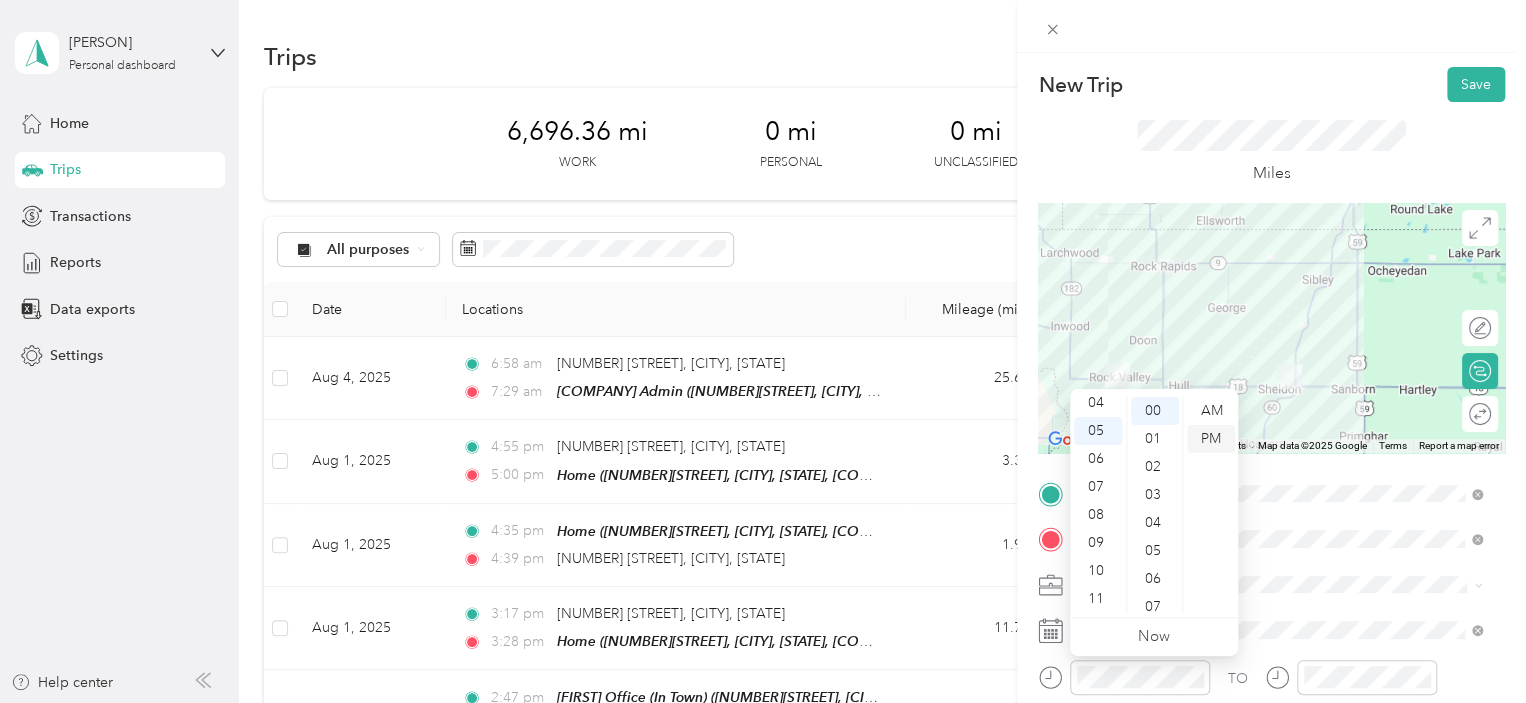 click on "PM" at bounding box center [1211, 439] 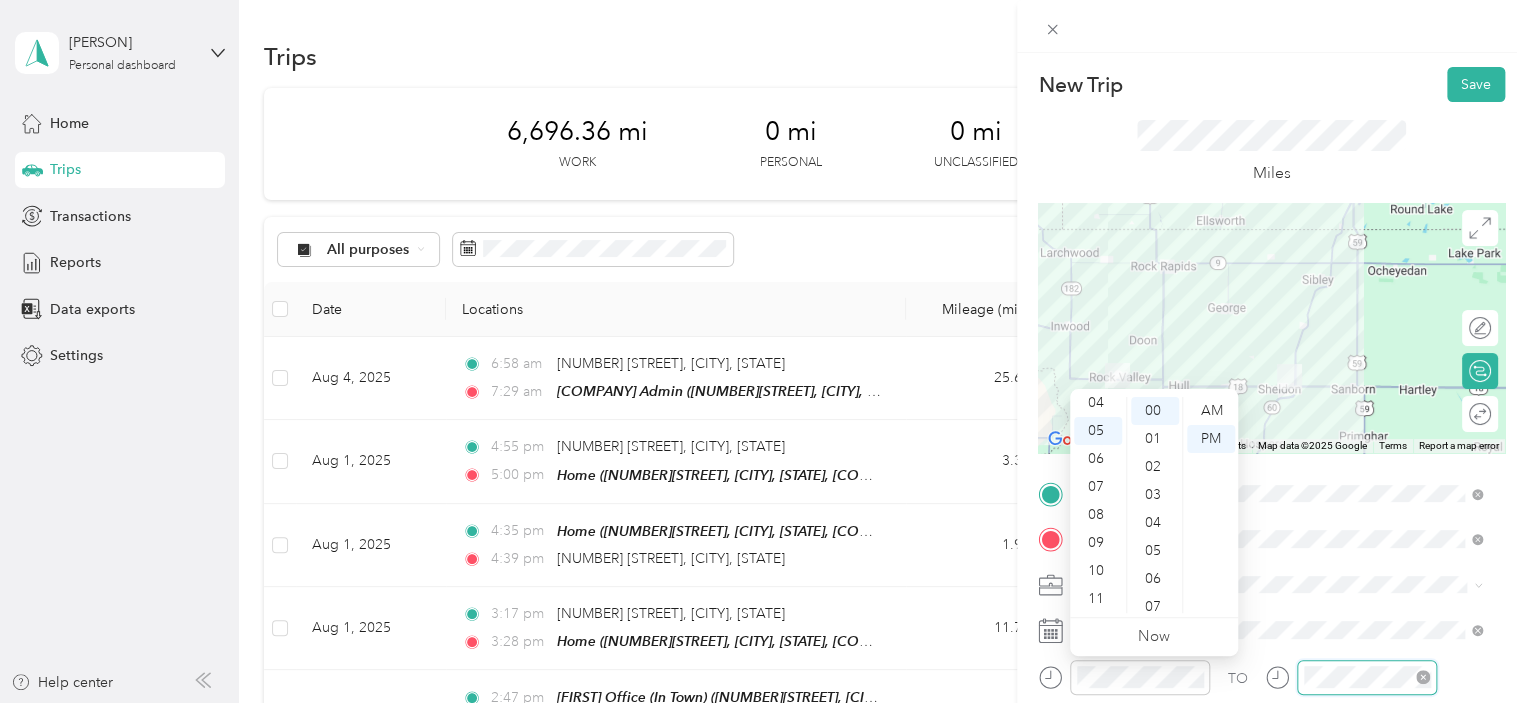 scroll, scrollTop: 28, scrollLeft: 0, axis: vertical 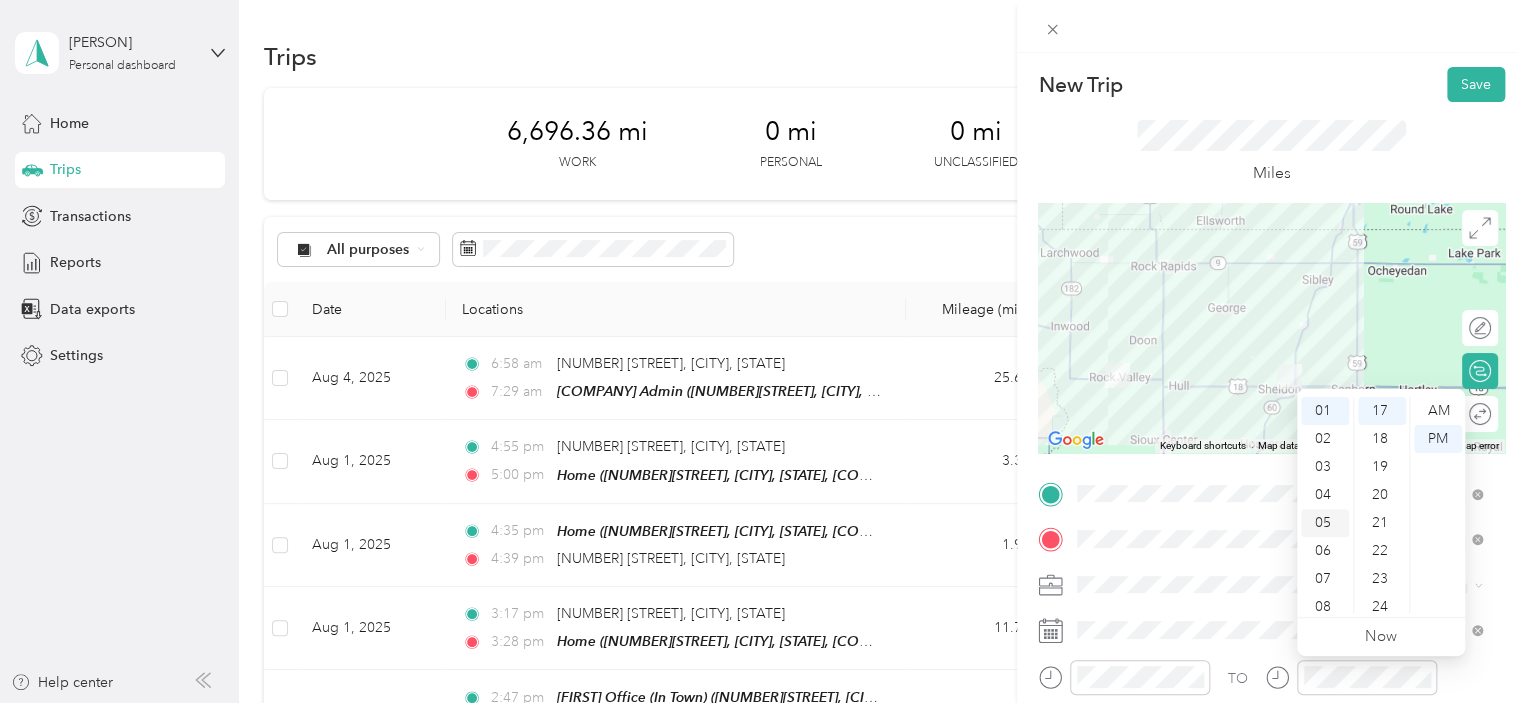 click on "05" at bounding box center (1325, 523) 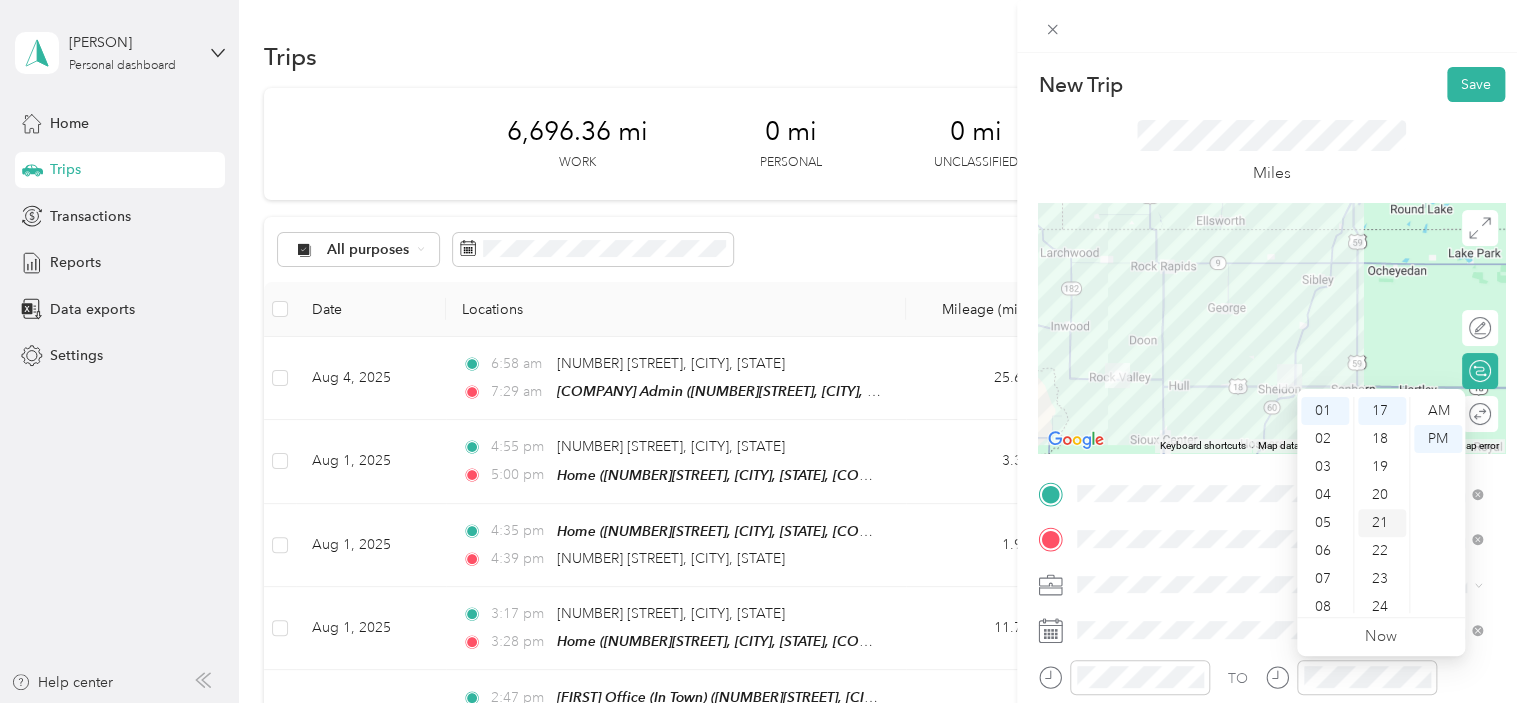 scroll, scrollTop: 120, scrollLeft: 0, axis: vertical 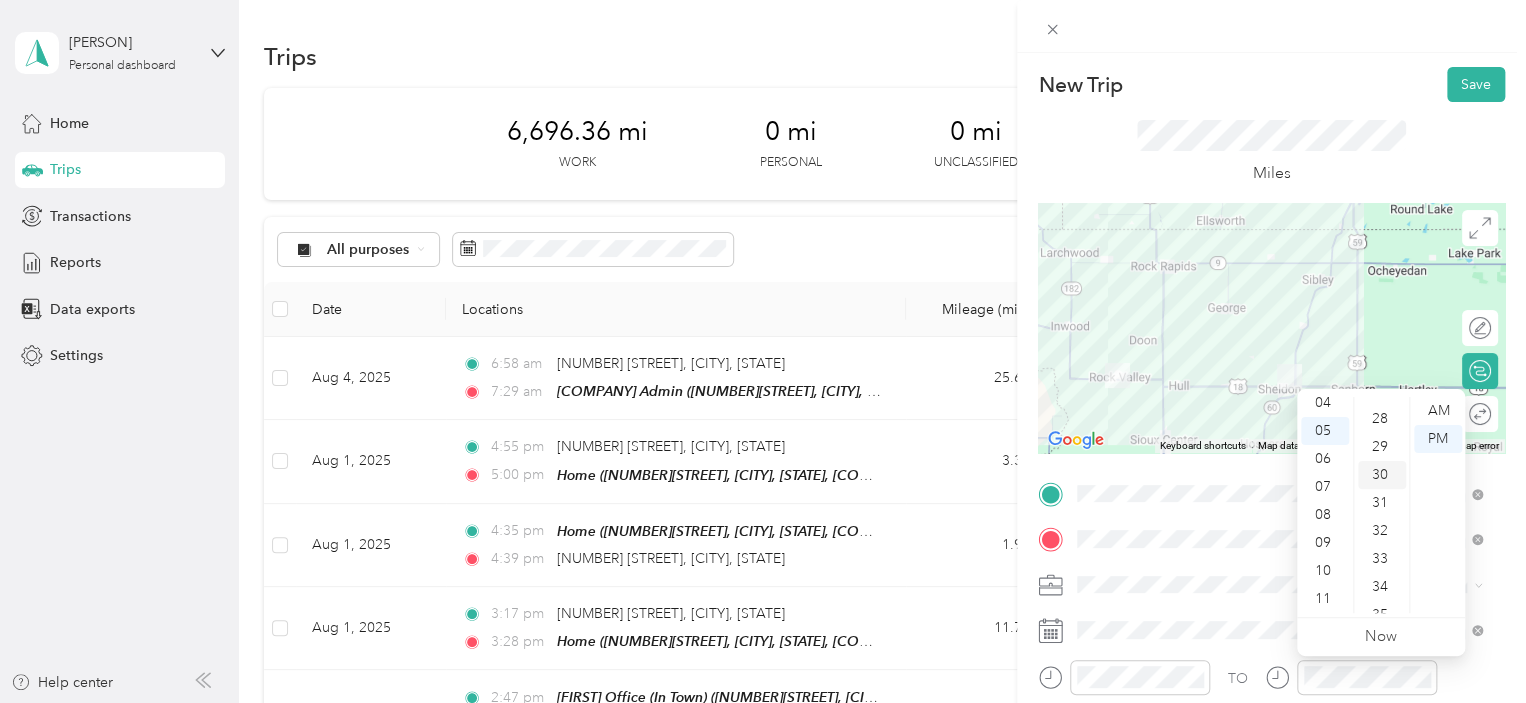 click on "30" at bounding box center [1382, 475] 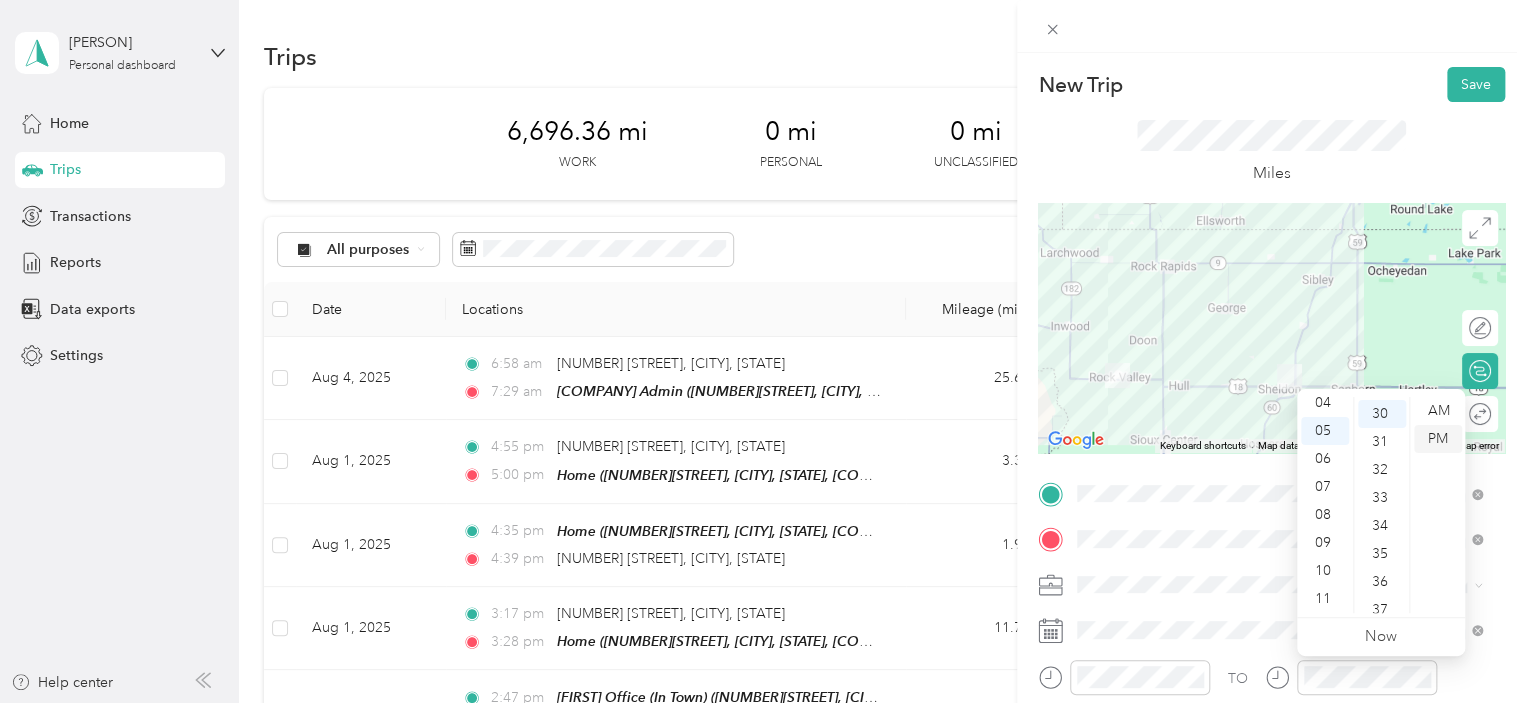 scroll, scrollTop: 840, scrollLeft: 0, axis: vertical 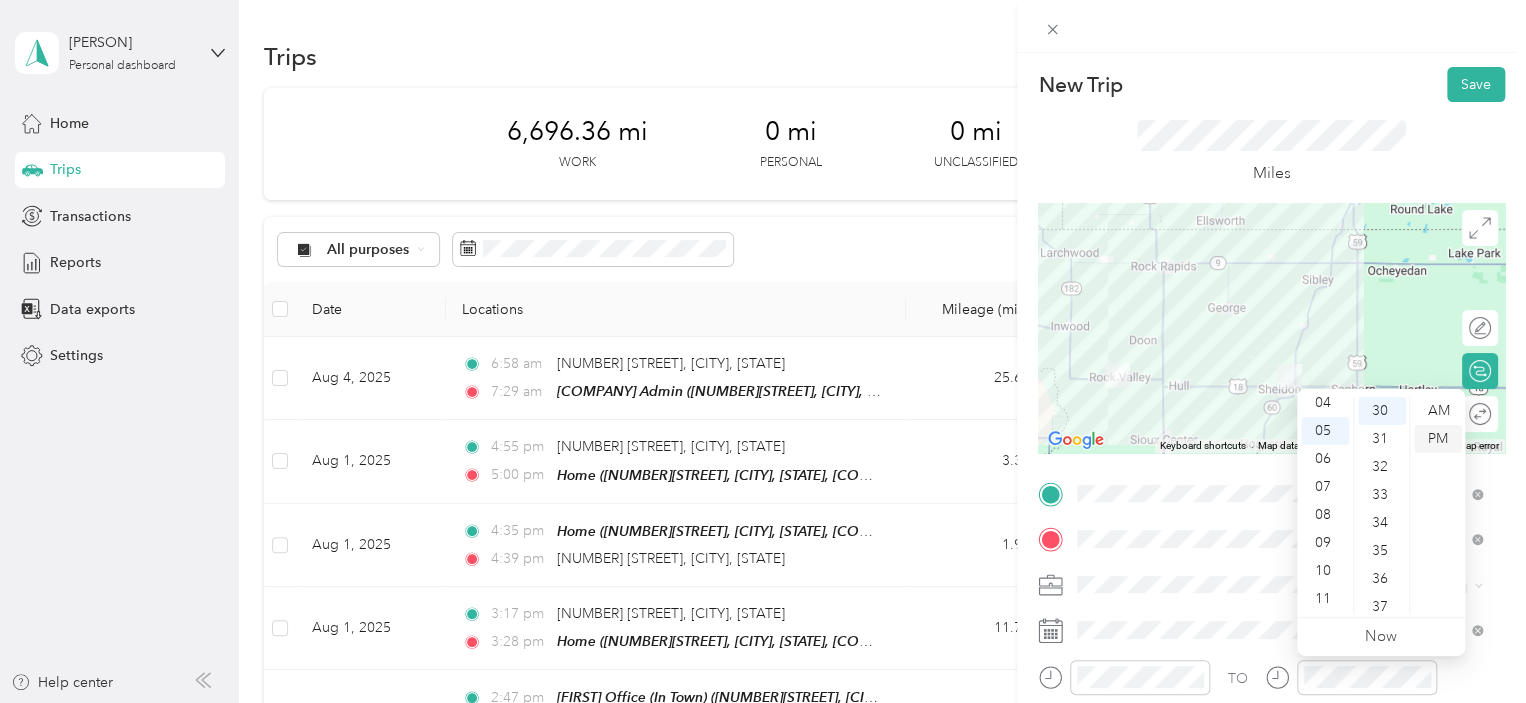click on "PM" at bounding box center [1438, 439] 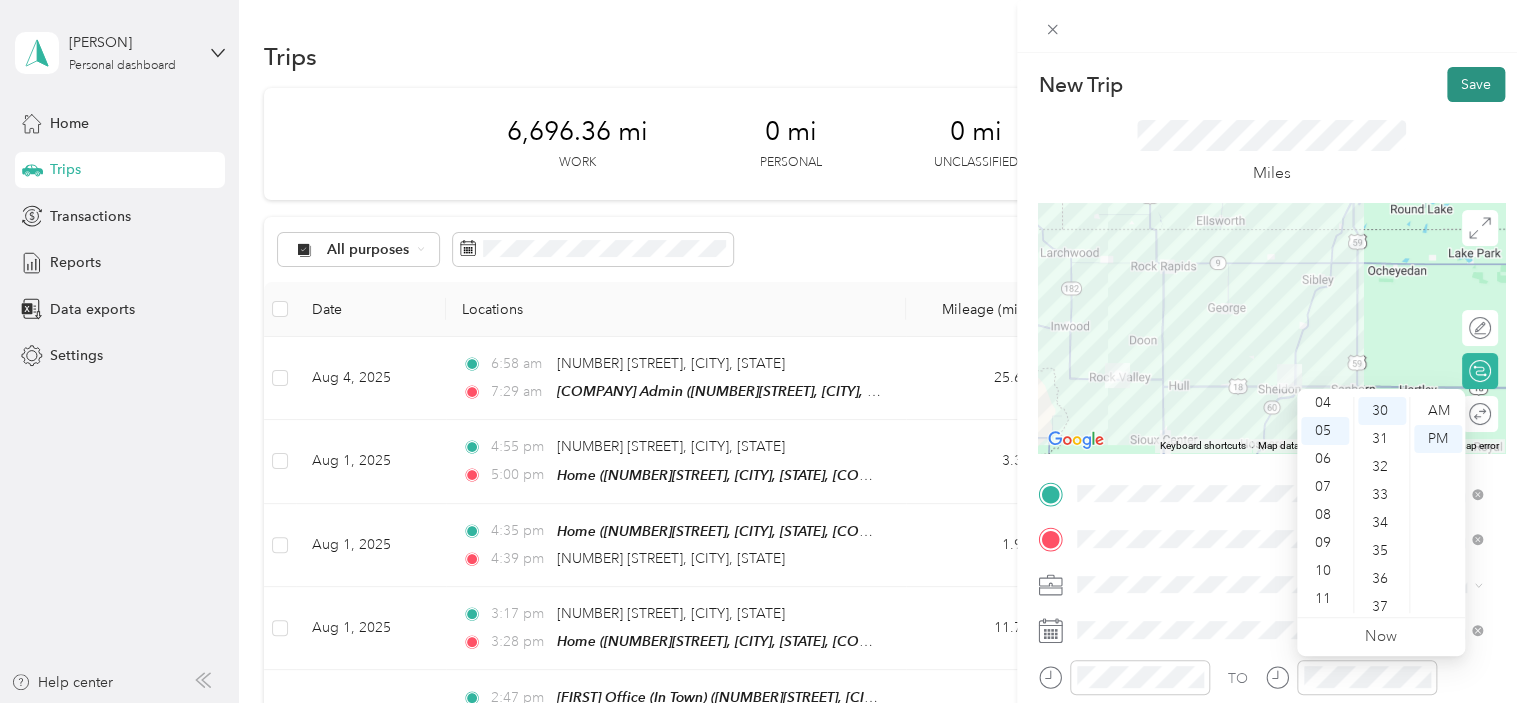 click on "Save" at bounding box center (1476, 84) 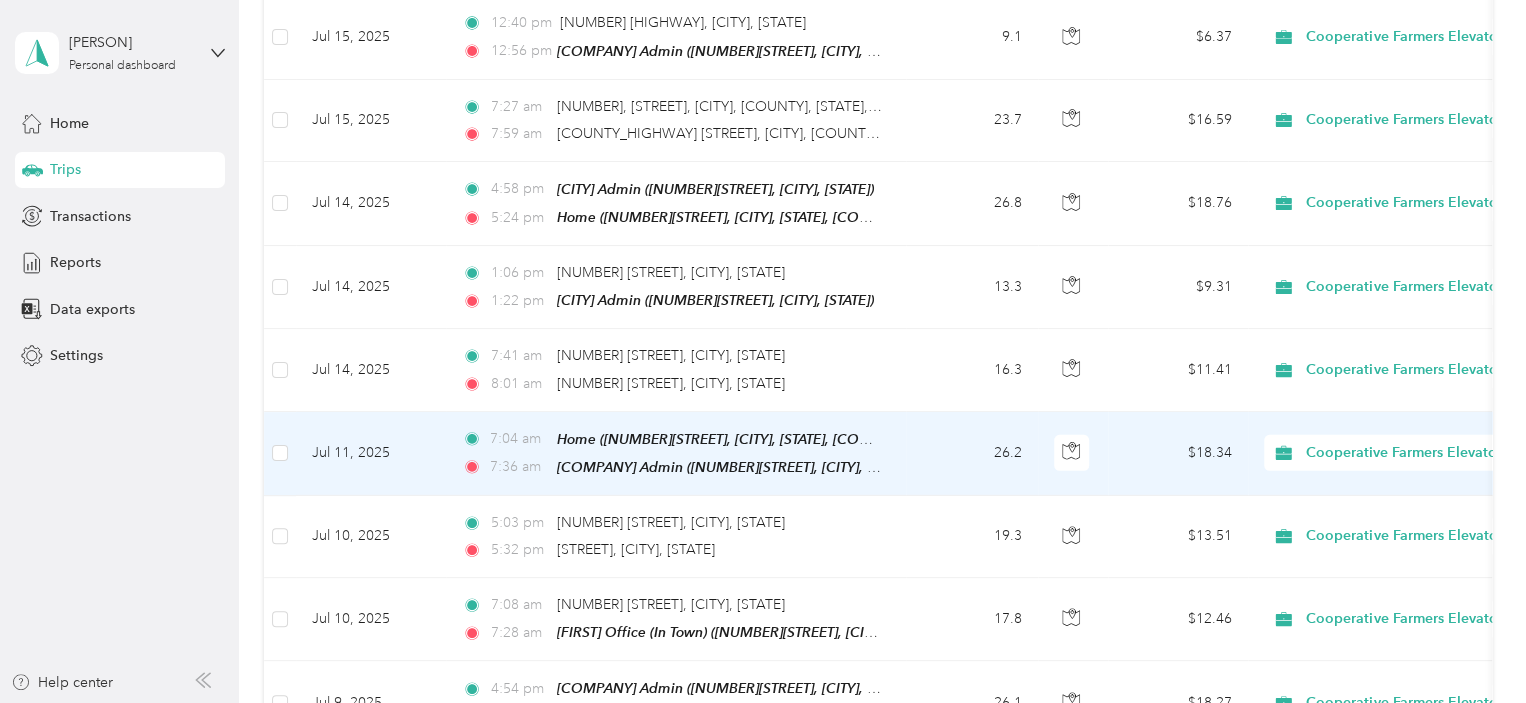 scroll, scrollTop: 3100, scrollLeft: 0, axis: vertical 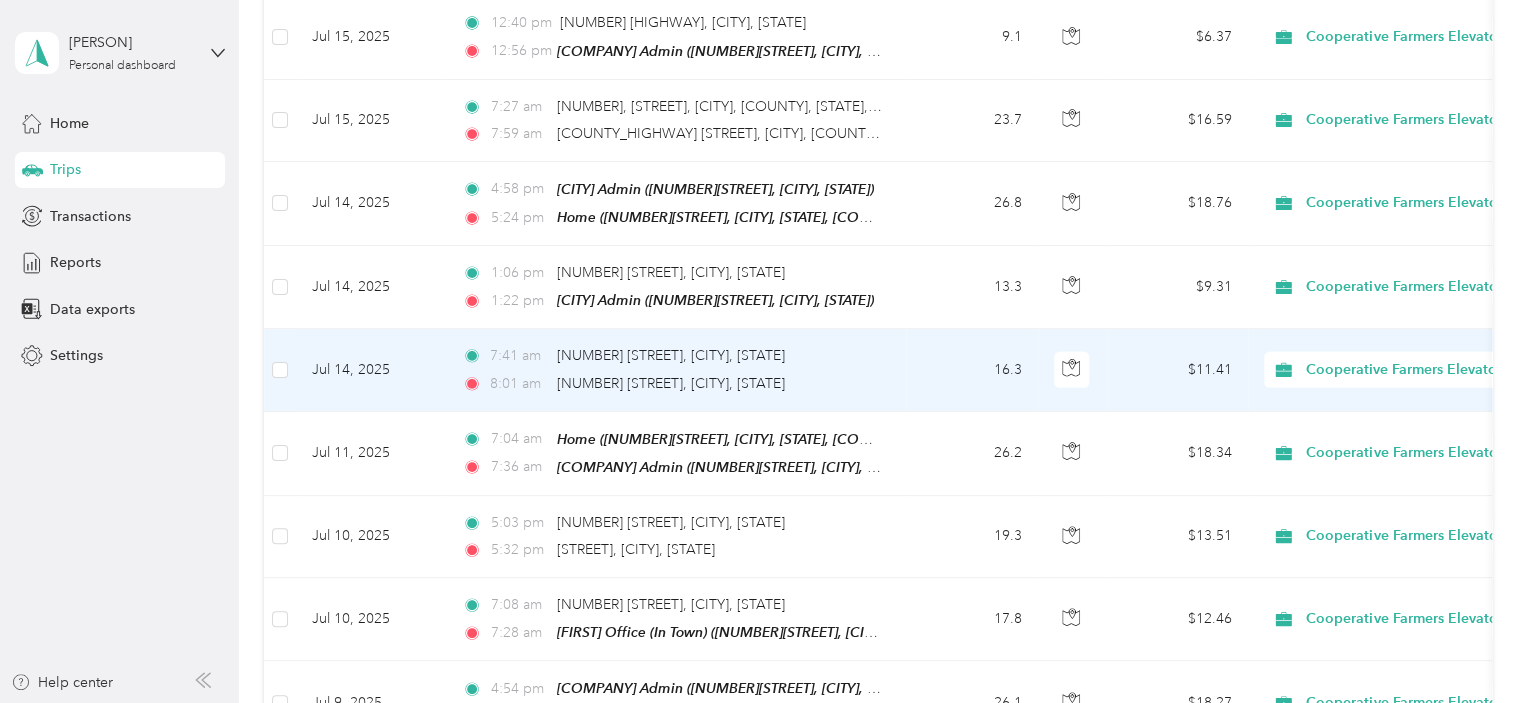 click on "Jul 14, 2025" at bounding box center (371, 370) 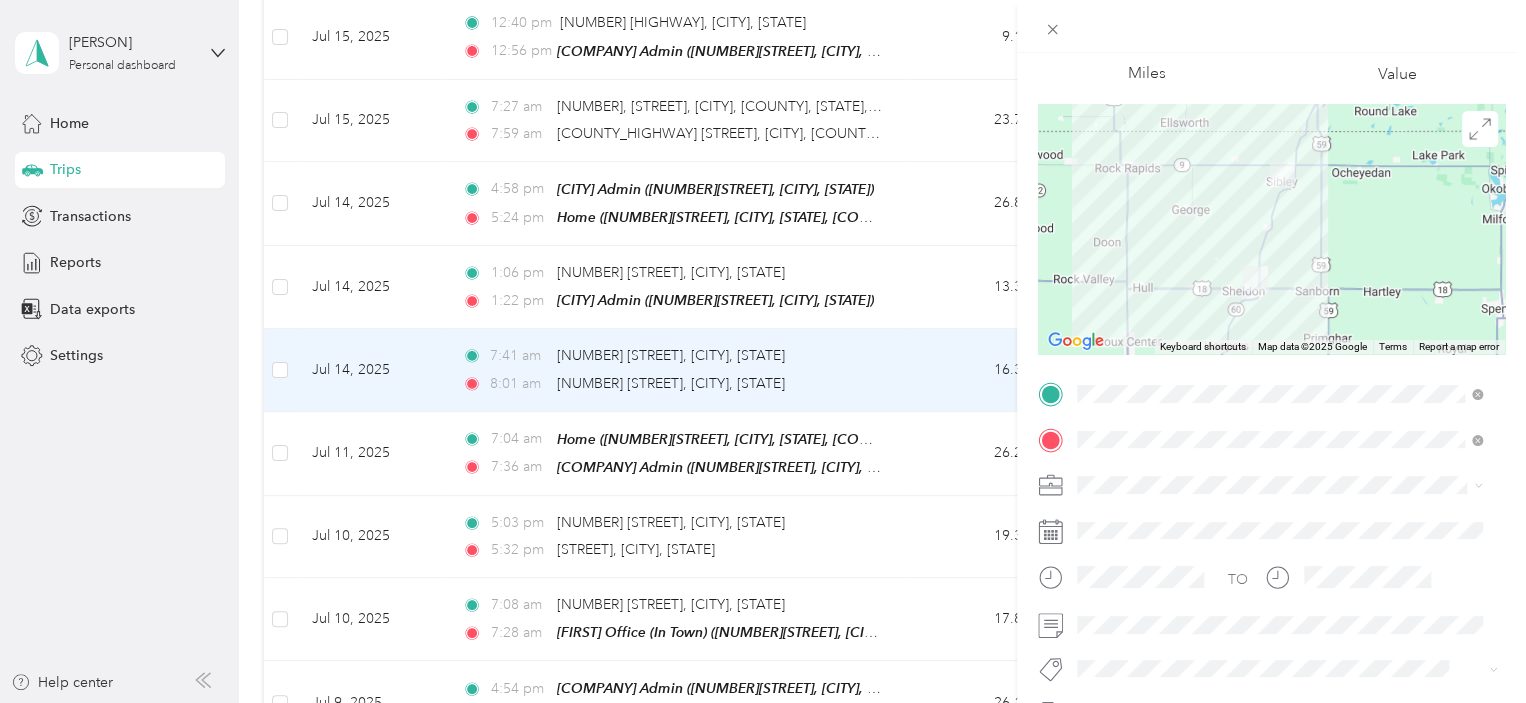 scroll, scrollTop: 200, scrollLeft: 0, axis: vertical 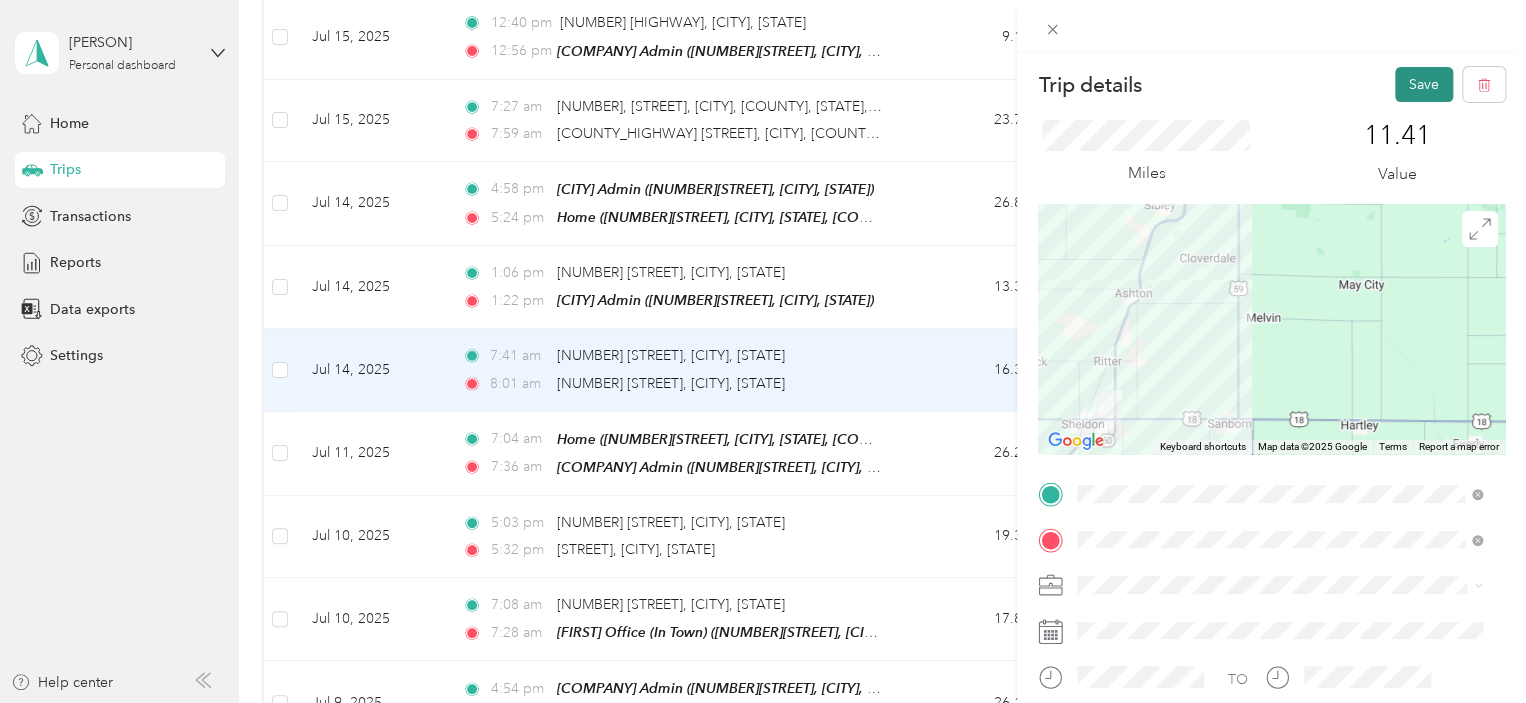 click on "Save" at bounding box center (1424, 84) 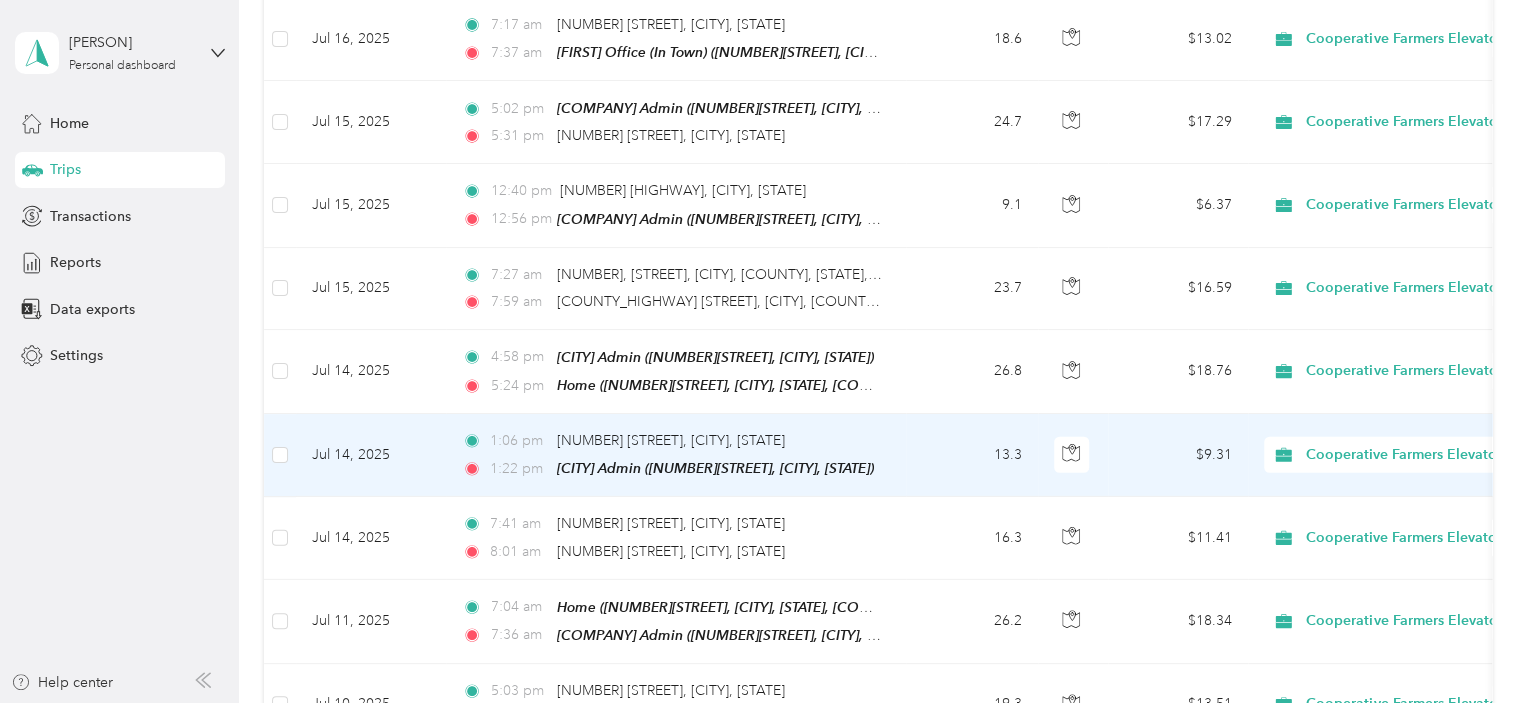 scroll, scrollTop: 2900, scrollLeft: 0, axis: vertical 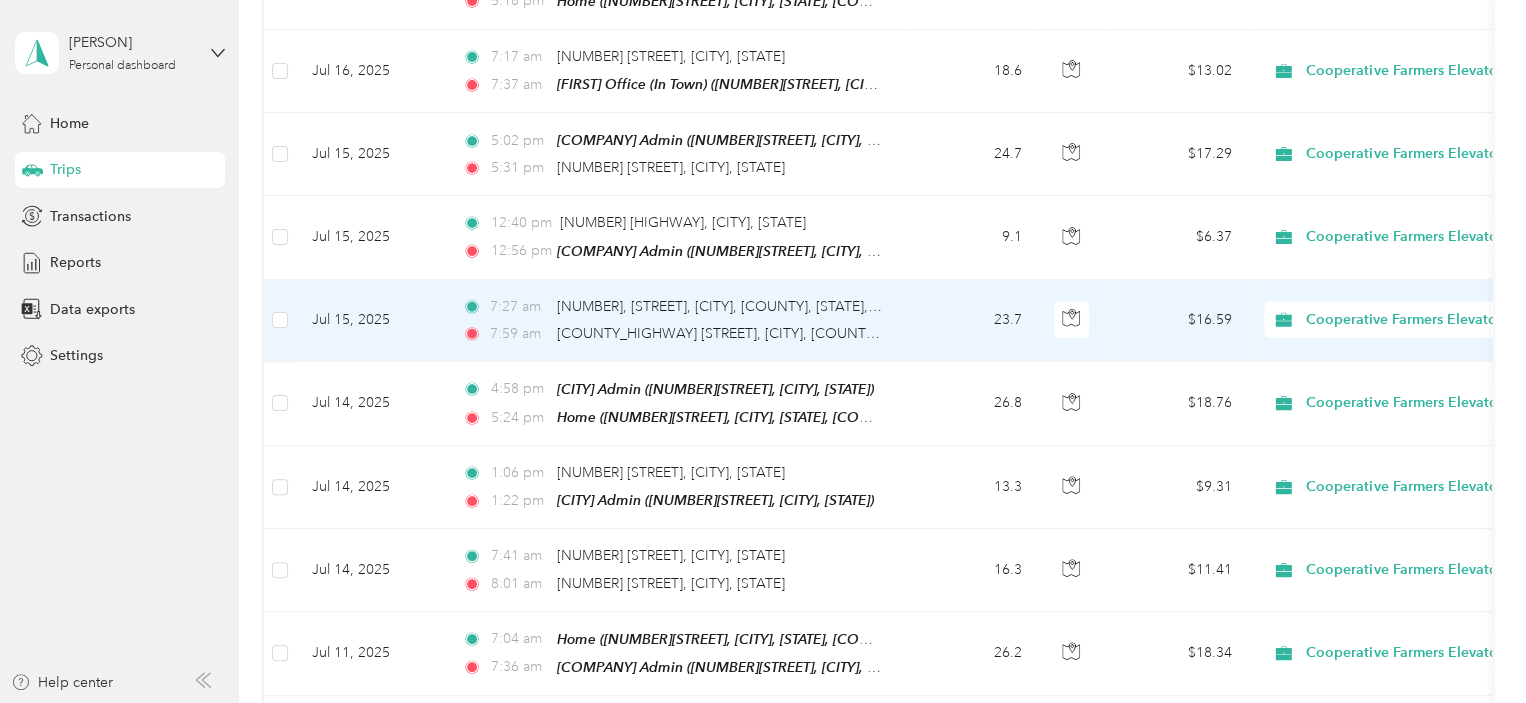 click on "Jul 15, 2025" at bounding box center (371, 321) 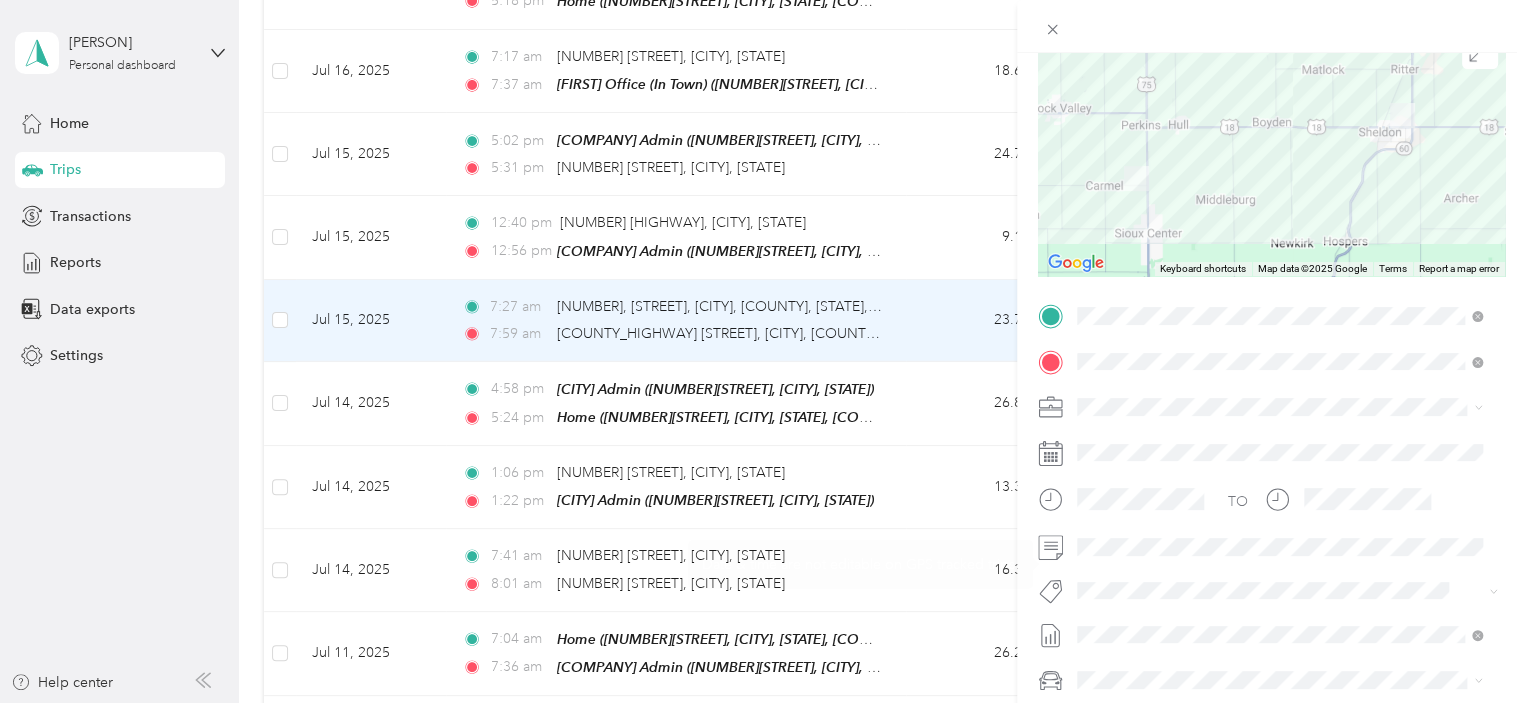 scroll, scrollTop: 200, scrollLeft: 0, axis: vertical 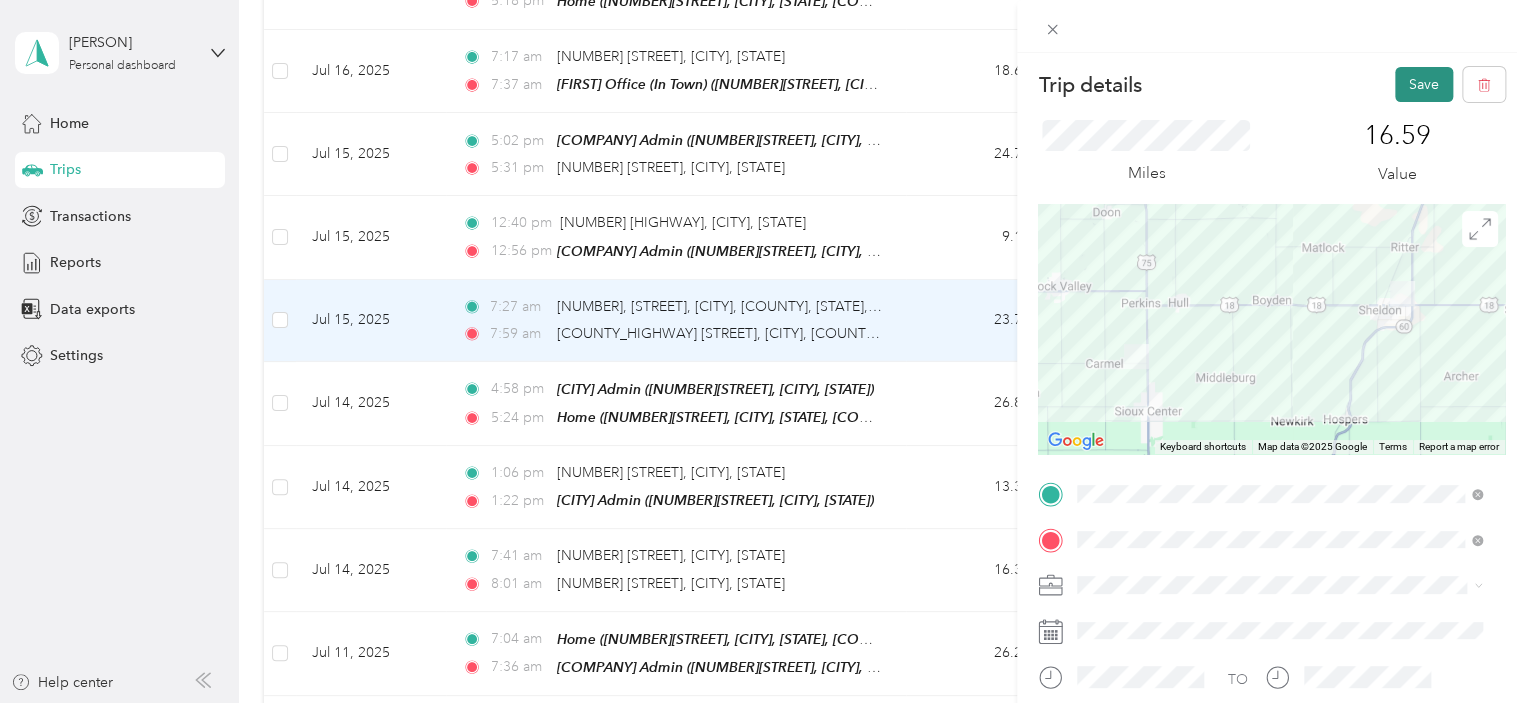 click on "Save" at bounding box center [1424, 84] 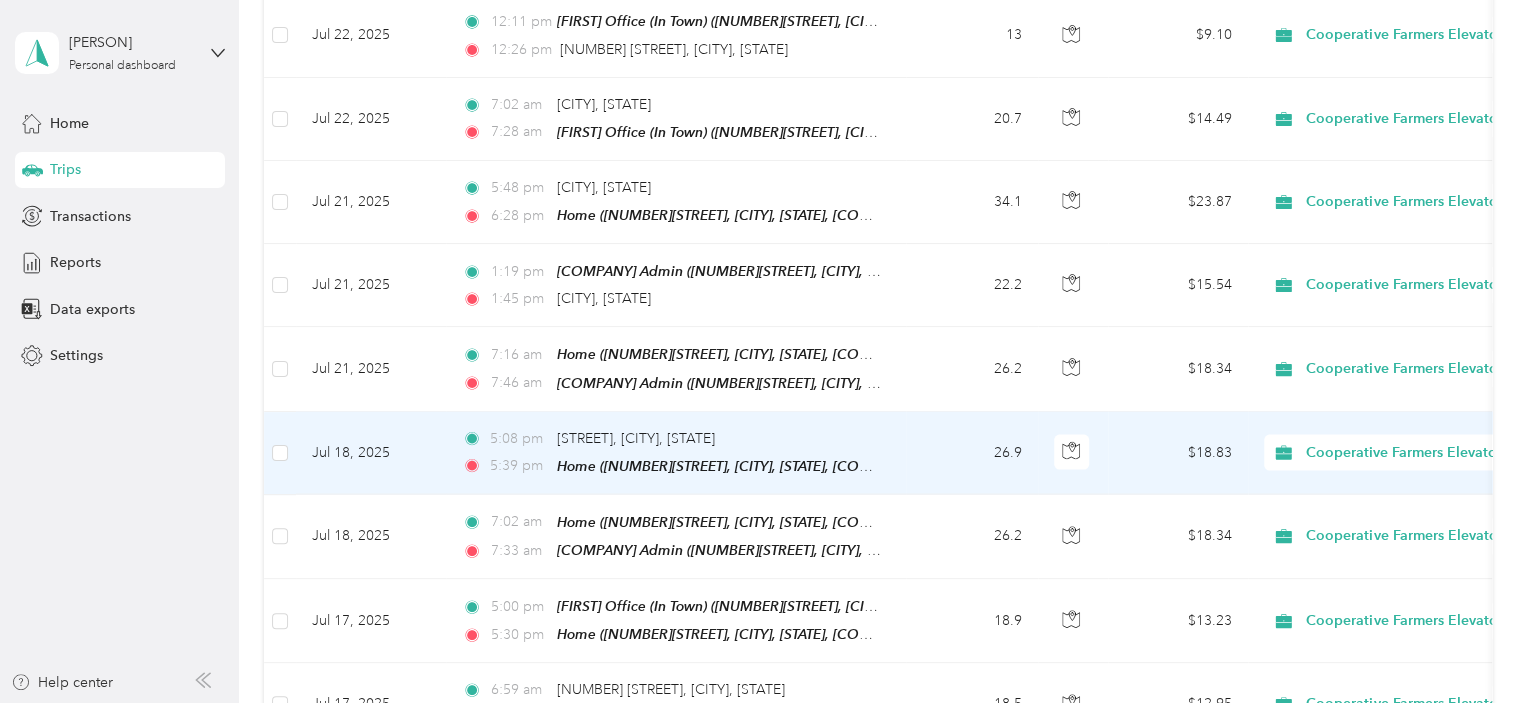 scroll, scrollTop: 2000, scrollLeft: 0, axis: vertical 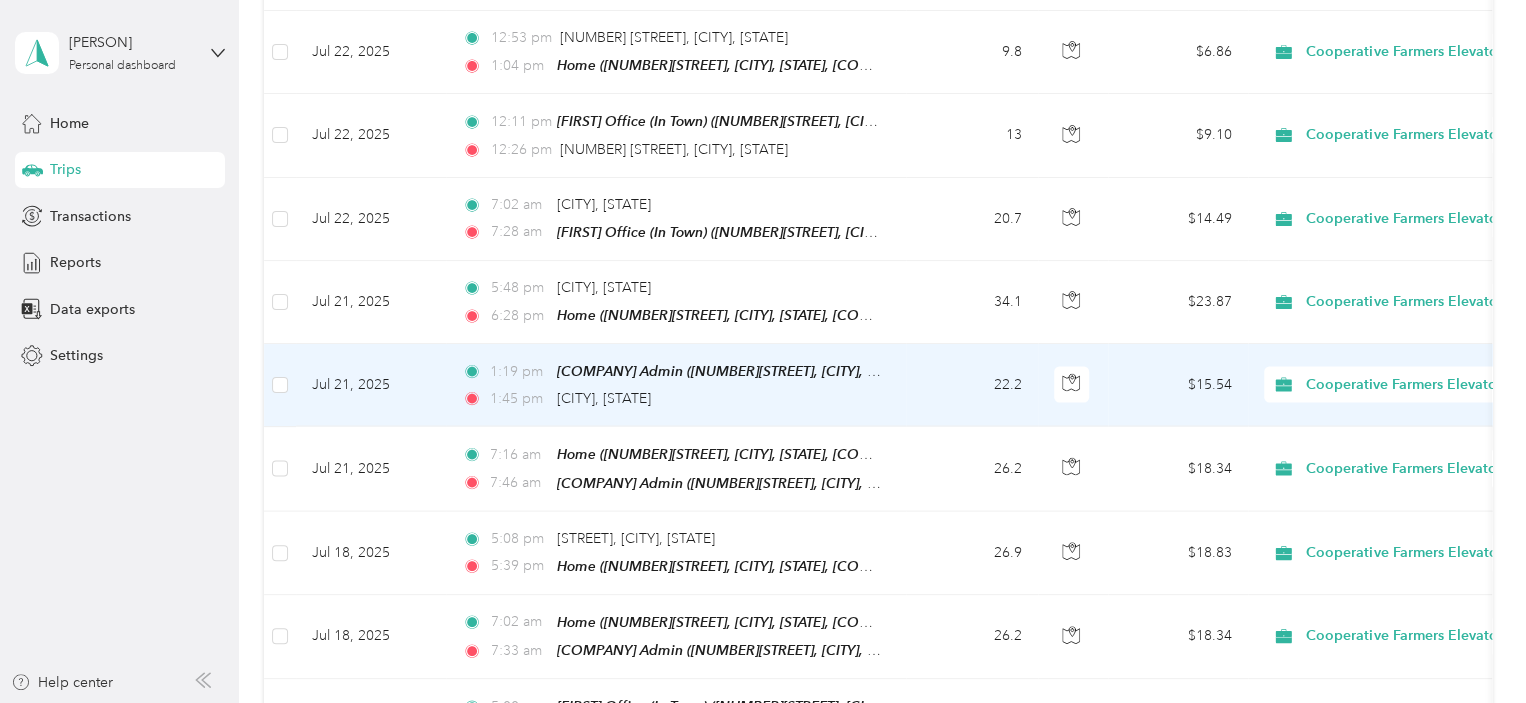 click on "Jul 21, 2025" at bounding box center (371, 385) 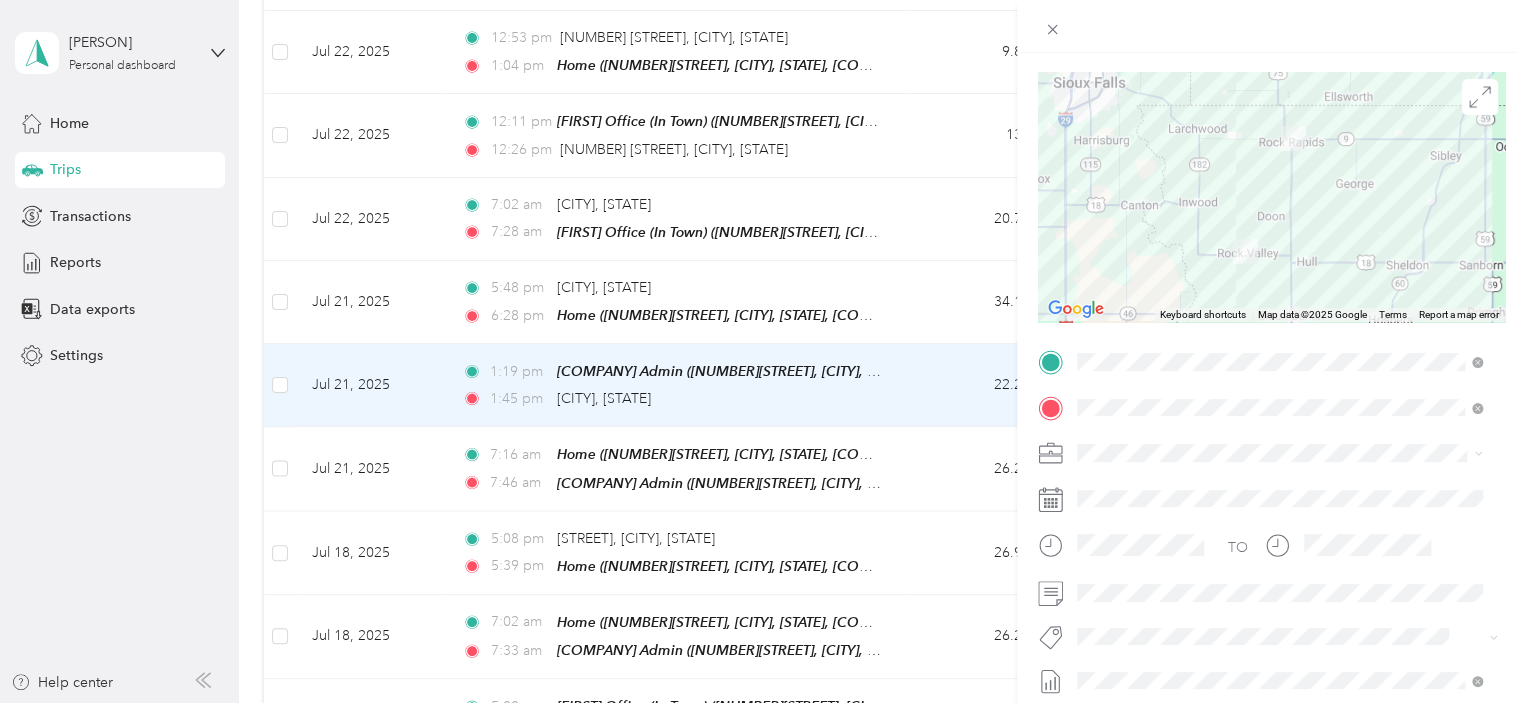 scroll, scrollTop: 200, scrollLeft: 0, axis: vertical 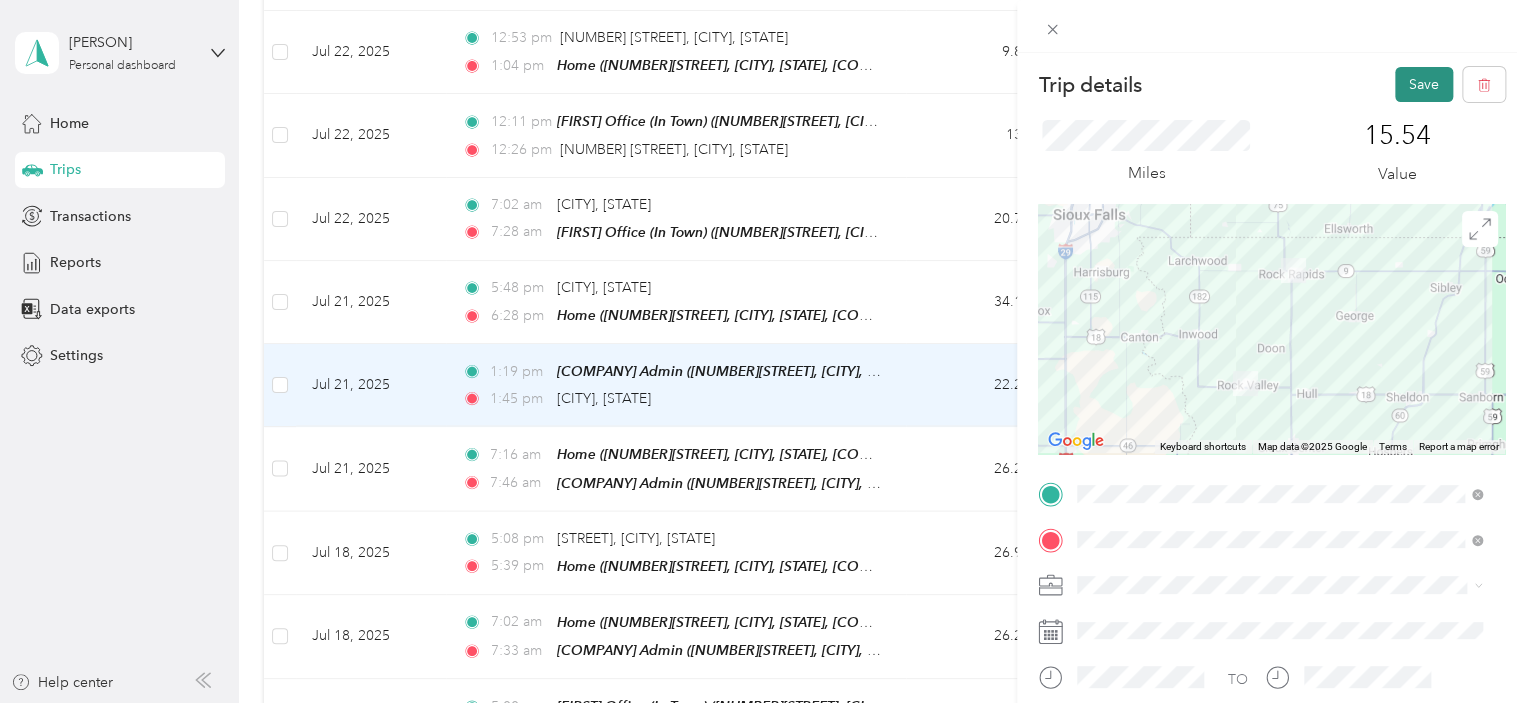 click on "Save" at bounding box center [1424, 84] 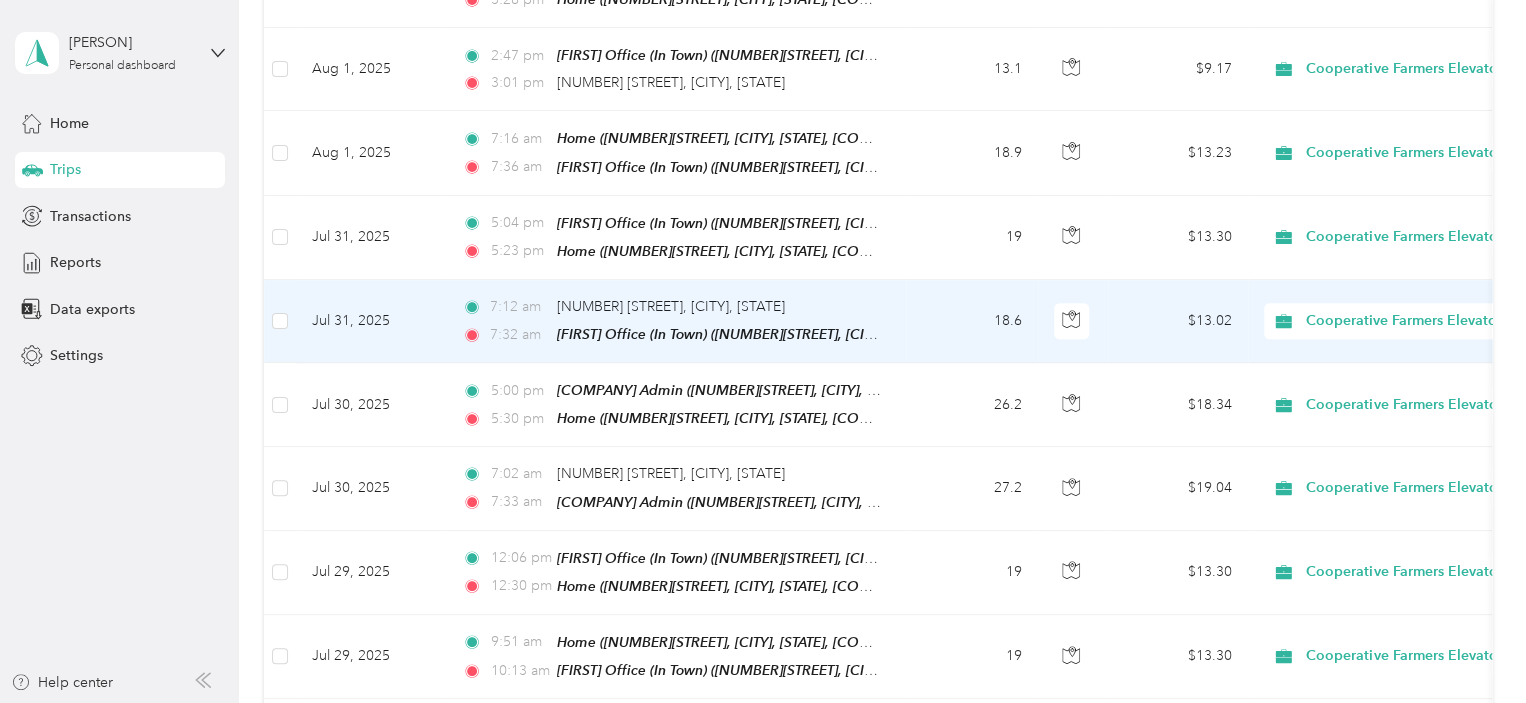 scroll, scrollTop: 600, scrollLeft: 0, axis: vertical 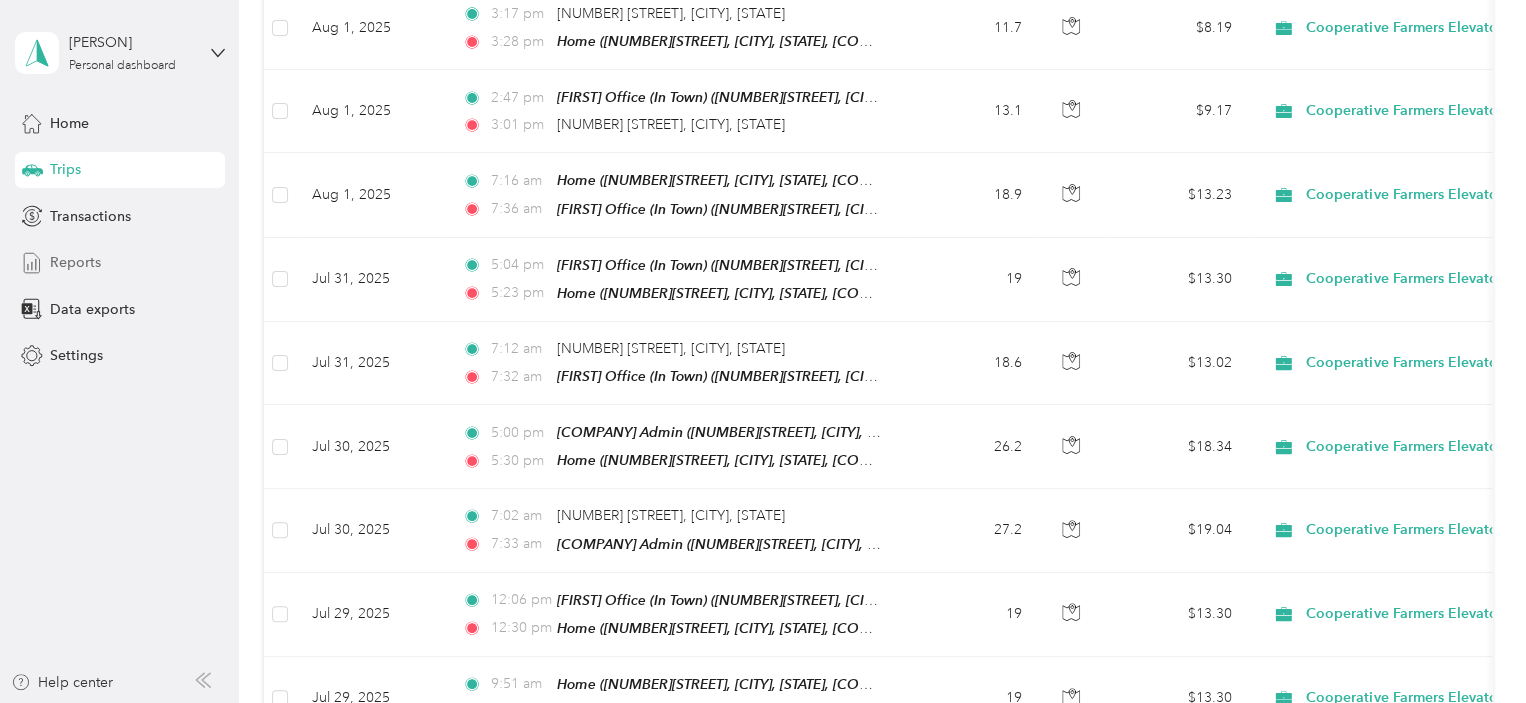 click on "Reports" at bounding box center [120, 263] 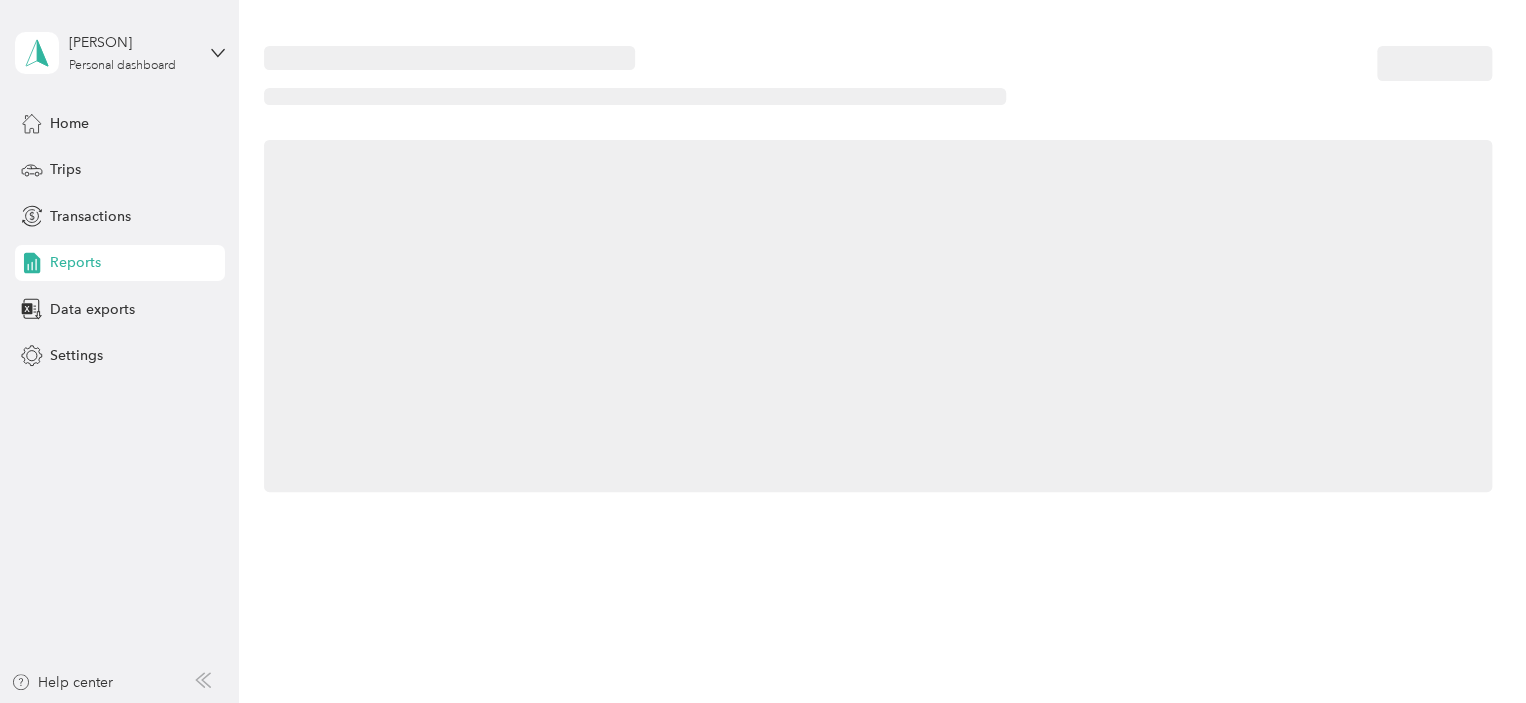 scroll, scrollTop: 0, scrollLeft: 0, axis: both 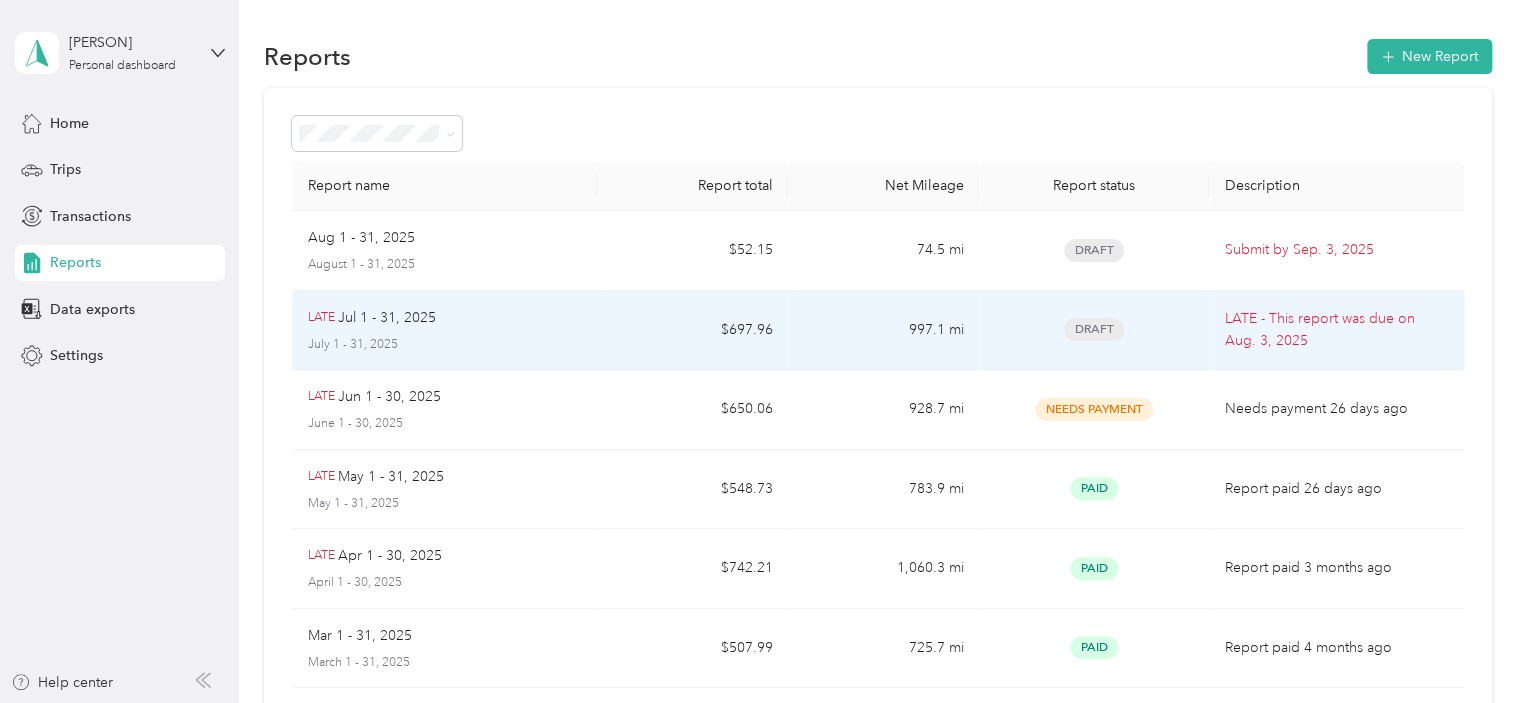 click on "Draft" at bounding box center [1094, 329] 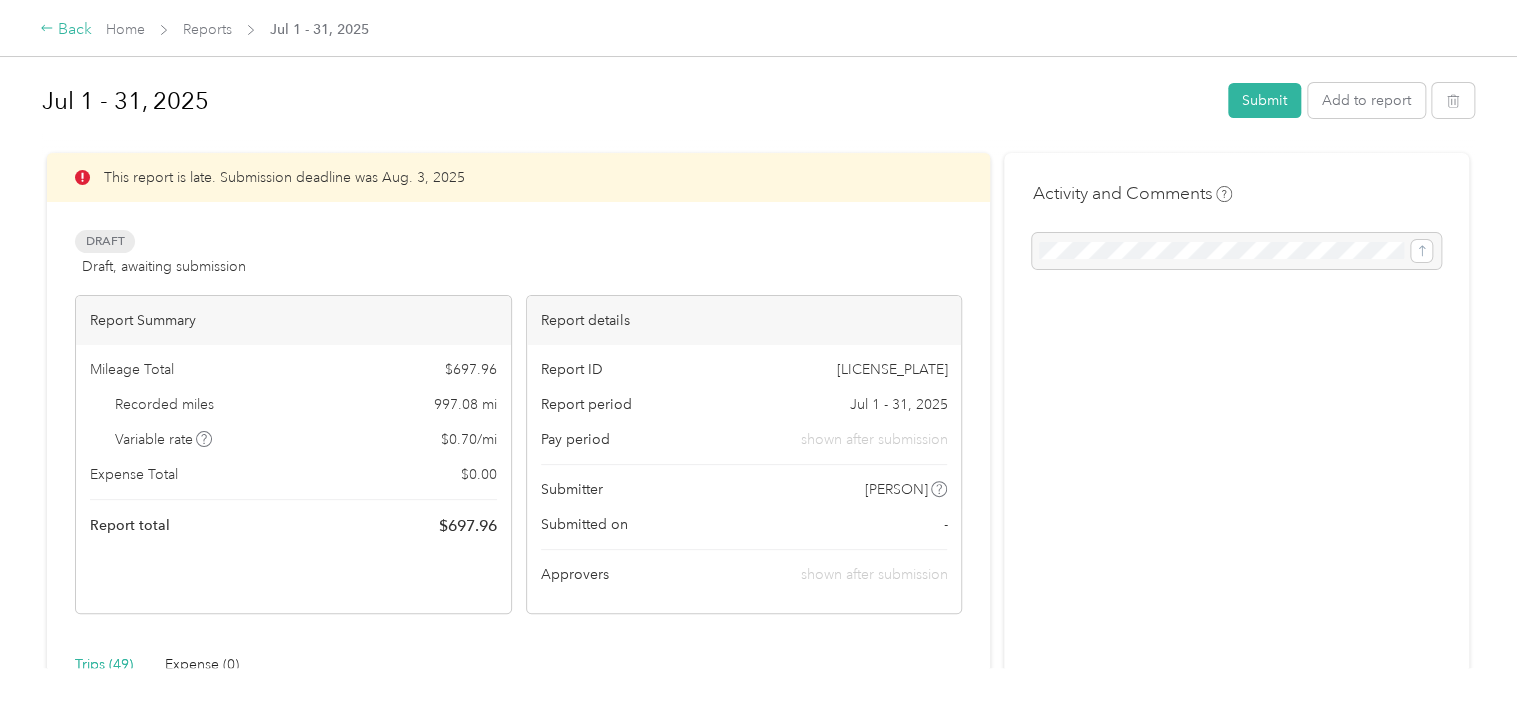 click 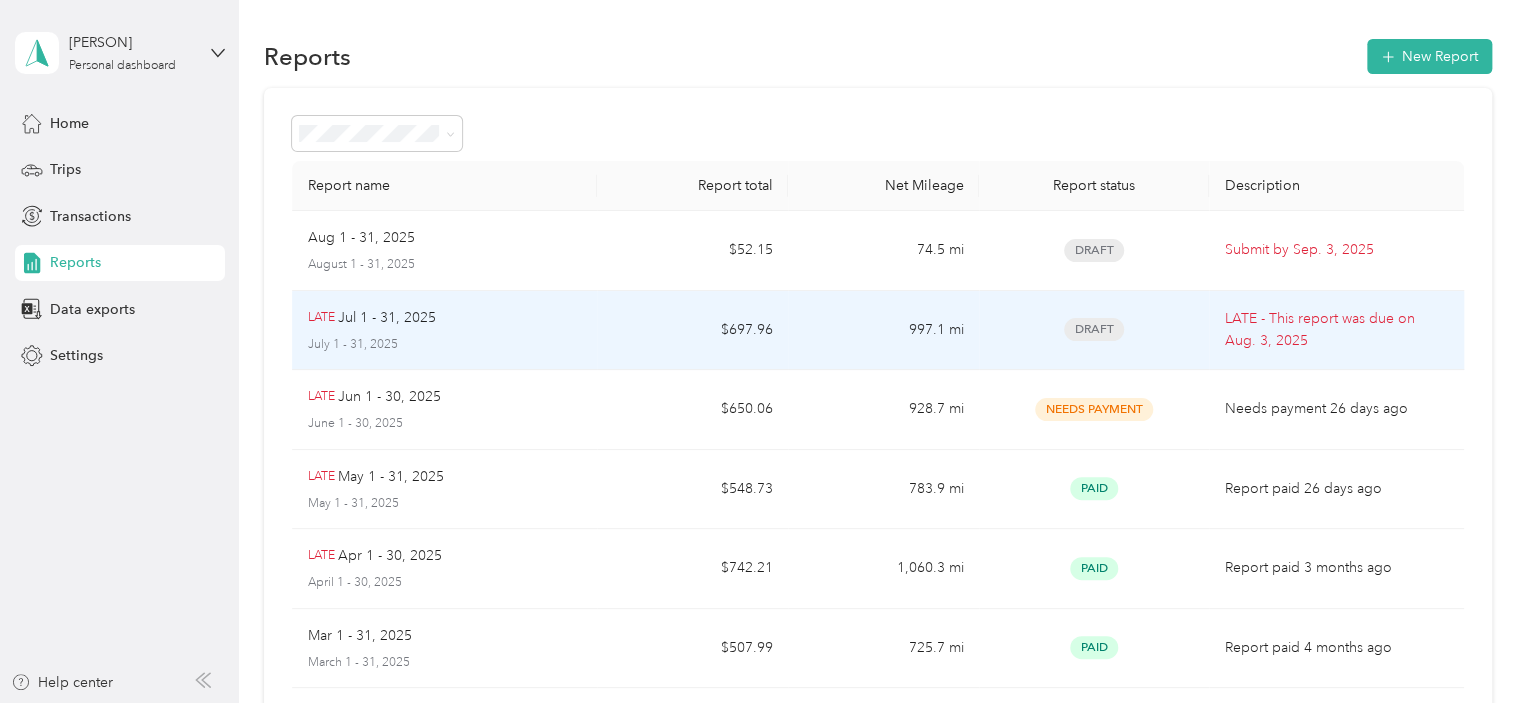 click on "Draft" at bounding box center [1094, 329] 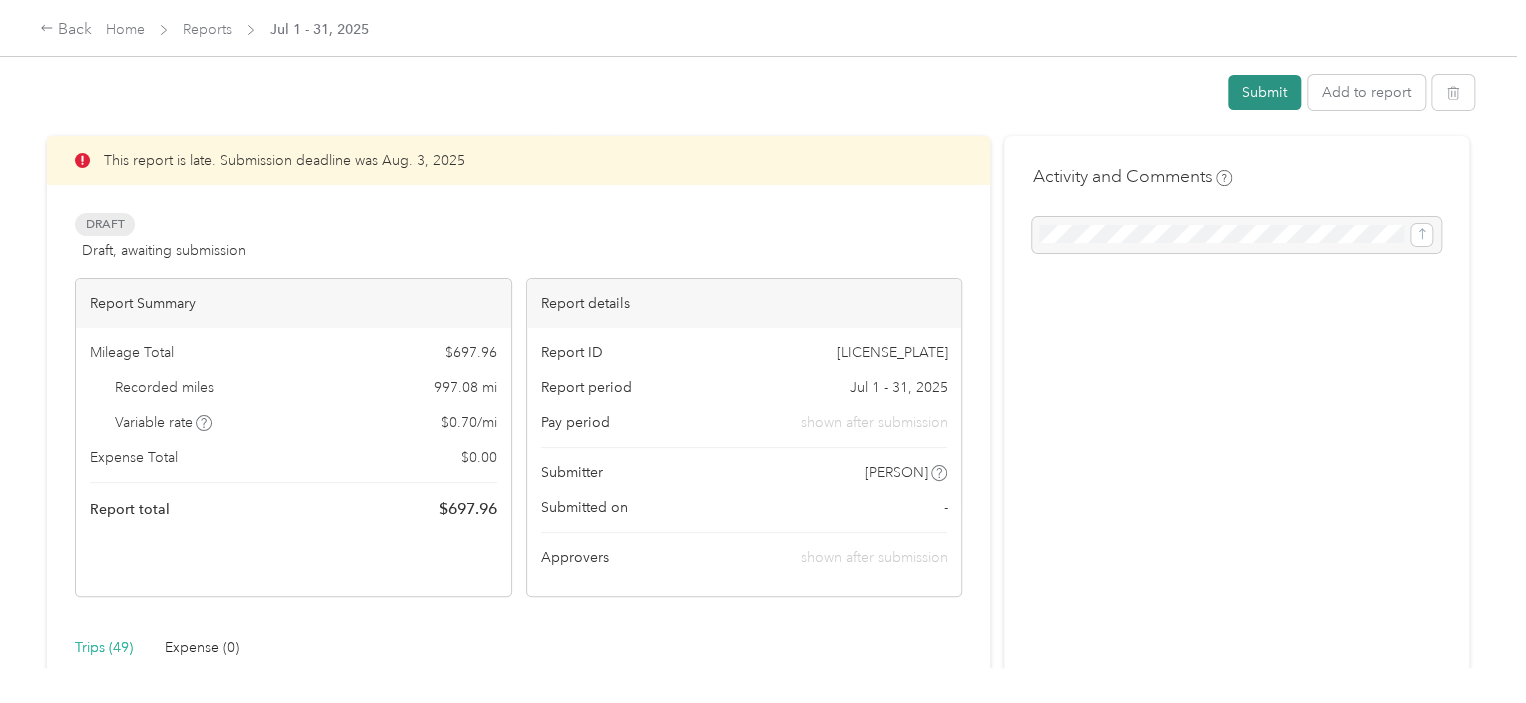 click on "Submit" at bounding box center [1264, 92] 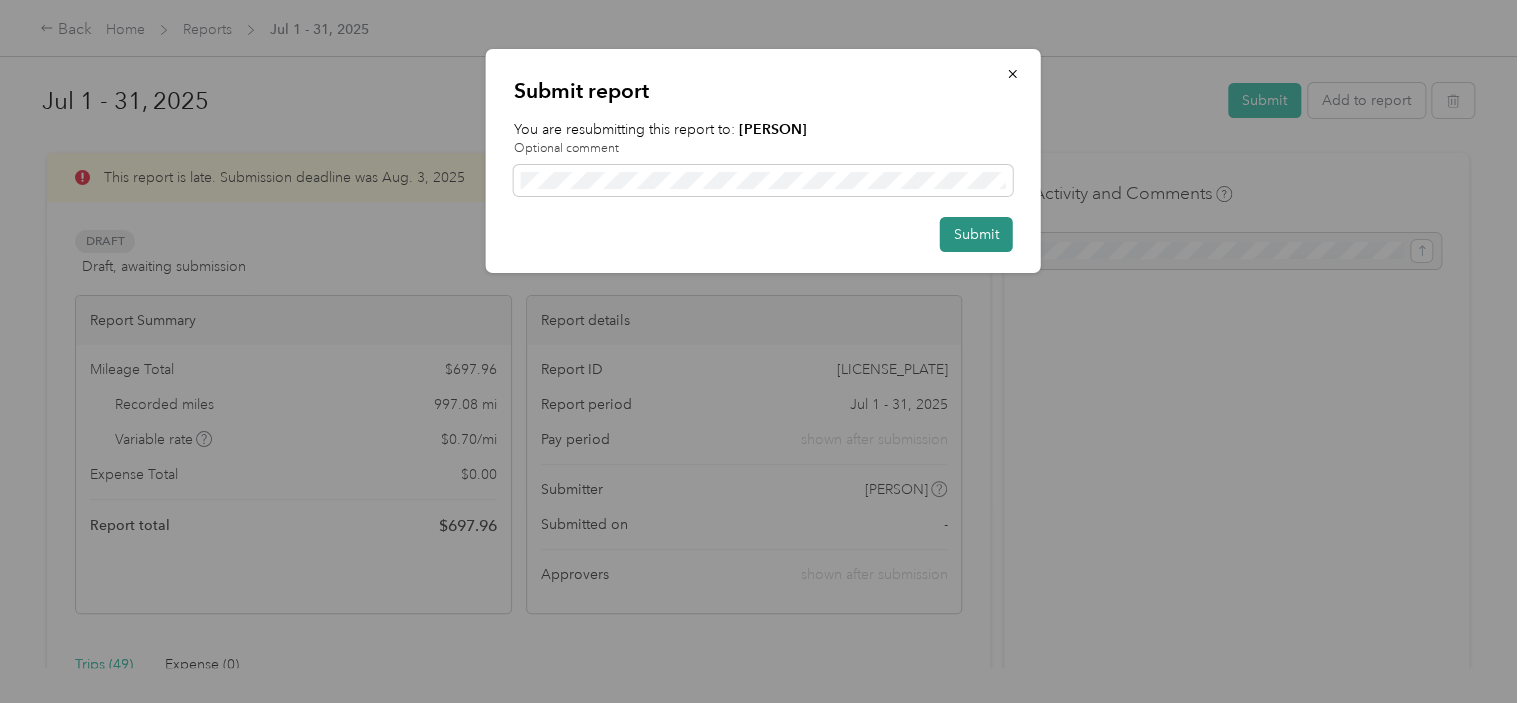 click on "Submit" at bounding box center [976, 234] 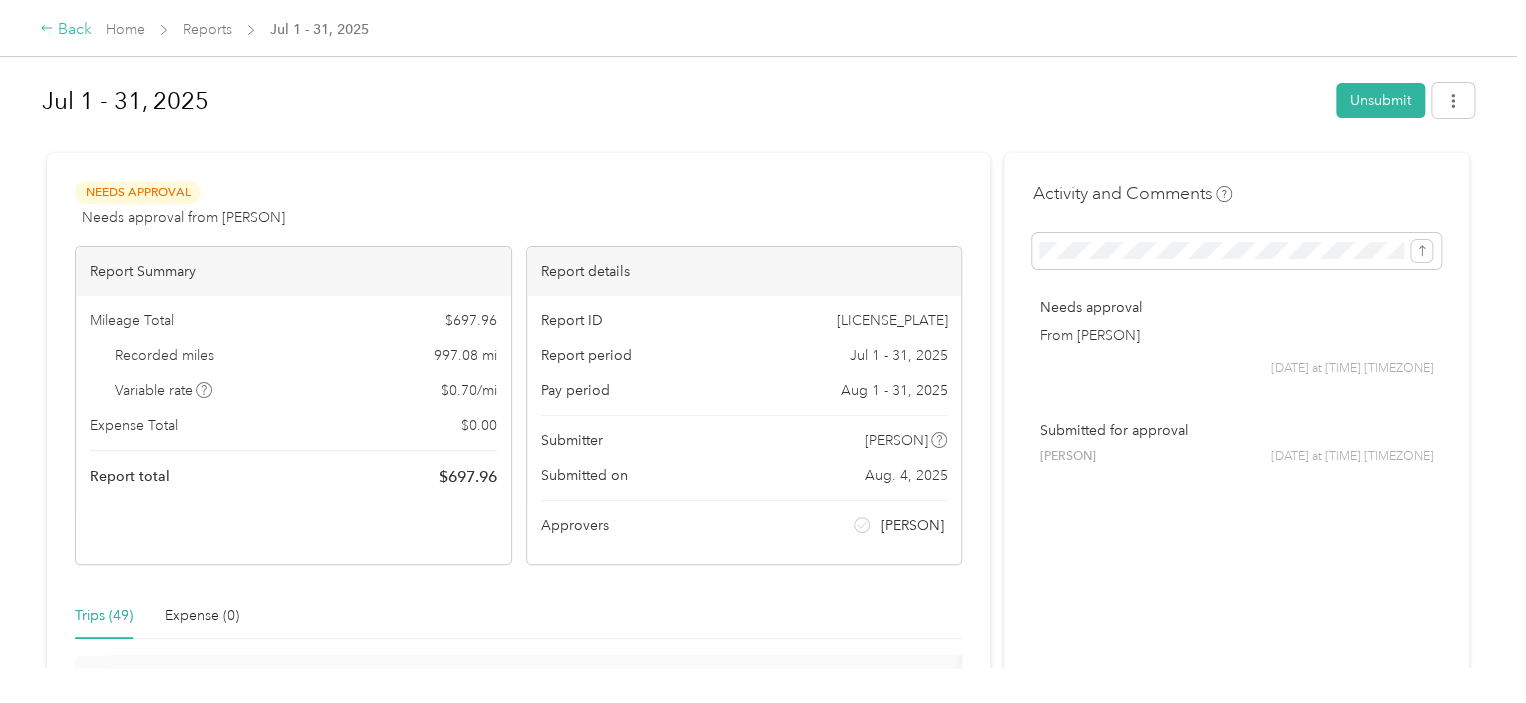 click on "Back" at bounding box center (66, 30) 